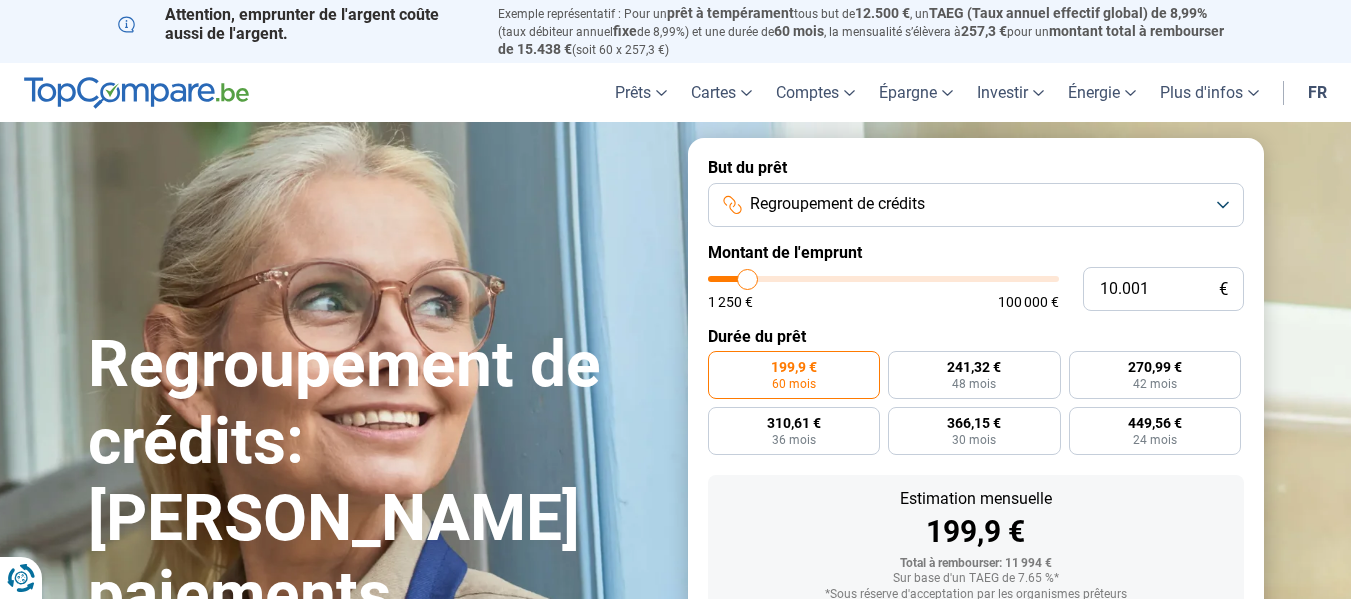 click on "Regroupement de crédits" at bounding box center [976, 205] 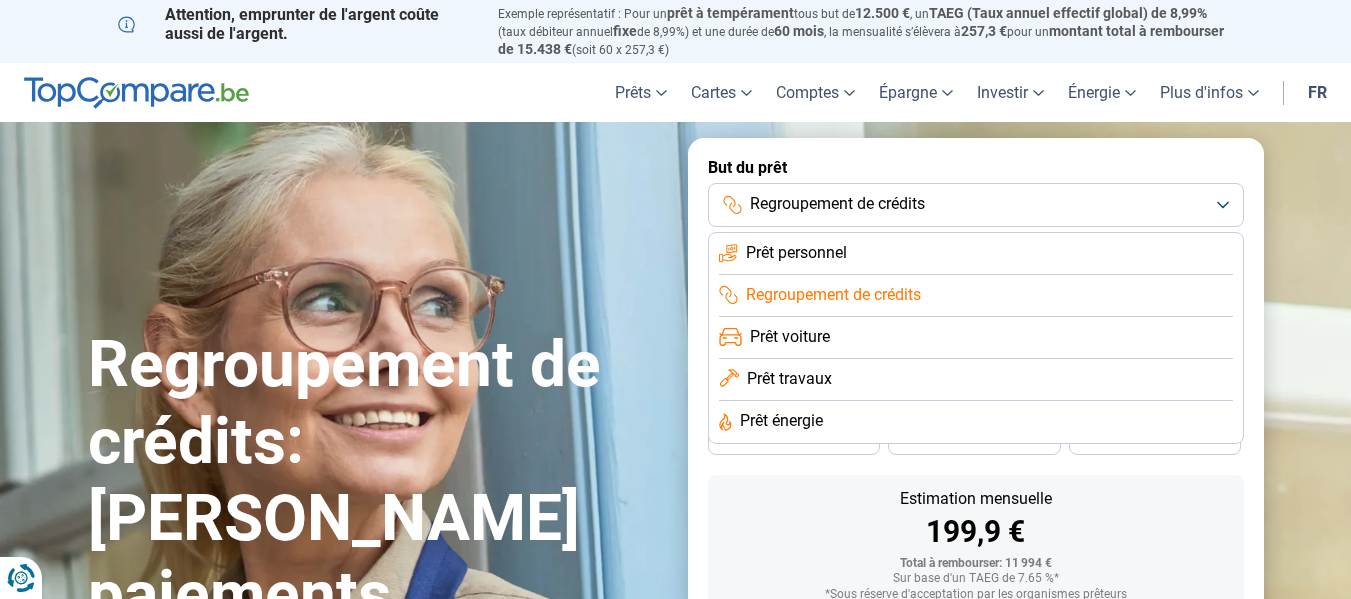 click on "Regroupement de crédits" at bounding box center [837, 204] 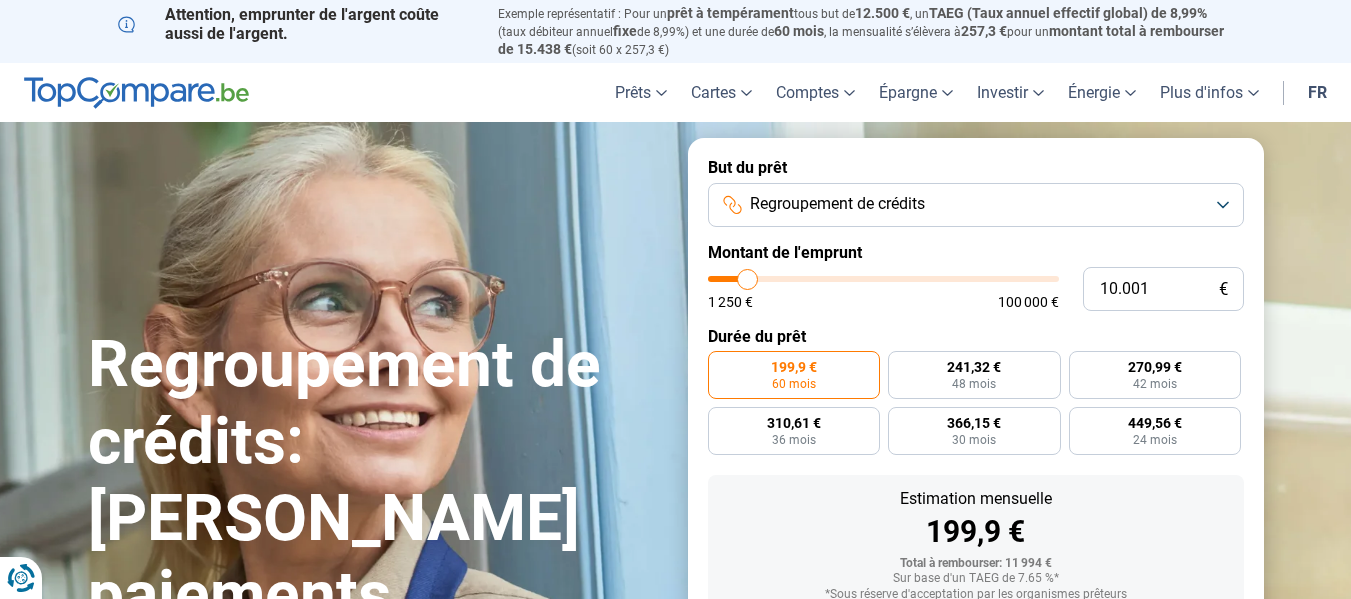 type on "12.000" 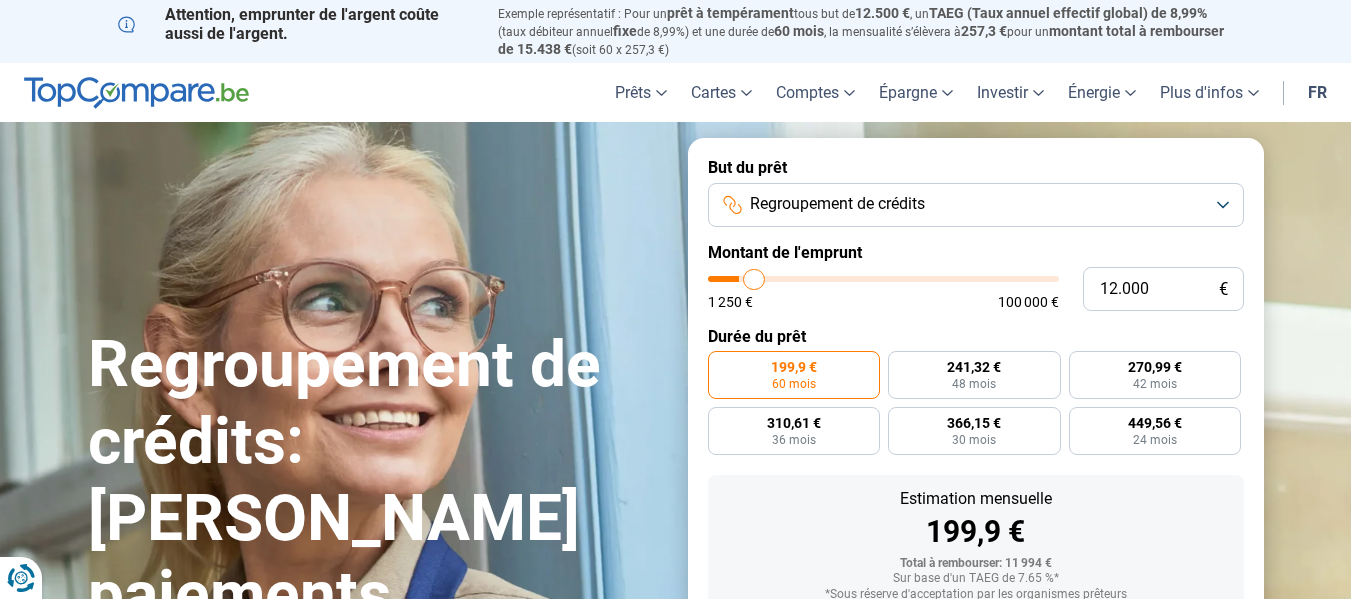 type on "13.000" 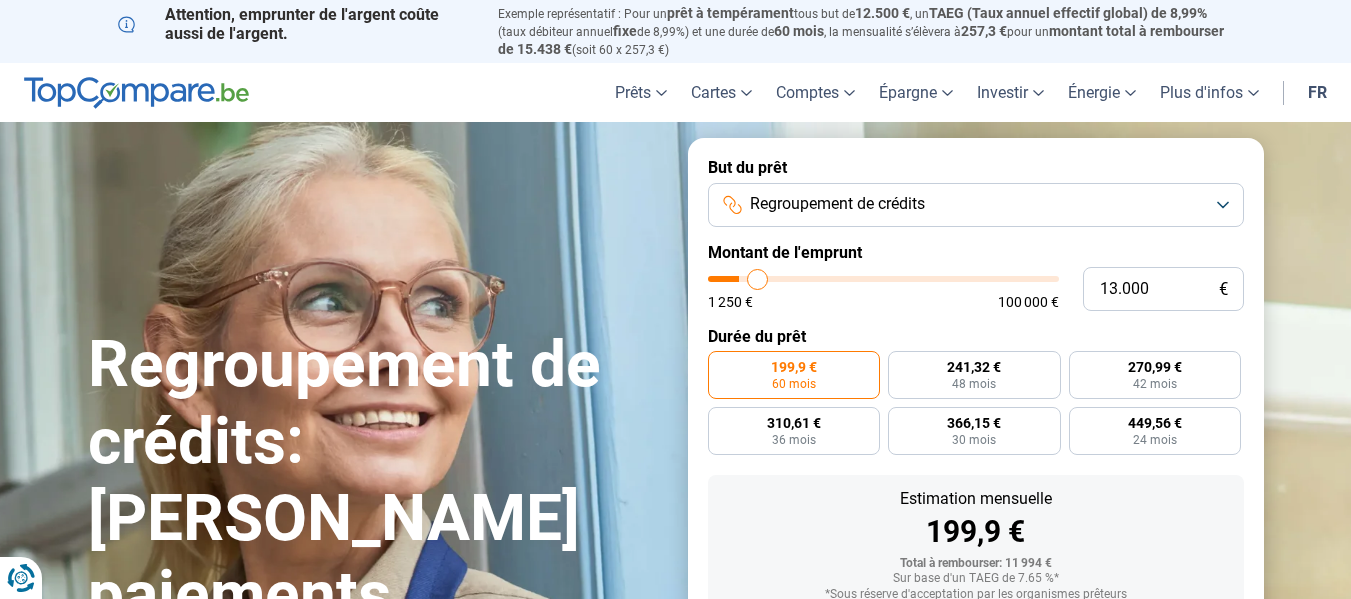 type on "15.000" 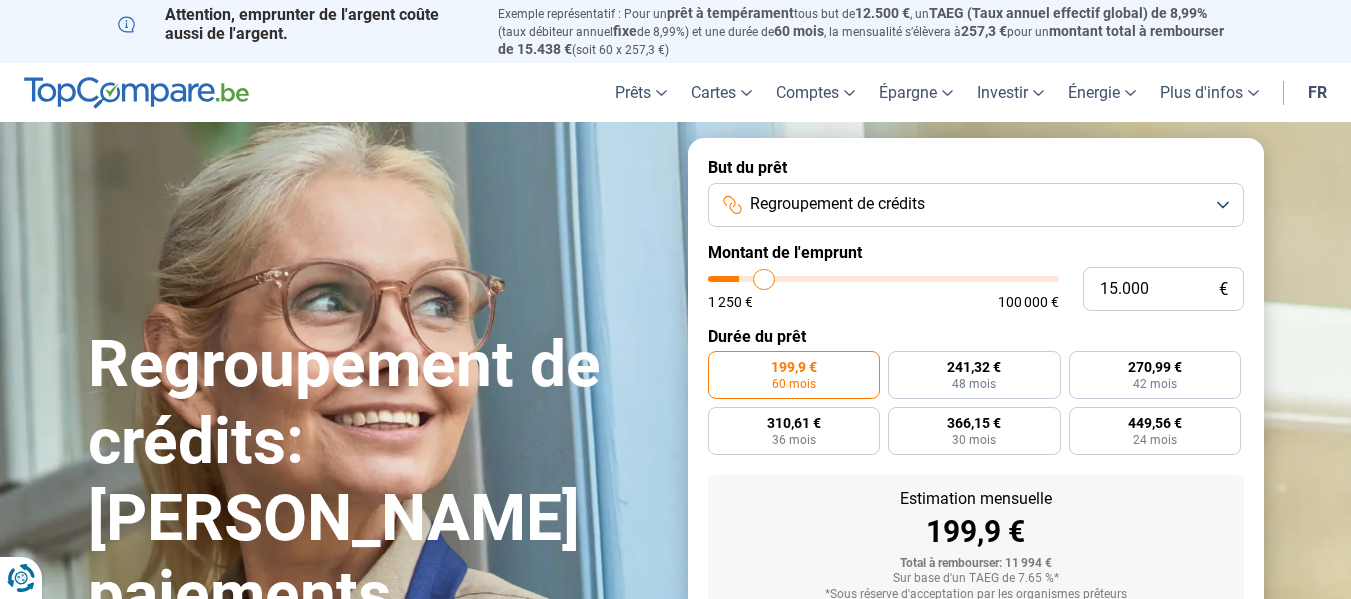 type on "16.000" 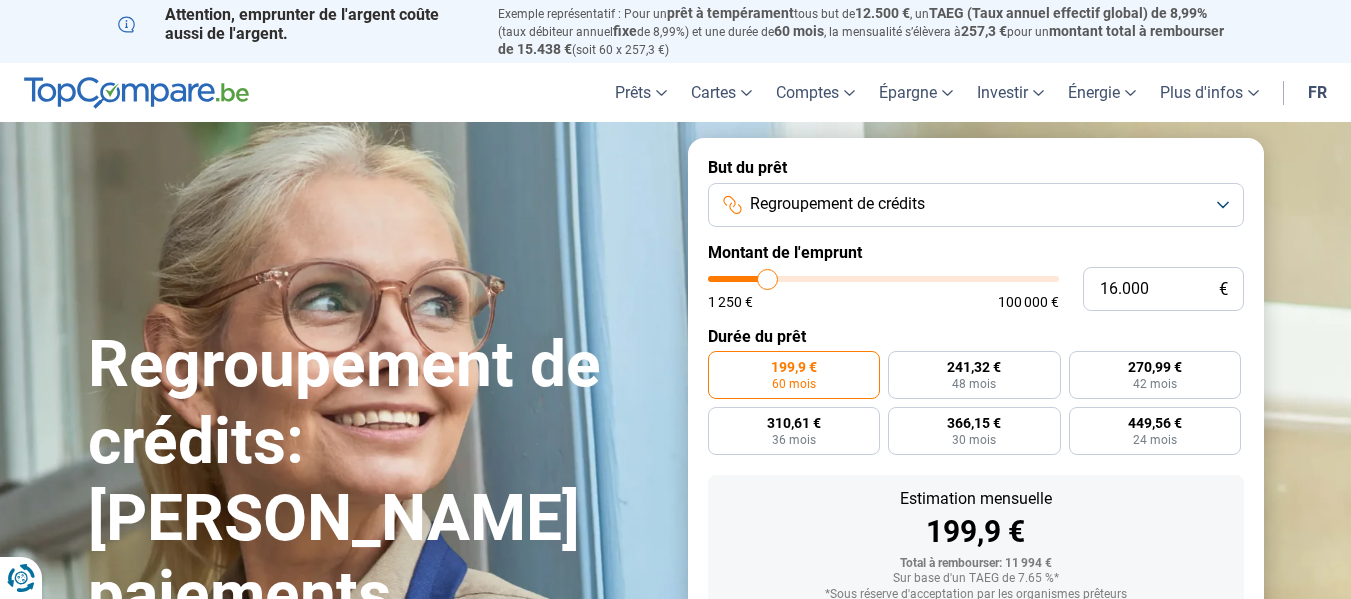 type on "16.250" 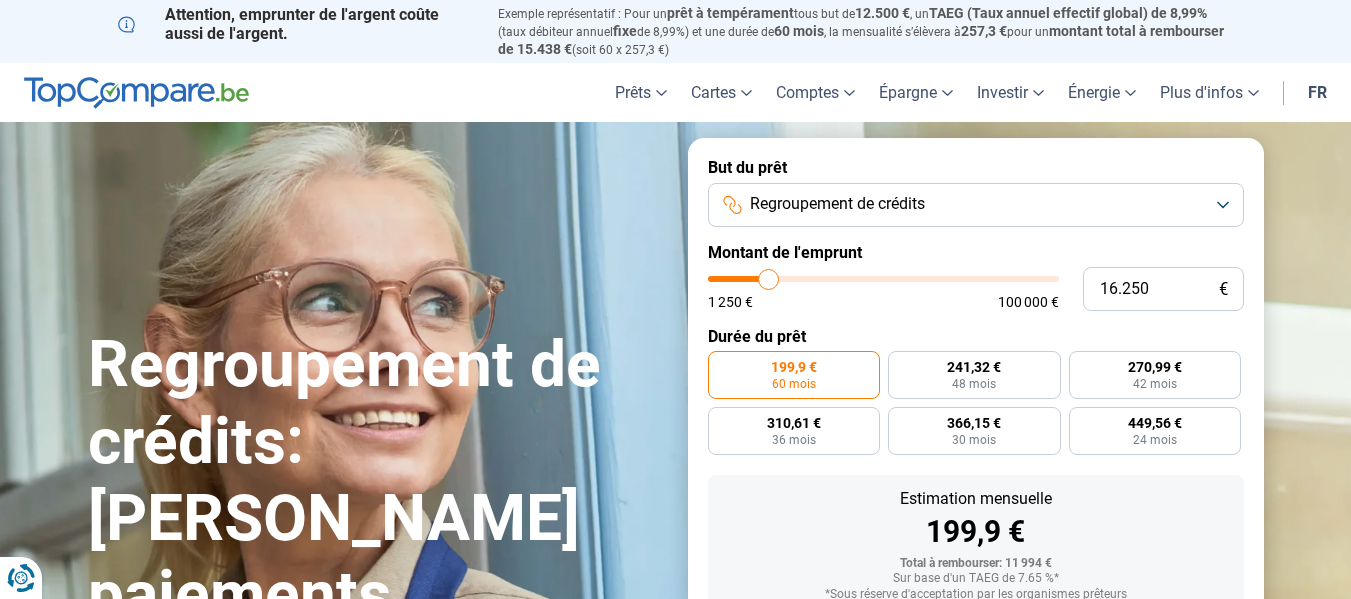 type on "16.500" 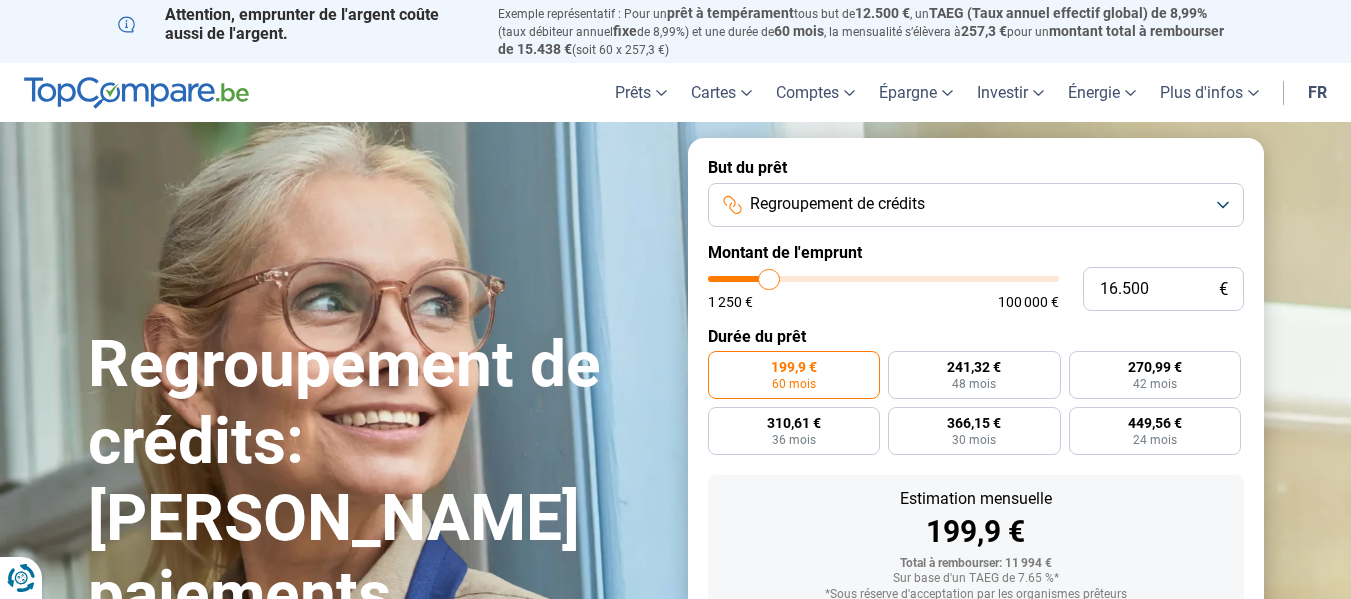 type on "17.250" 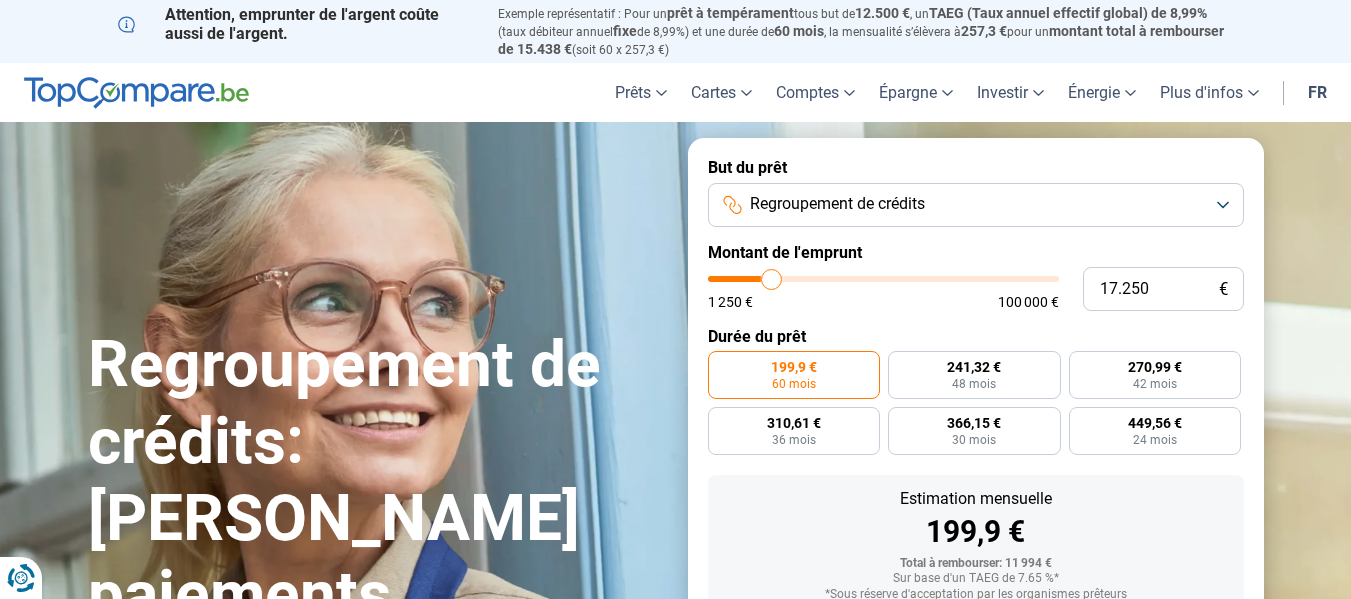 type on "19.250" 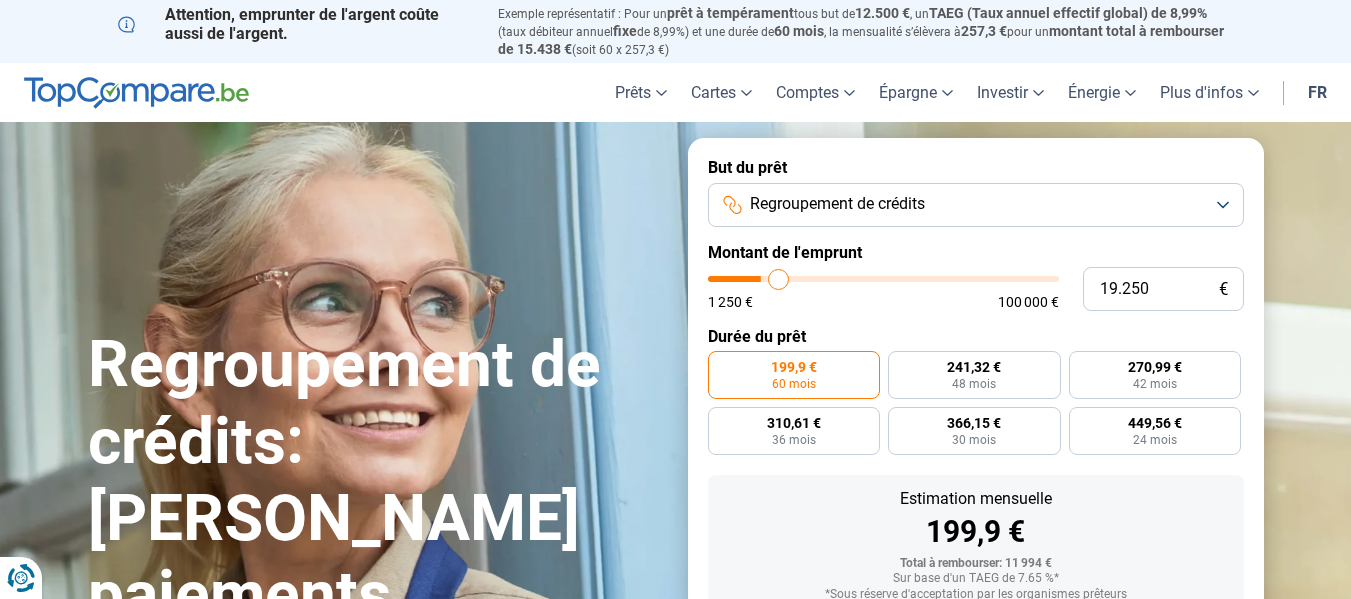 type on "20.750" 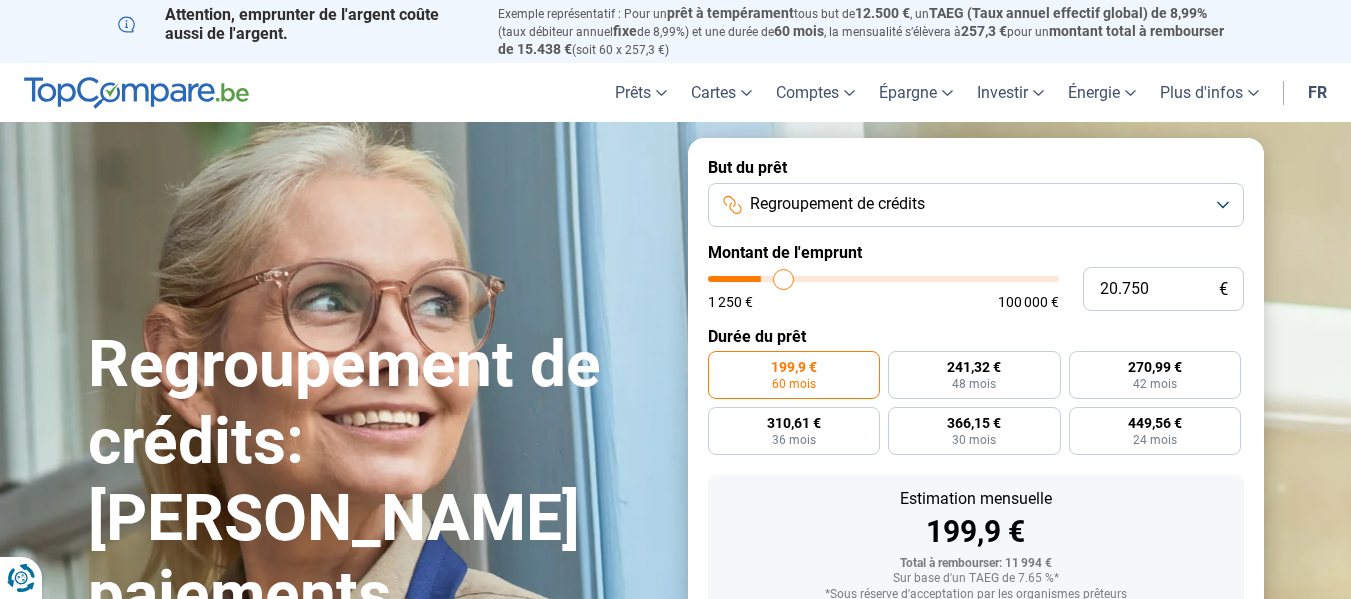 type on "21.250" 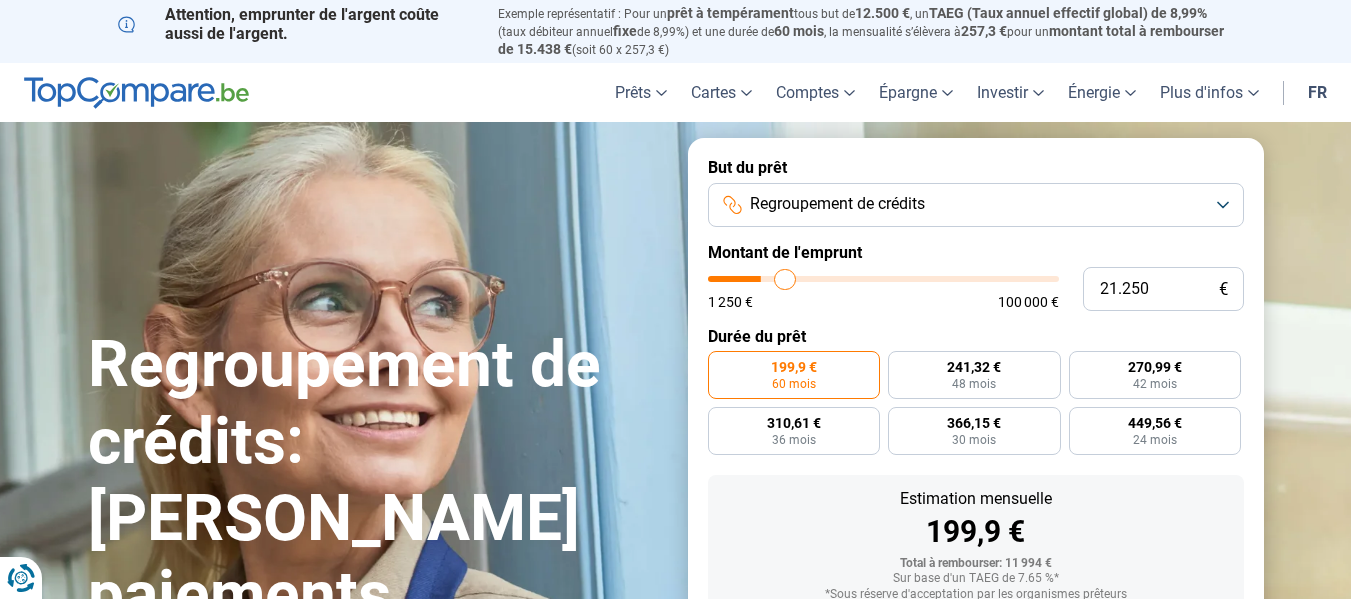 type on "21.500" 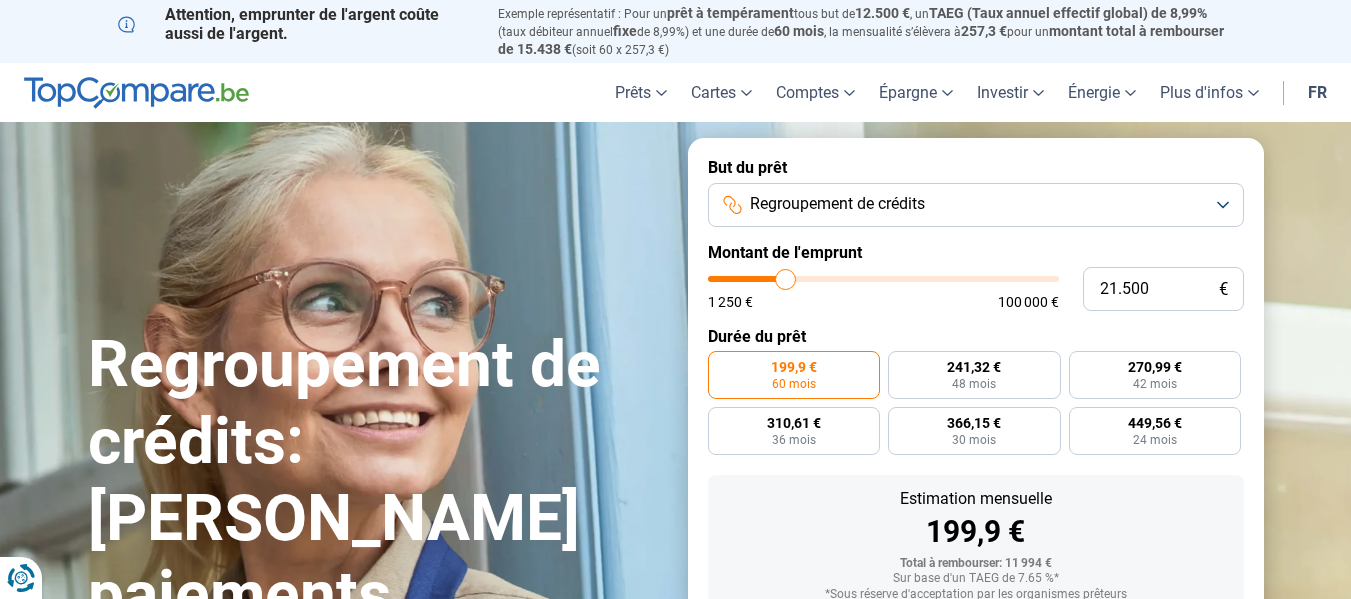 type on "23.000" 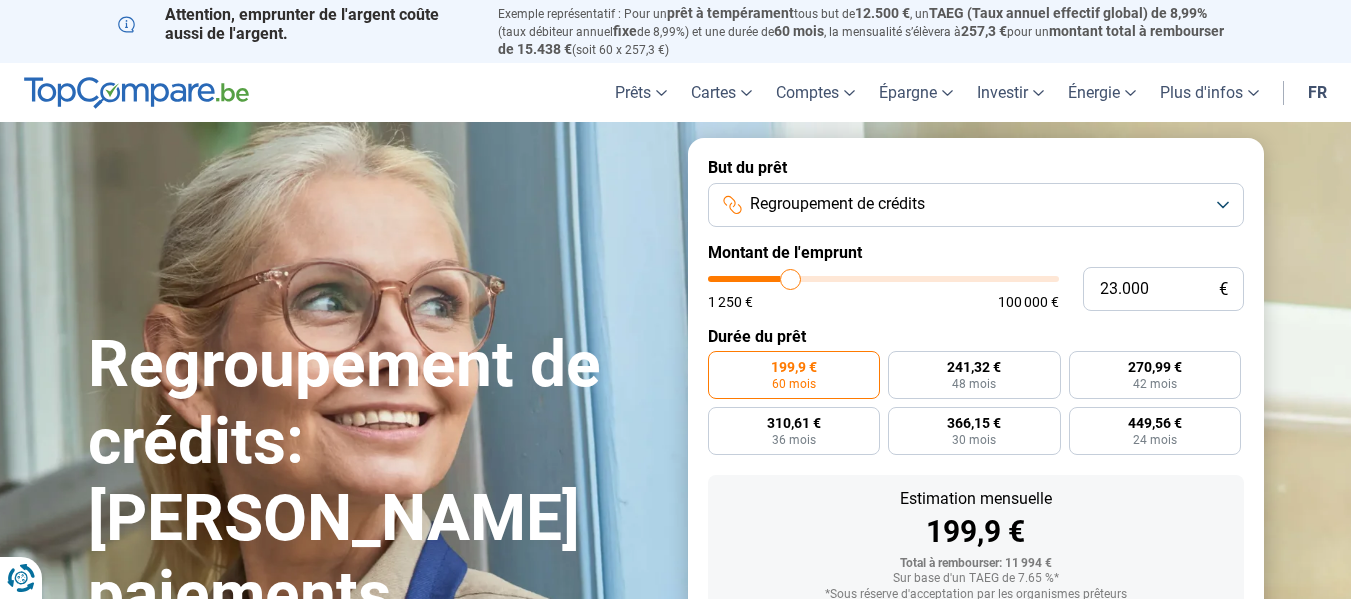 type on "25.250" 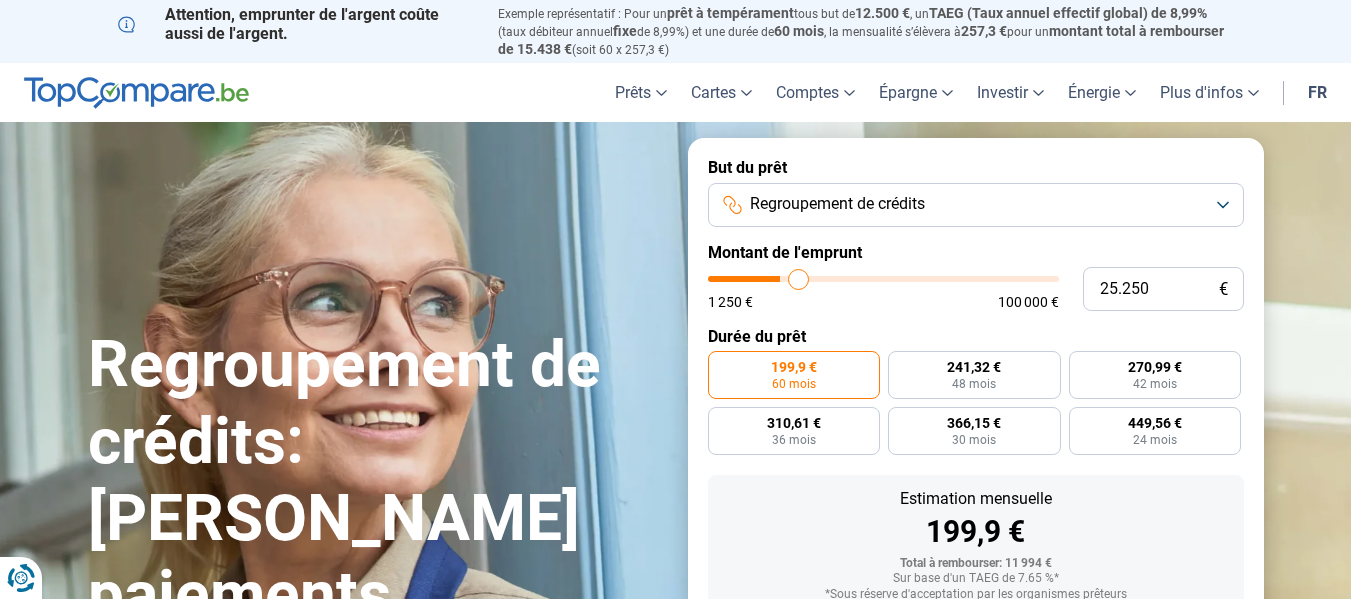 type on "28.250" 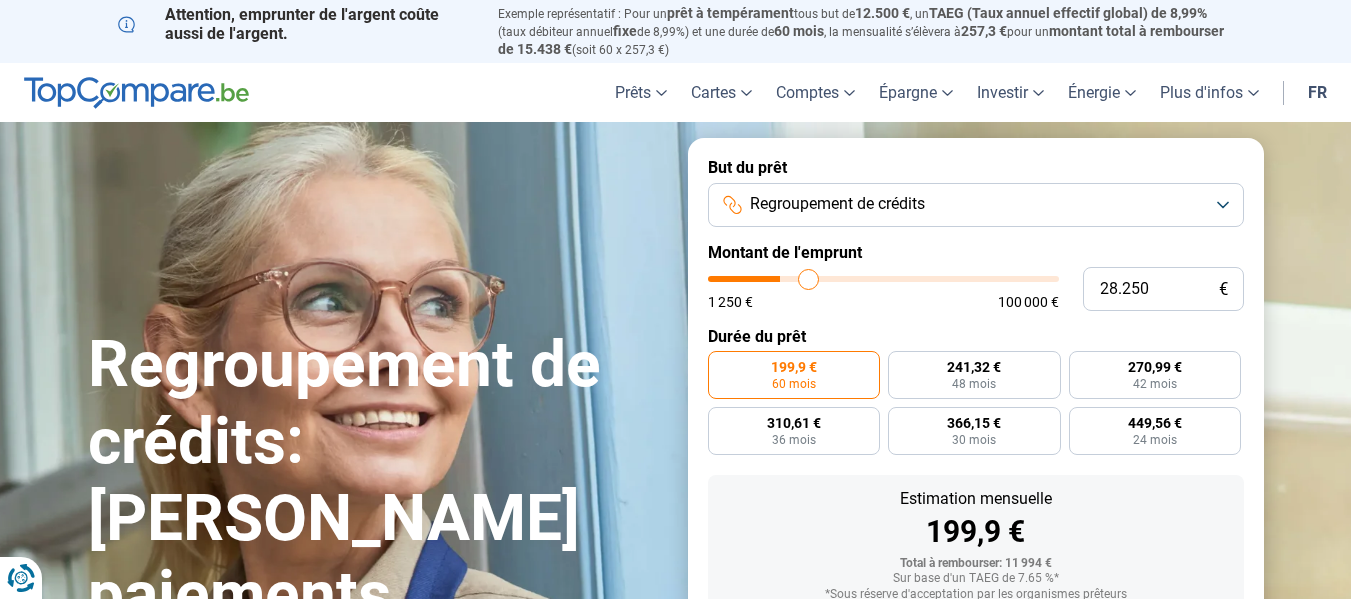 type on "29.500" 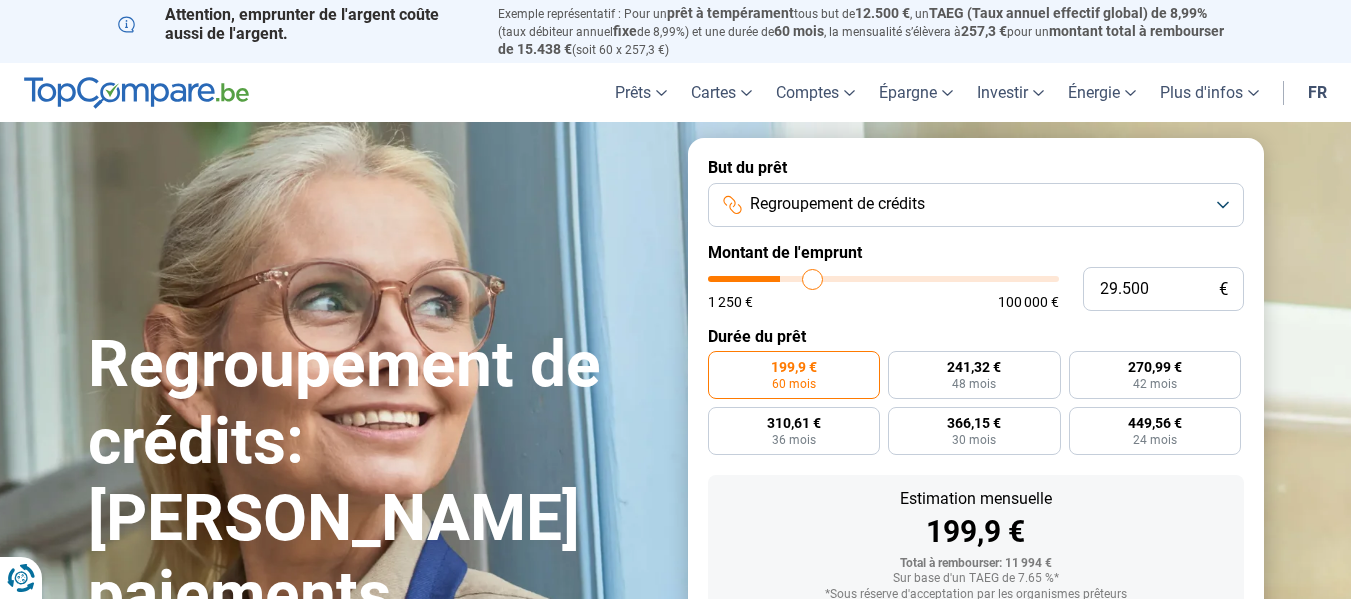 type on "30.750" 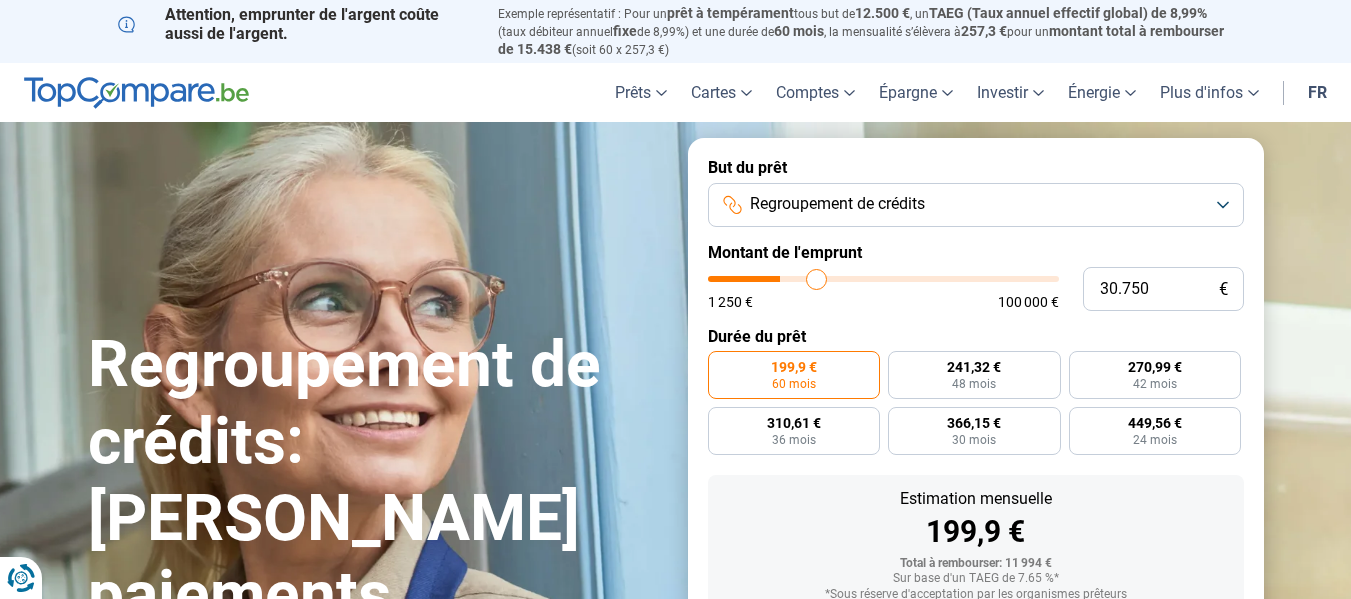type on "31.000" 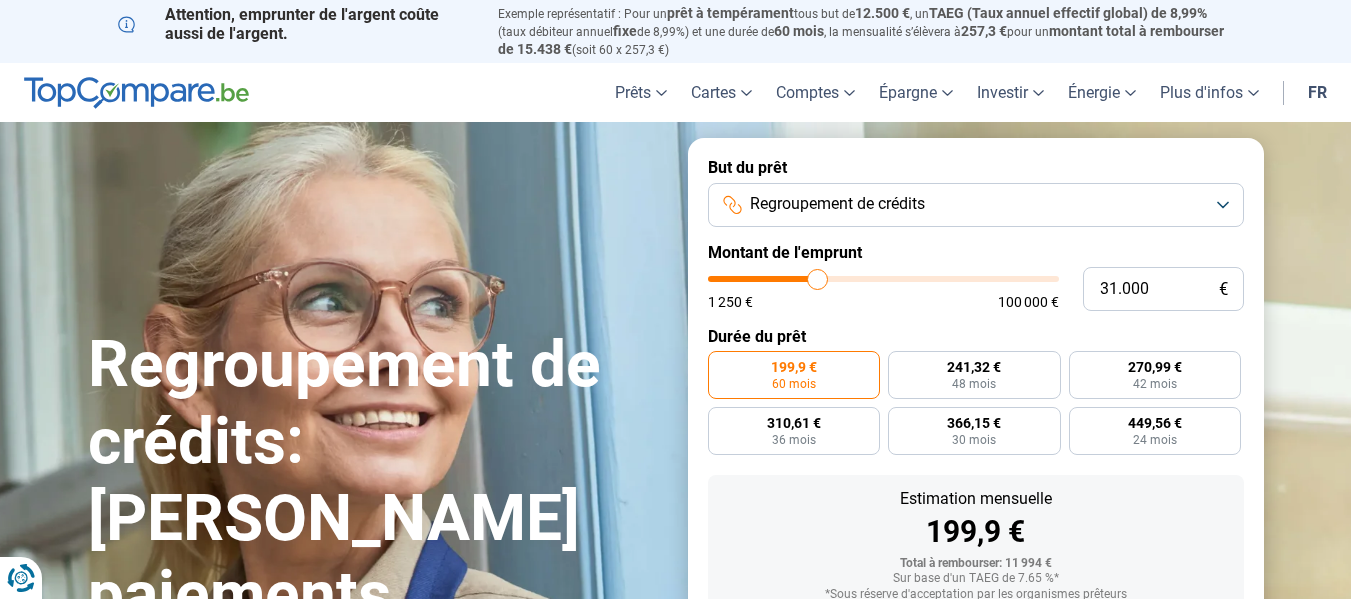 type on "33.250" 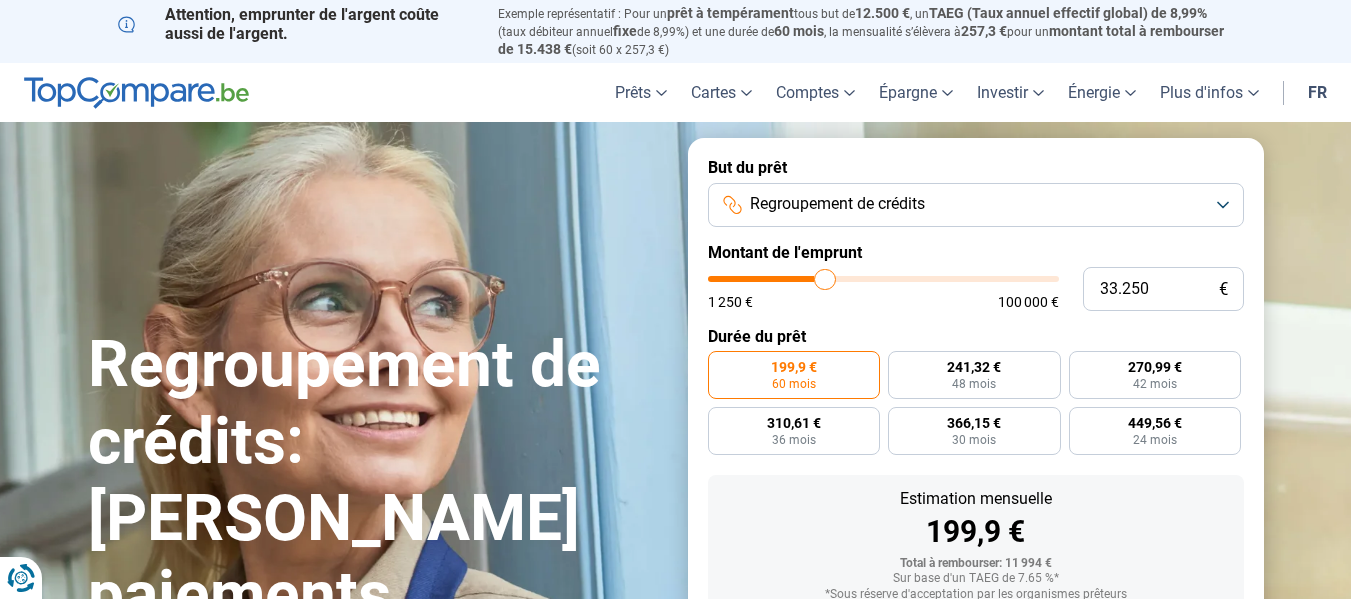 type on "36.250" 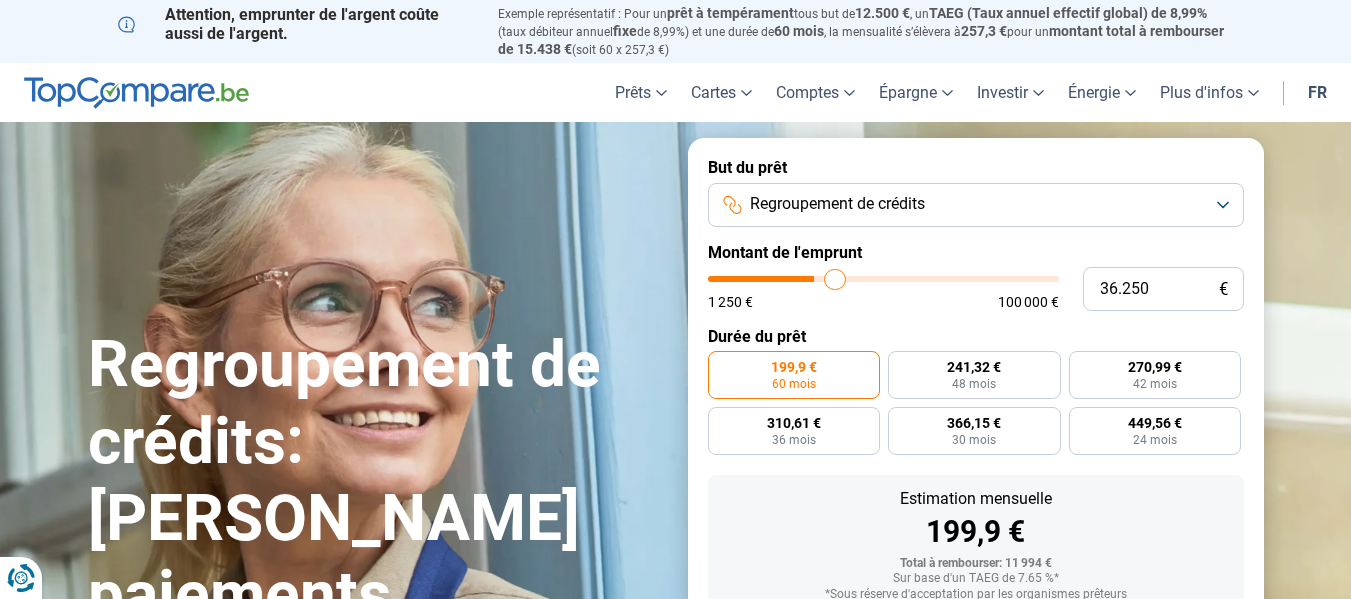 type on "37.000" 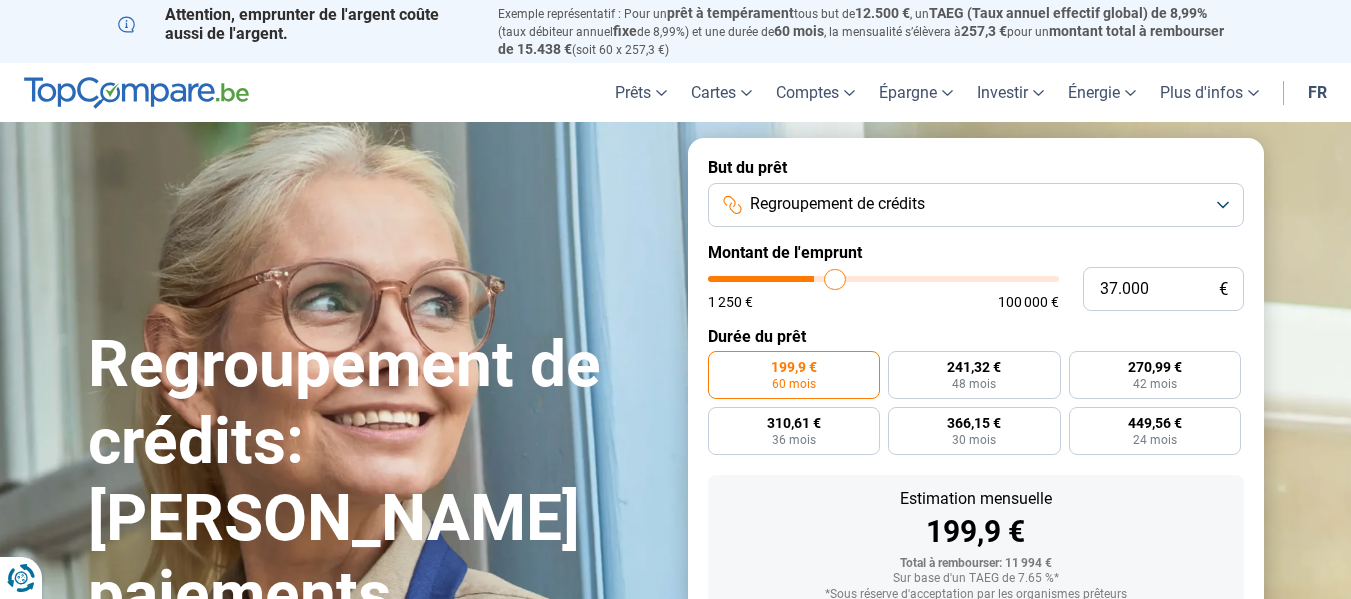 type on "37000" 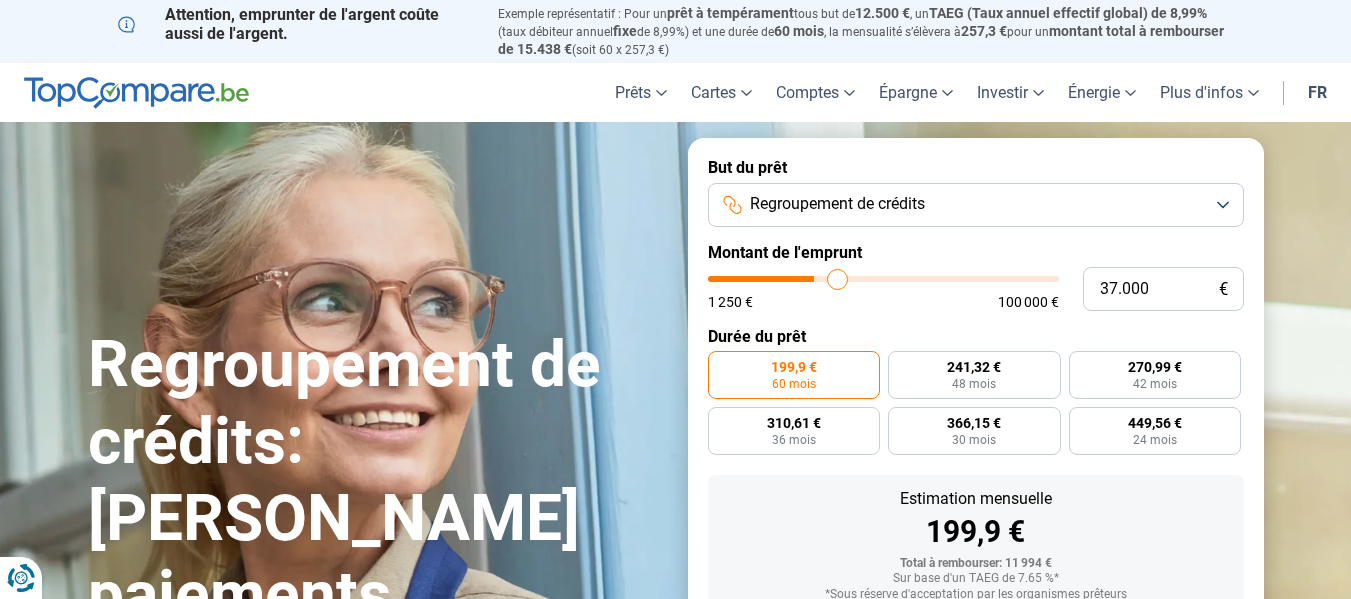 type on "38.000" 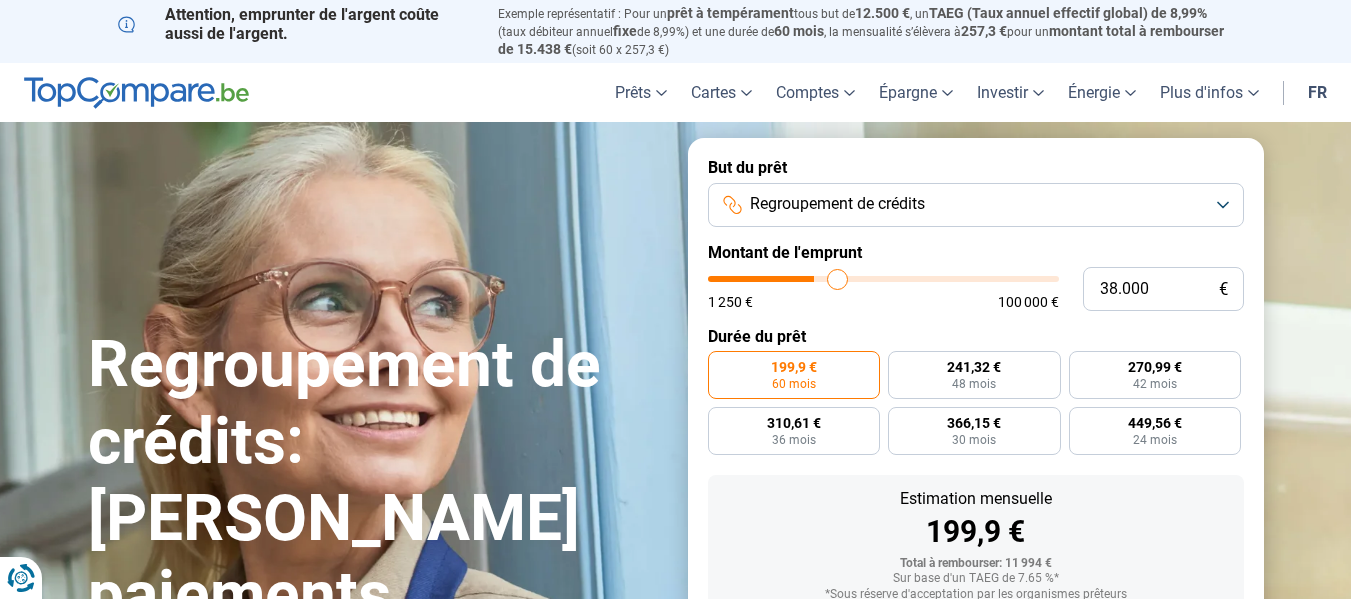 type on "38000" 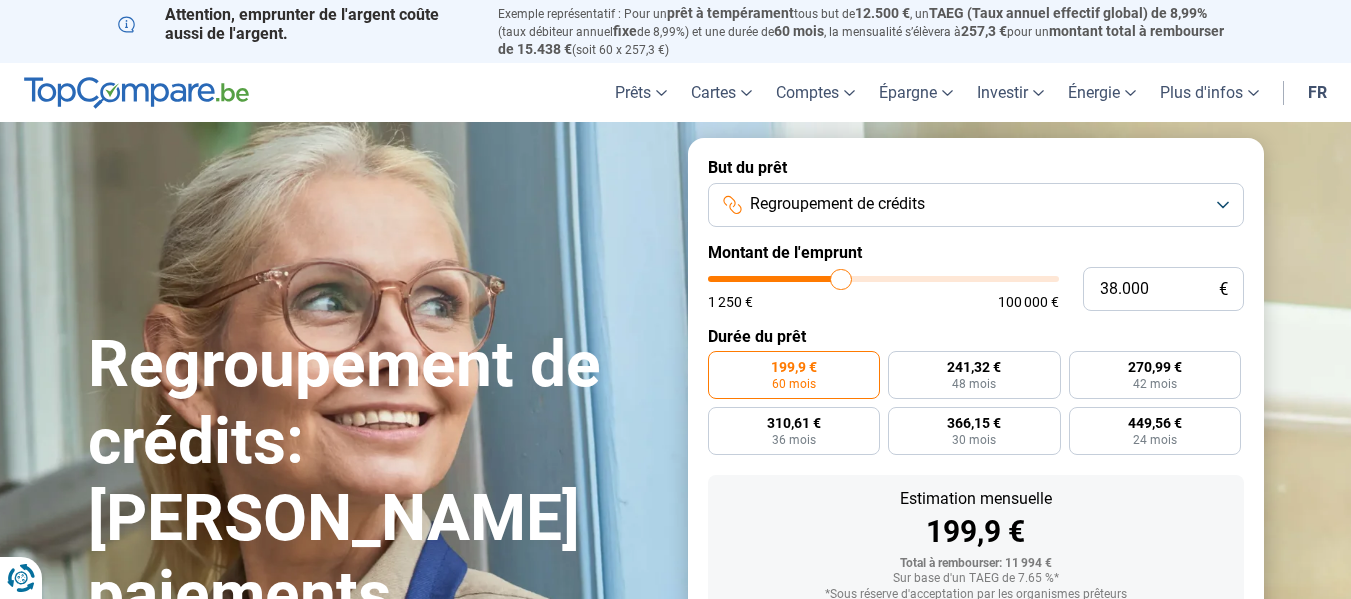 type on "38.750" 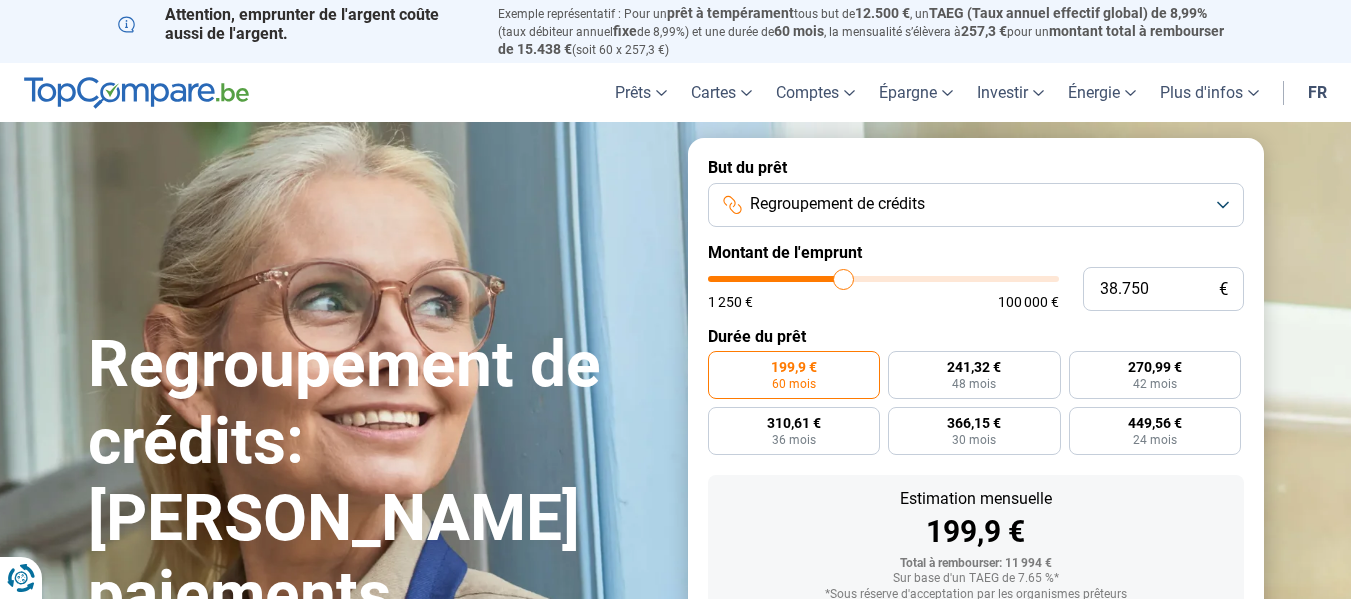 type on "39.250" 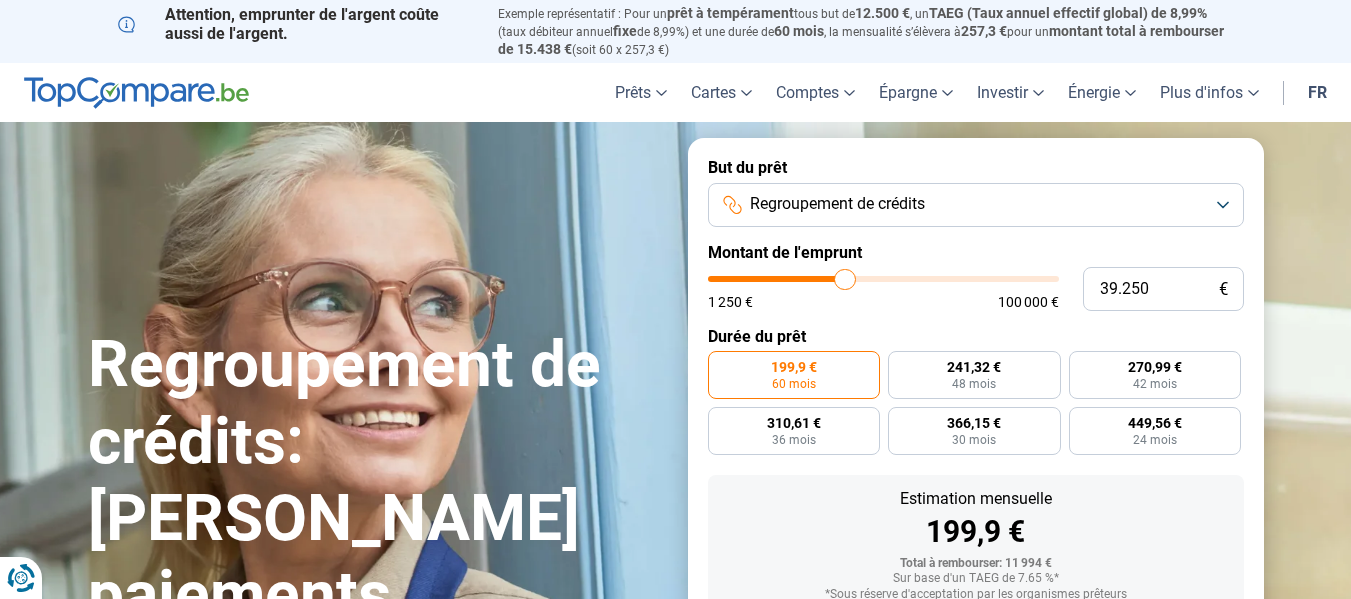 type on "38.500" 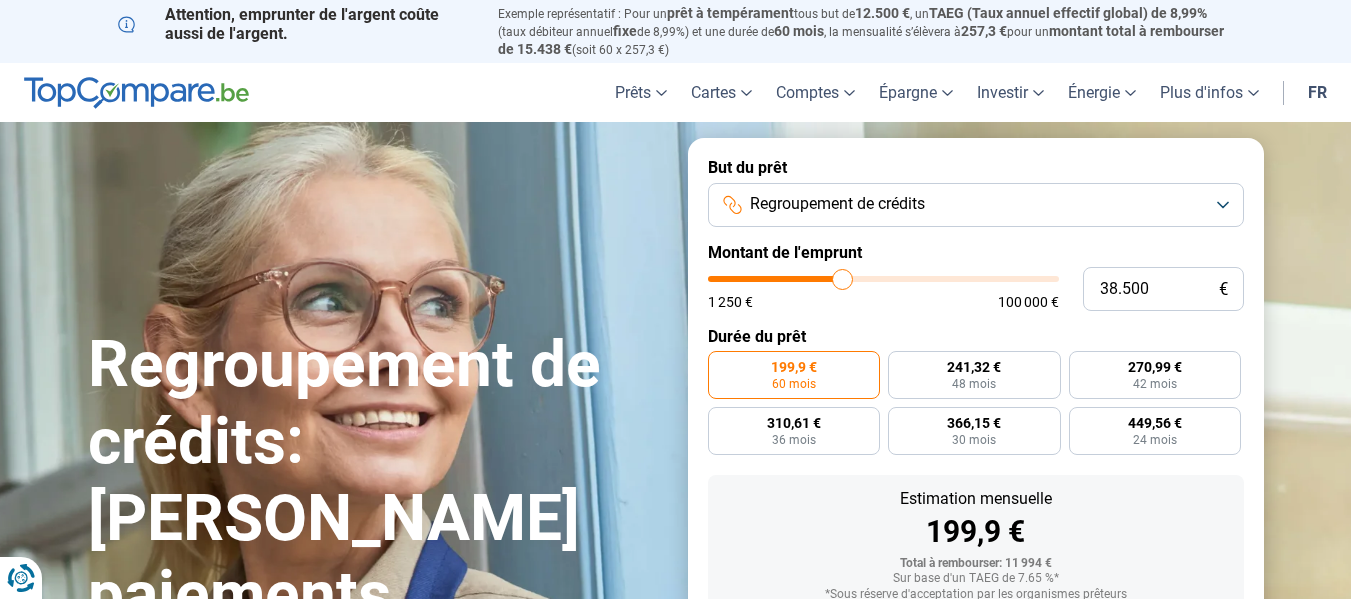 type on "38.250" 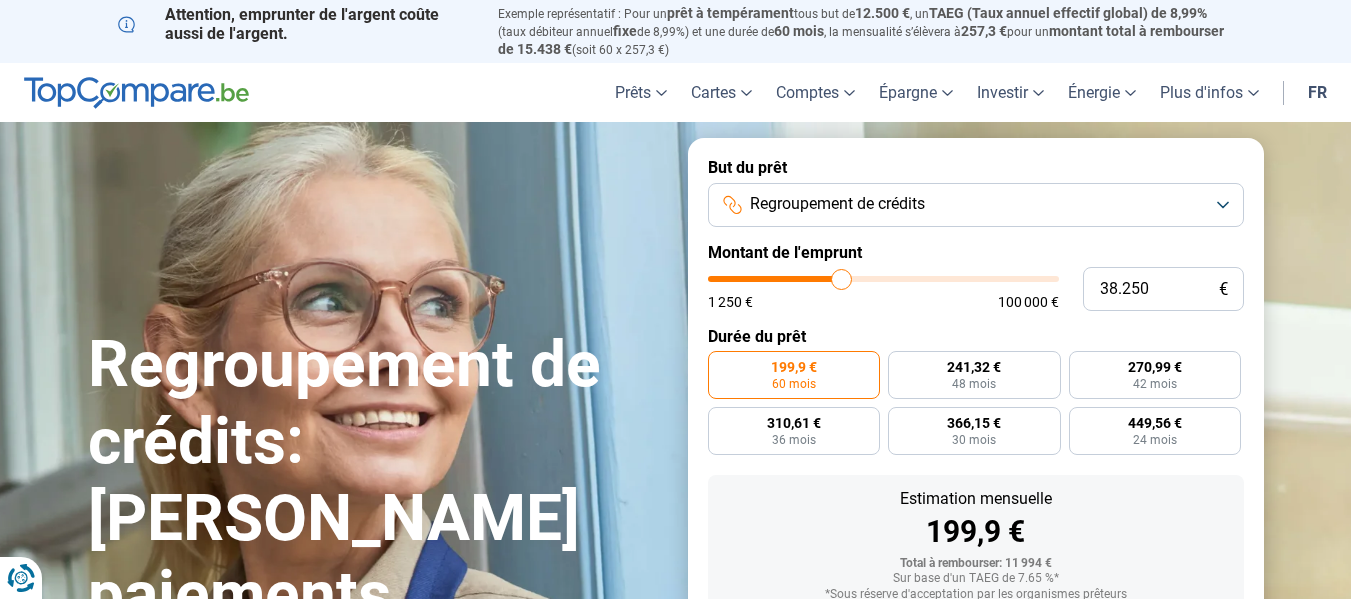 type on "37.750" 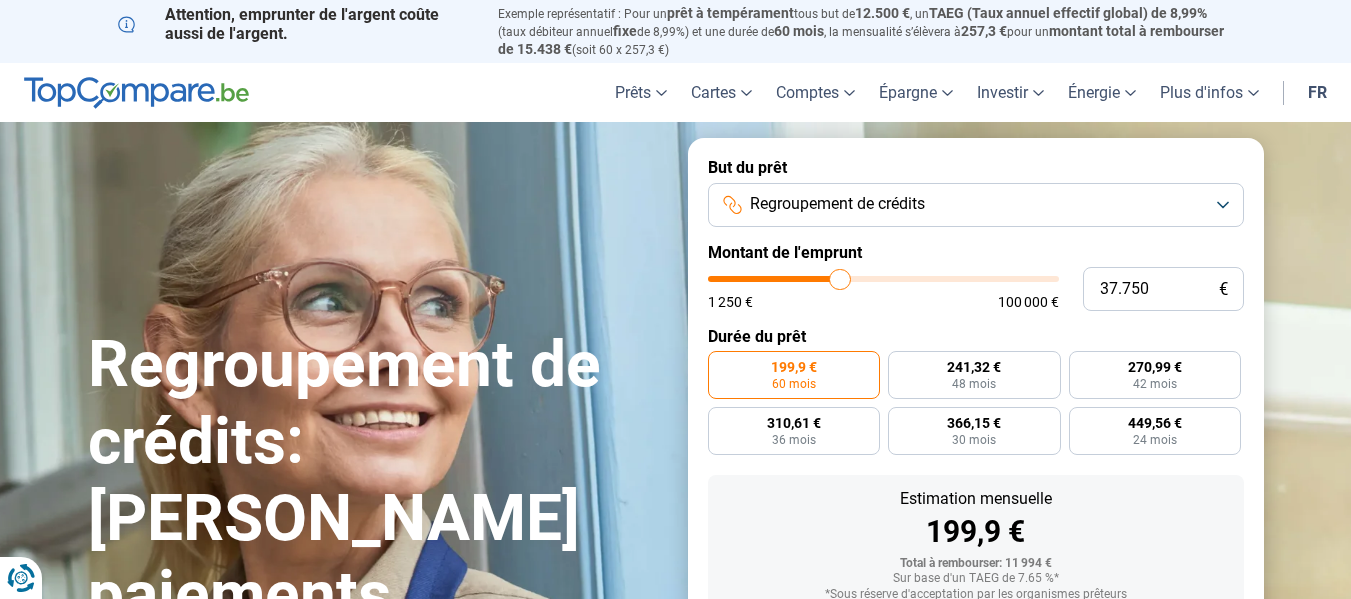type on "37.000" 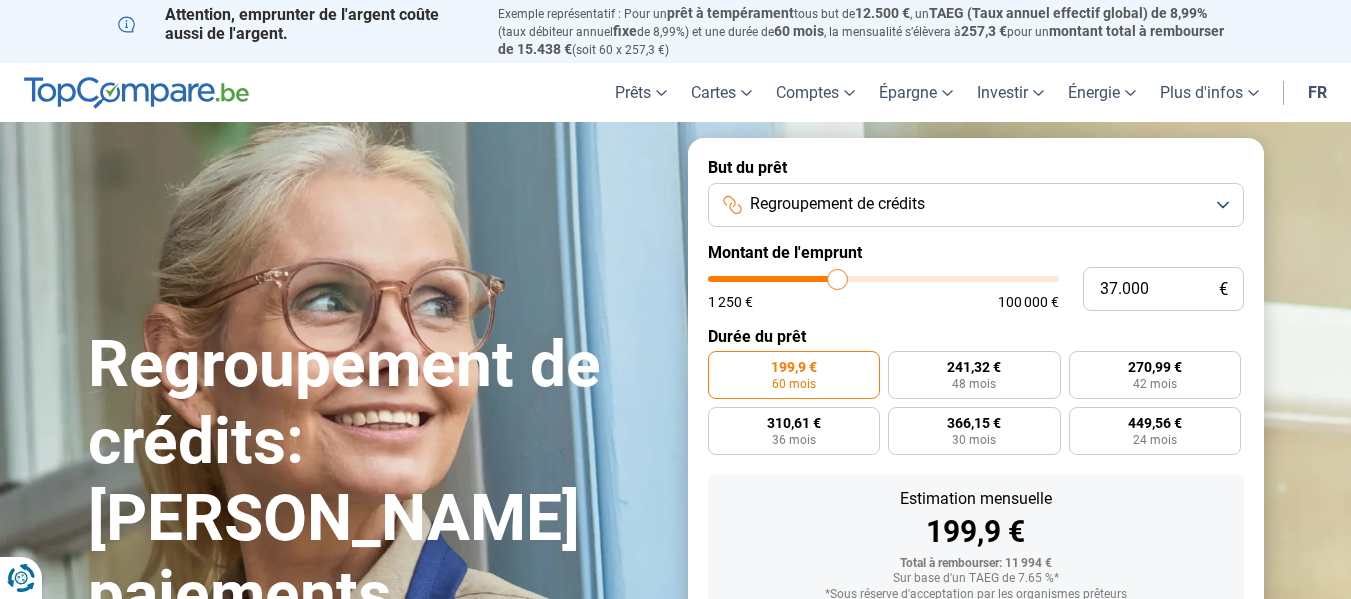 type on "36.750" 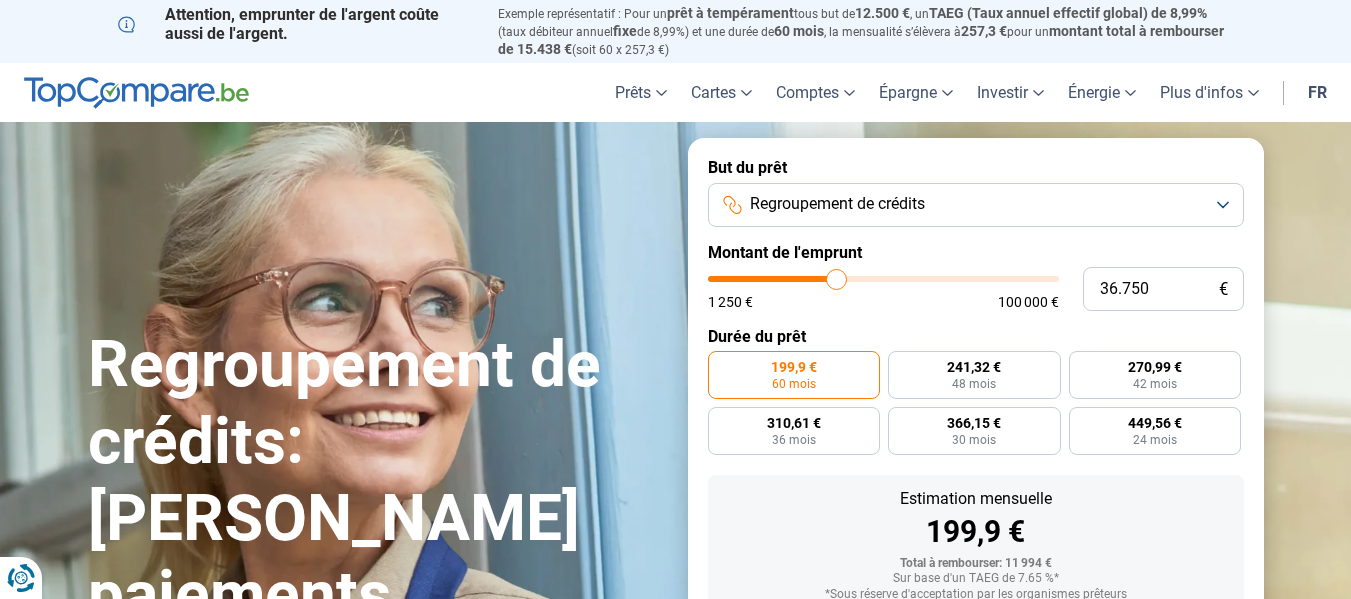 type on "35.250" 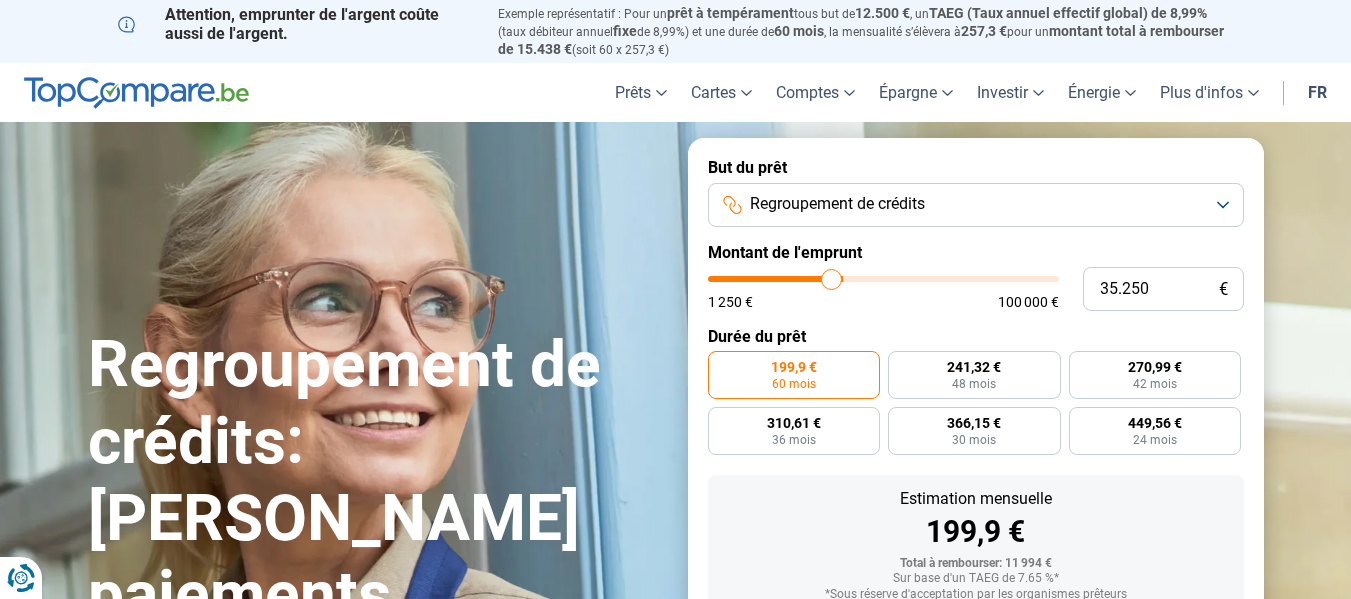 type on "34.000" 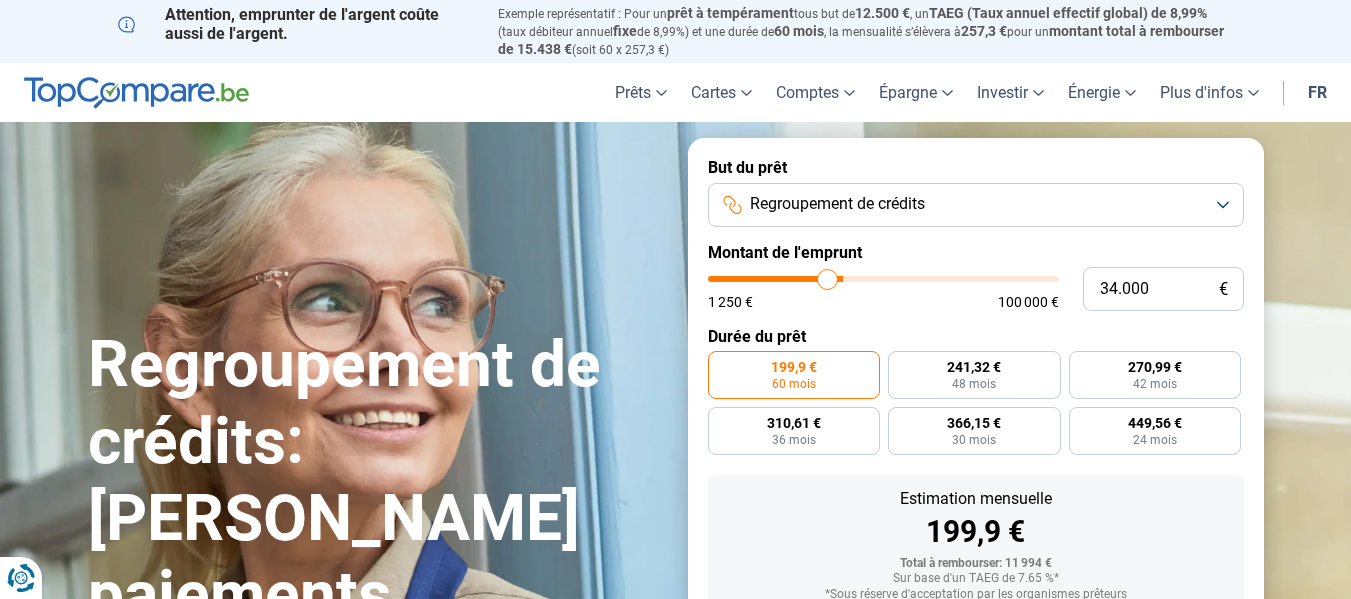 type on "31.250" 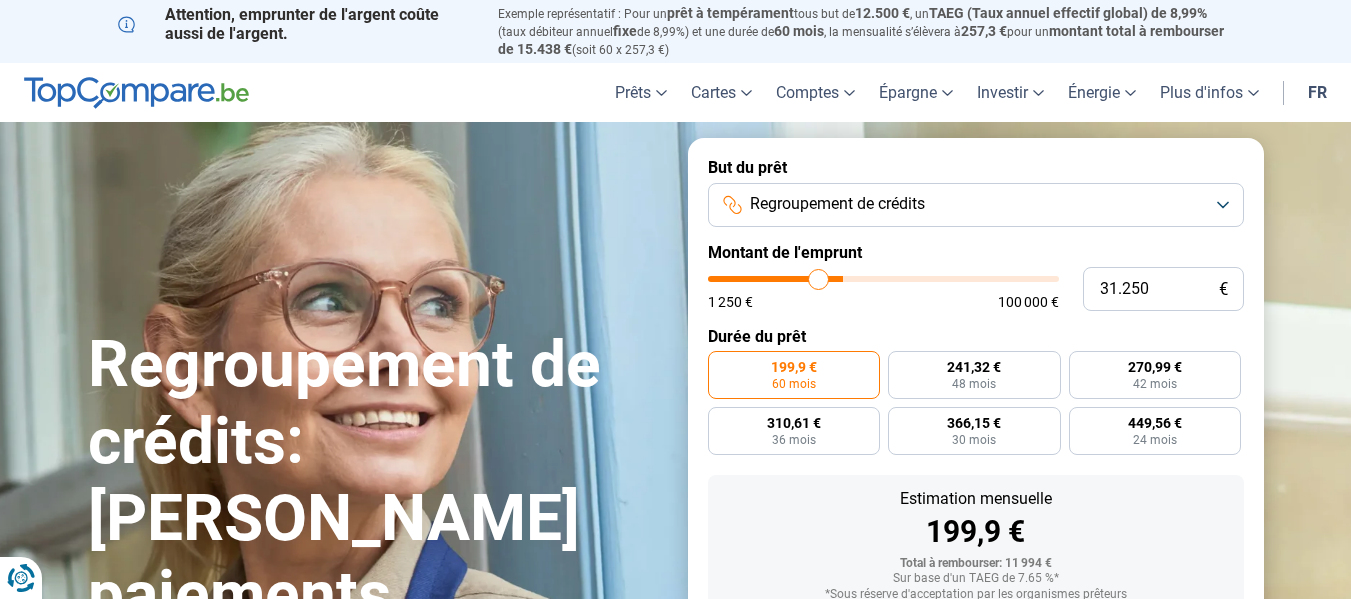 type on "29.000" 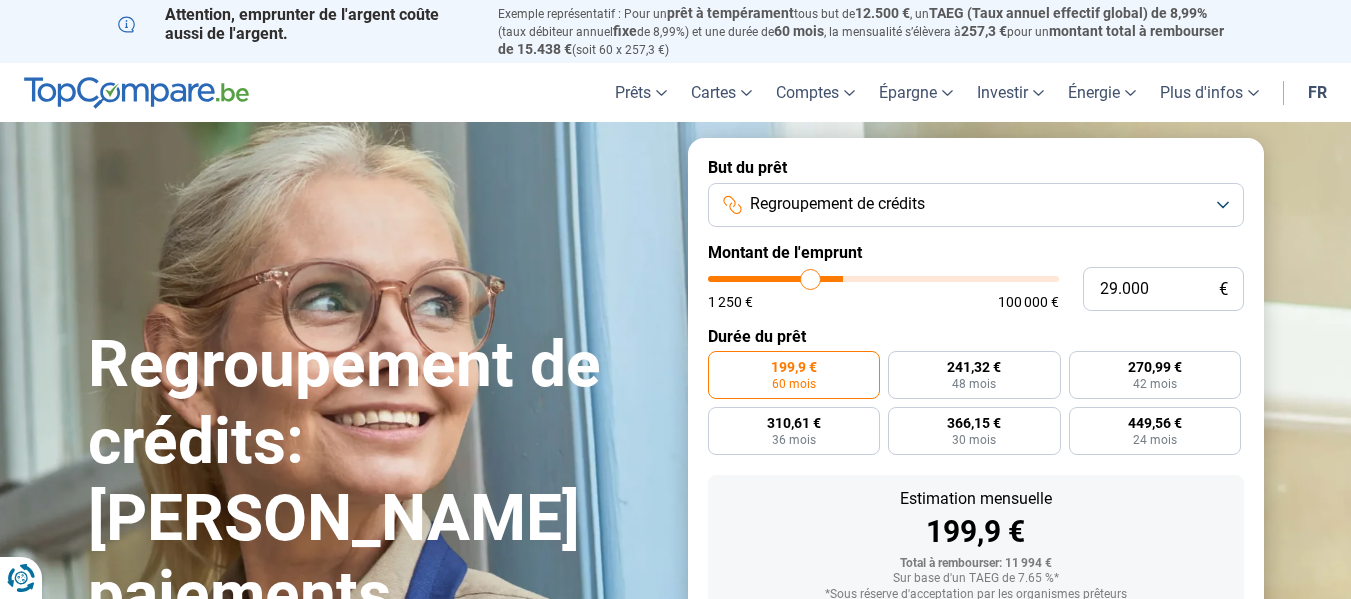 type on "28.000" 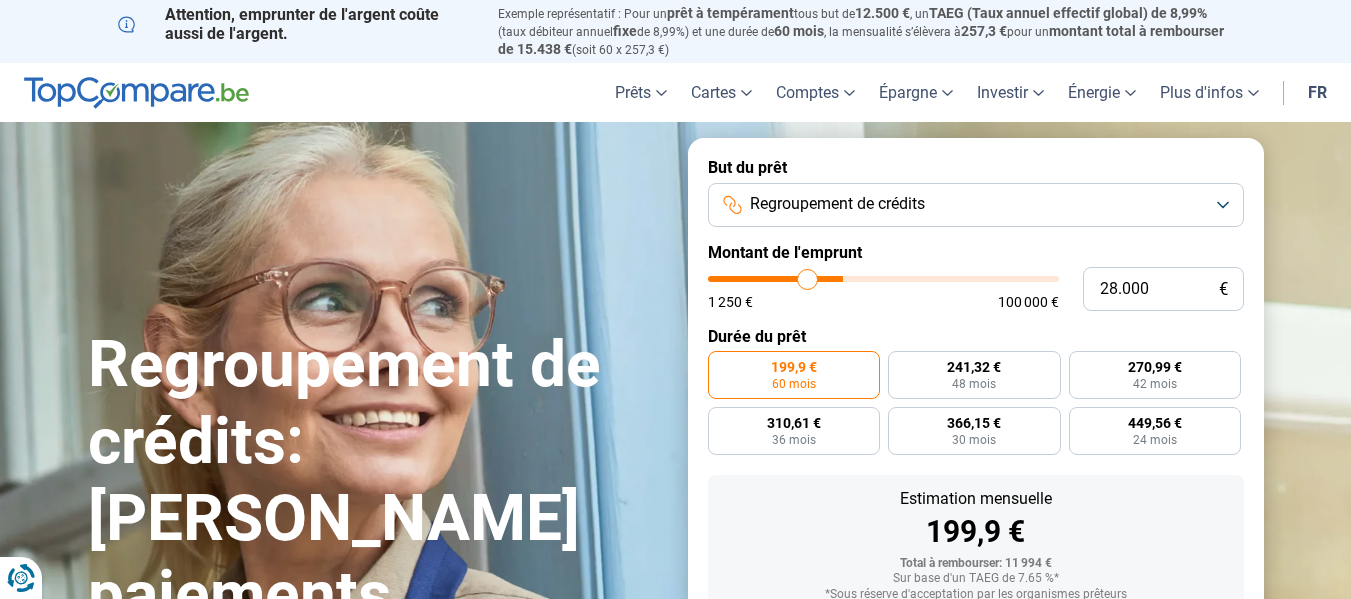type on "27.750" 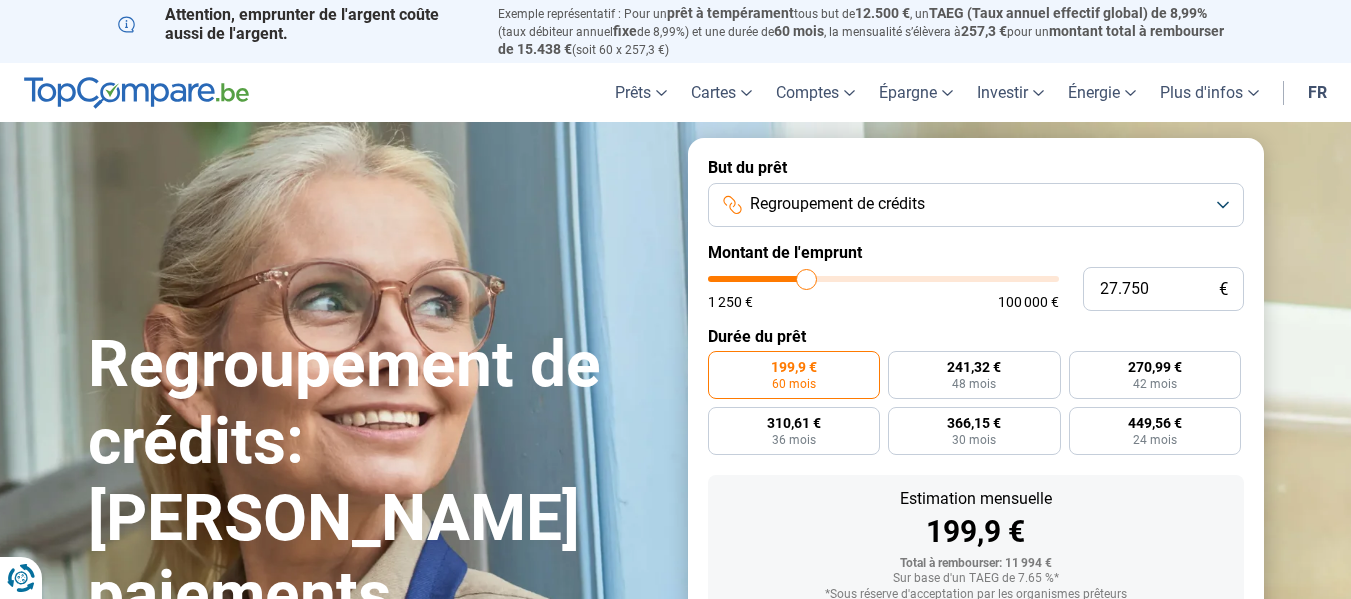 type on "26.750" 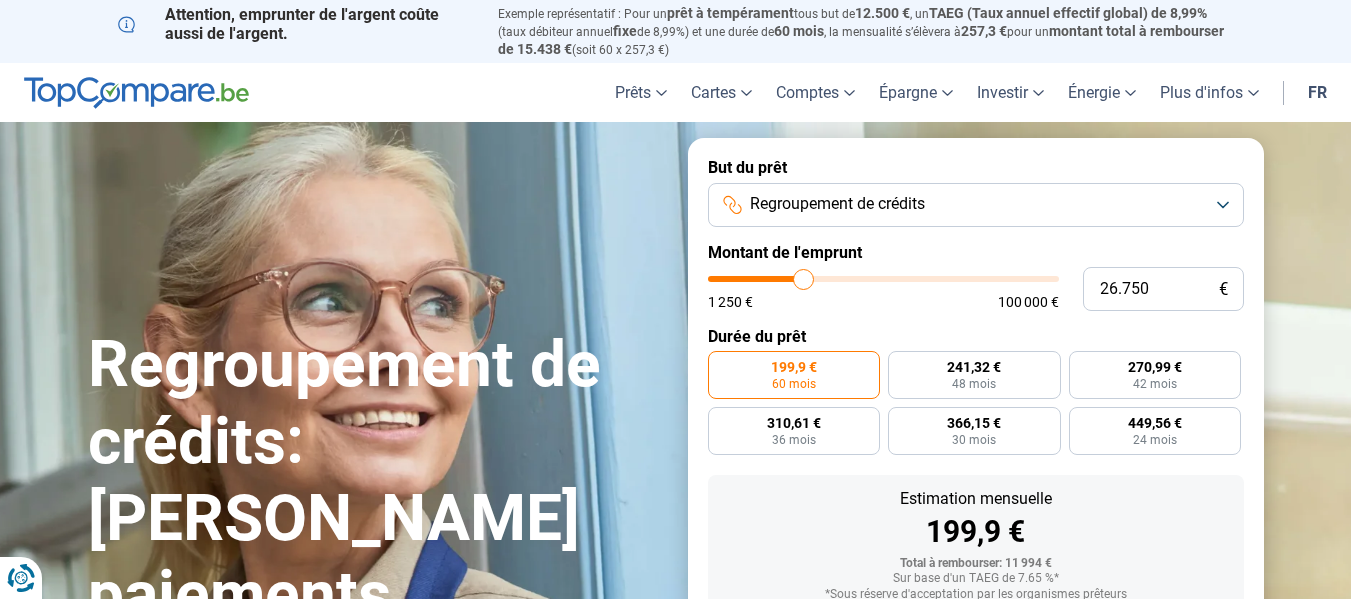 type on "24.250" 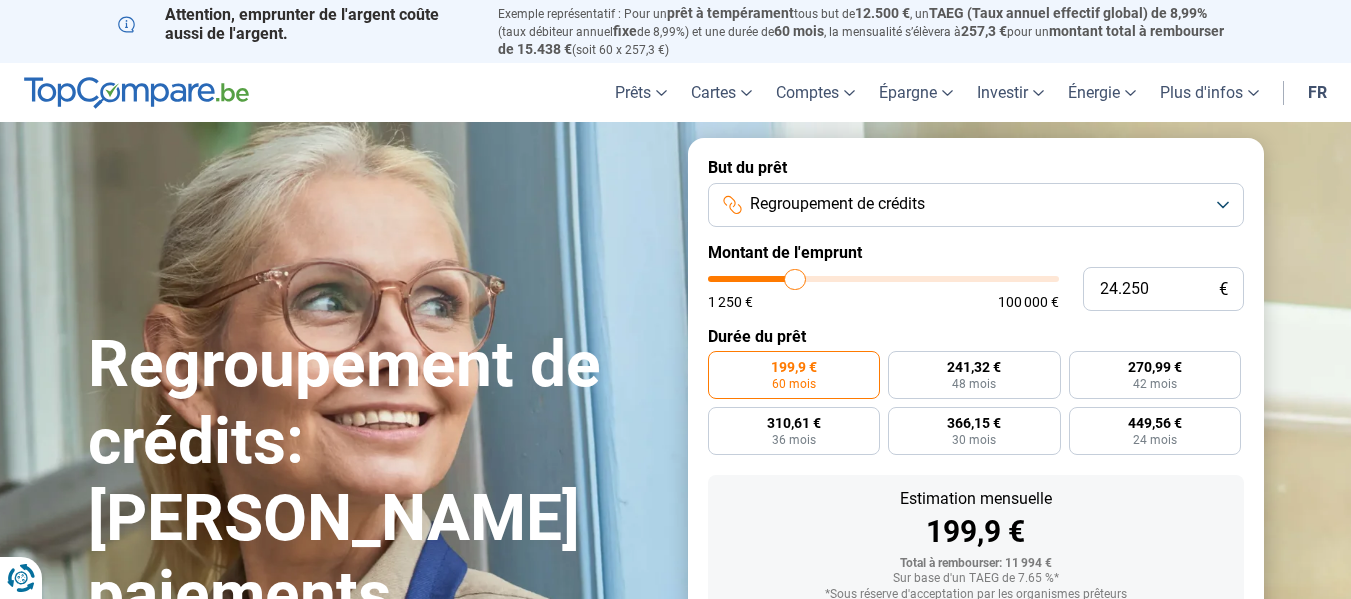 type on "20.250" 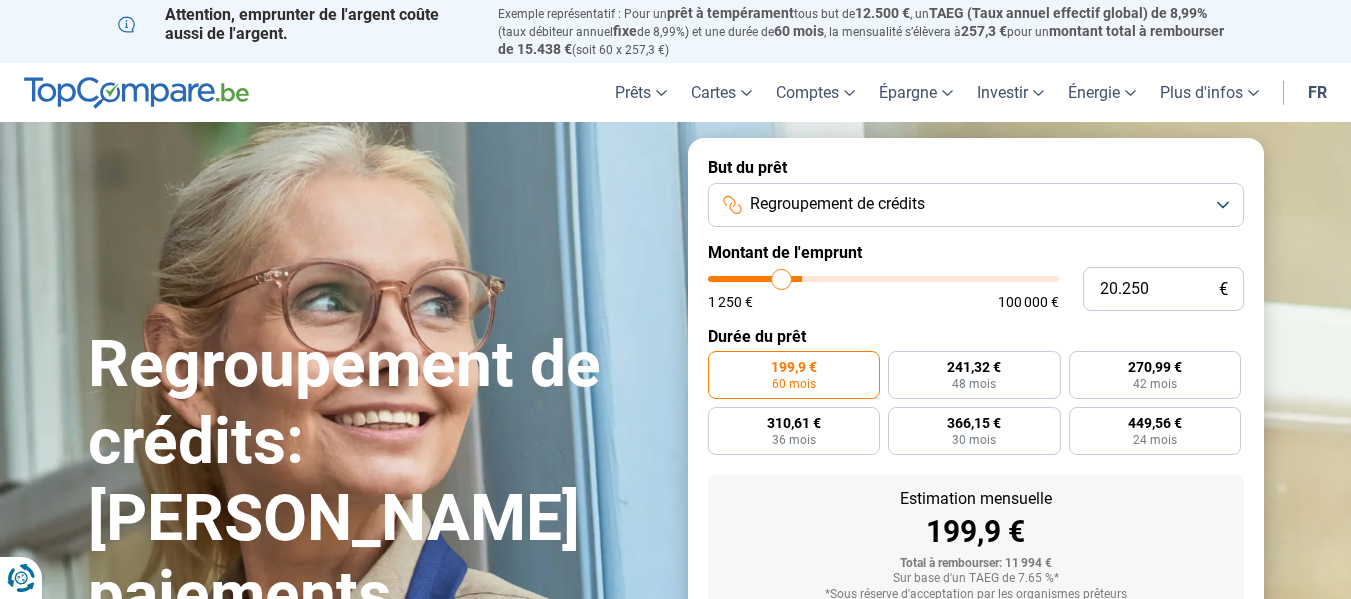 type on "18.000" 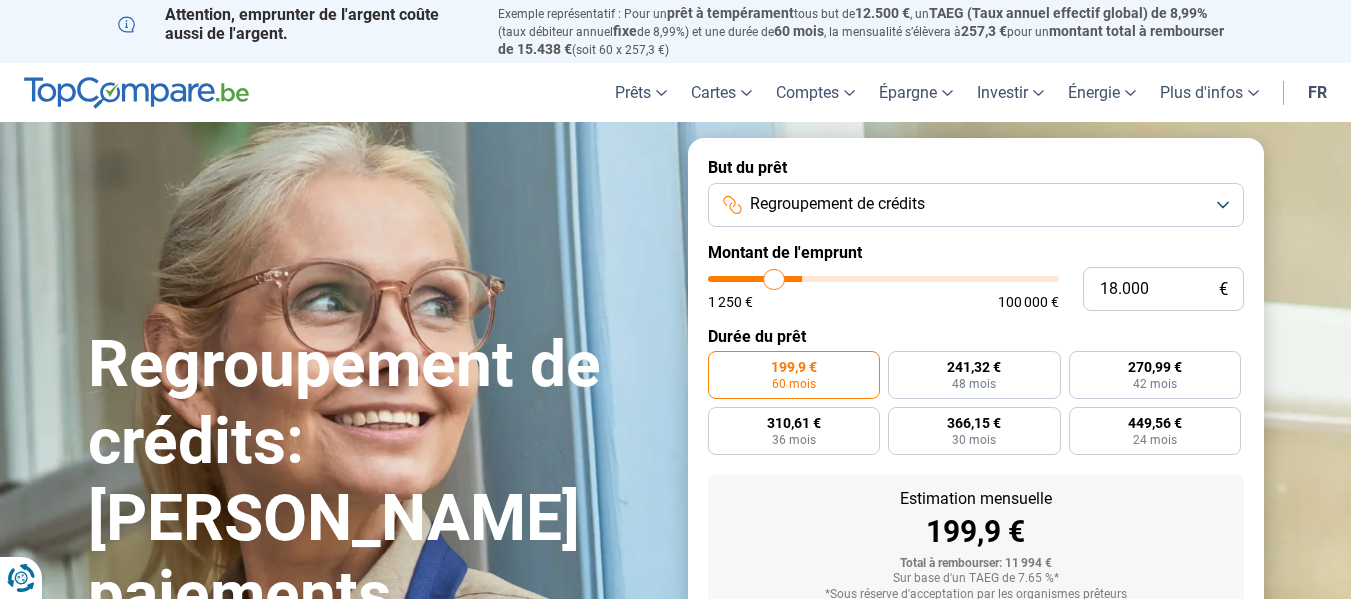type on "15.500" 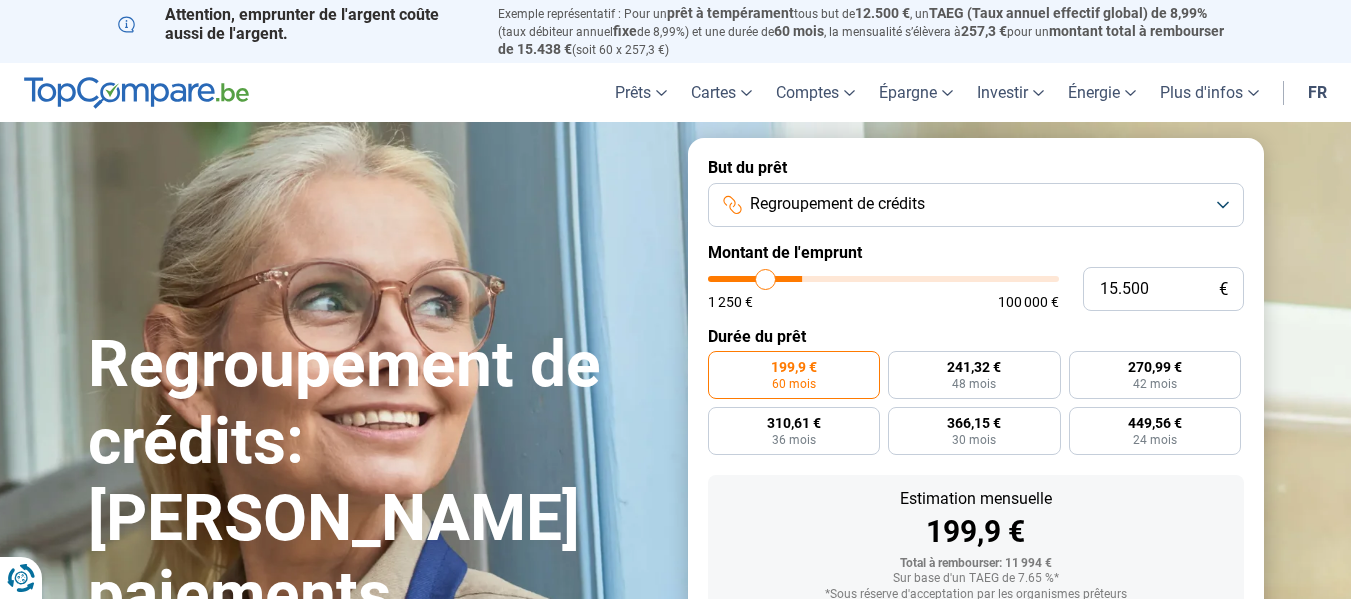 type on "15.000" 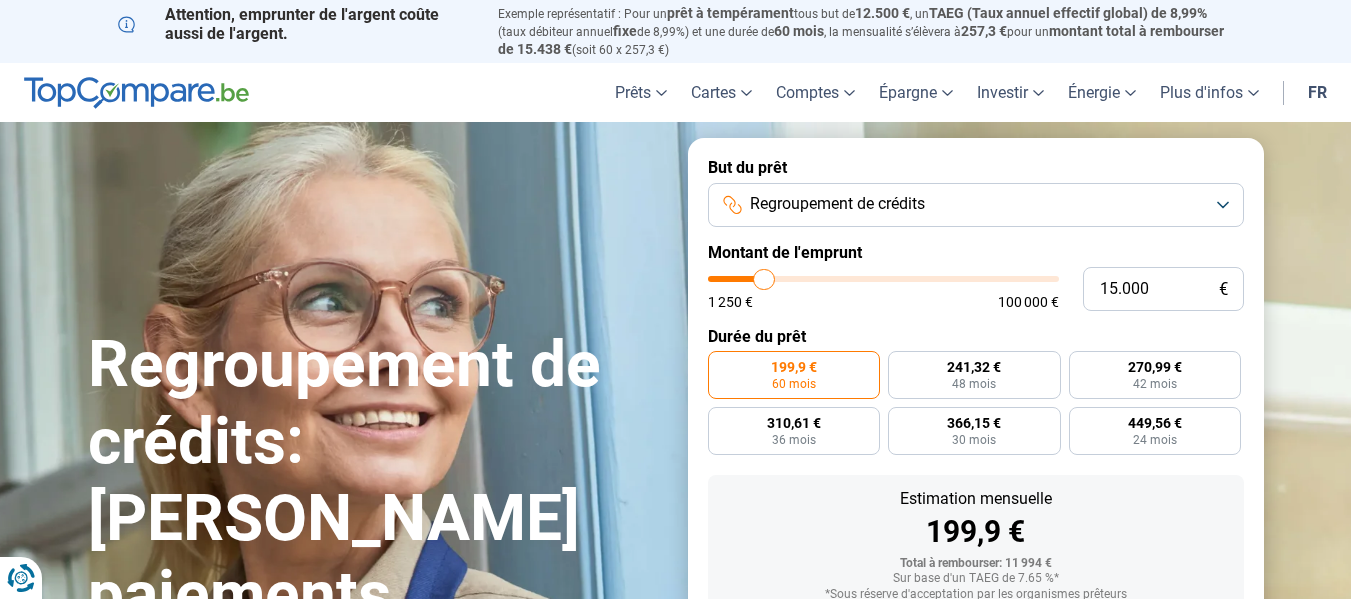 type on "15.500" 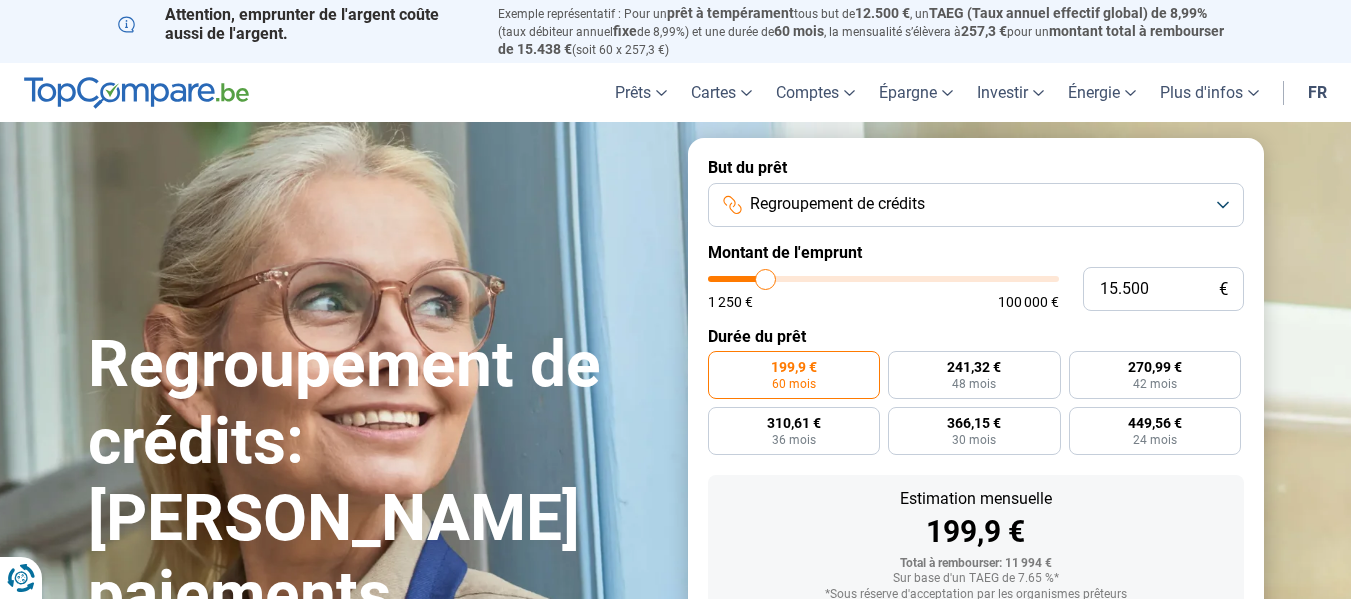 drag, startPoint x: 750, startPoint y: 274, endPoint x: 766, endPoint y: 284, distance: 18.867962 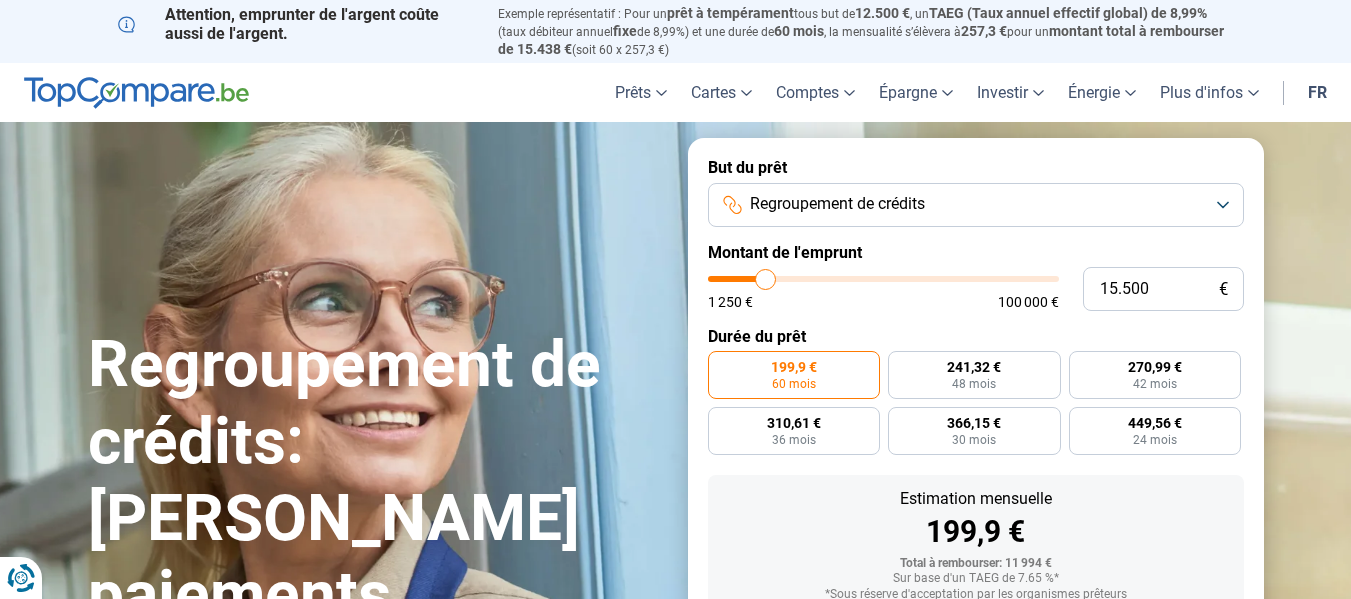 type on "15500" 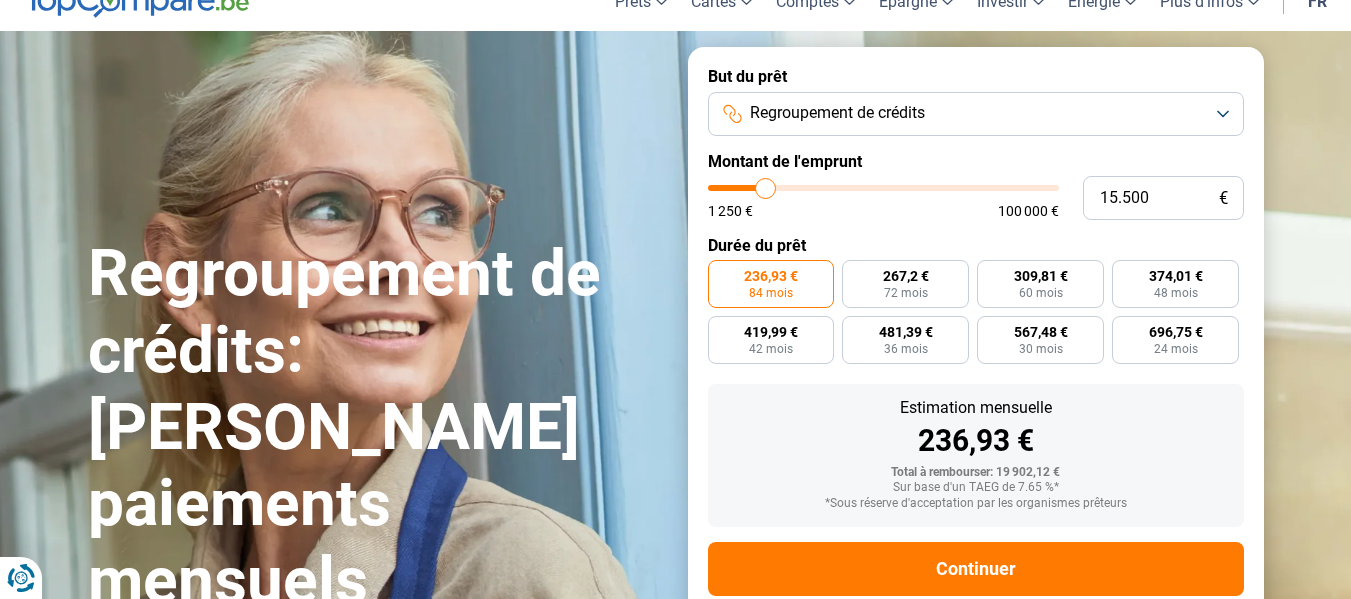 scroll, scrollTop: 135, scrollLeft: 0, axis: vertical 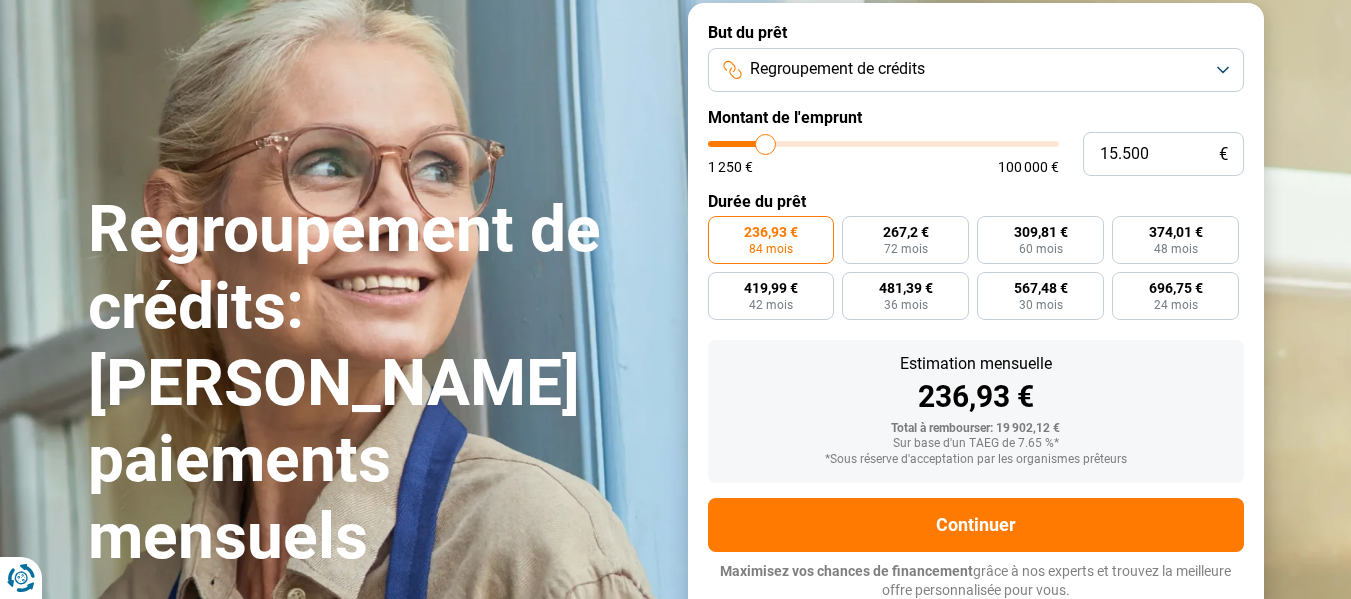 click on "419,99 €" at bounding box center [771, 288] 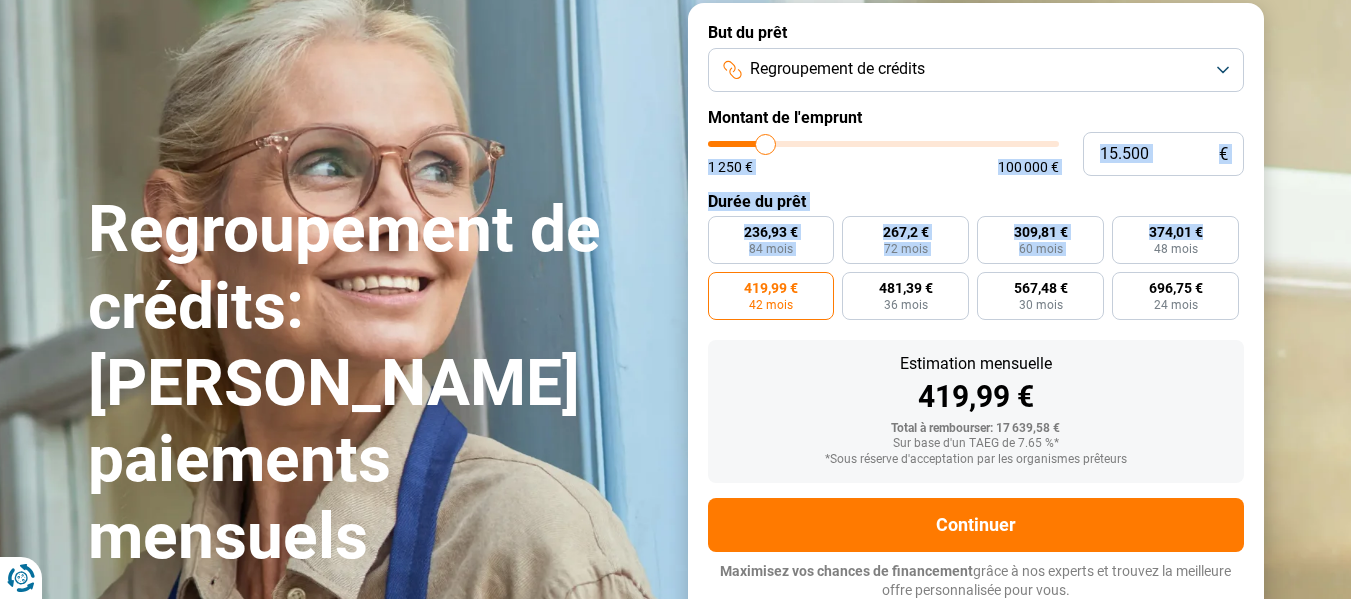 drag, startPoint x: 1328, startPoint y: 240, endPoint x: 1169, endPoint y: 153, distance: 181.2457 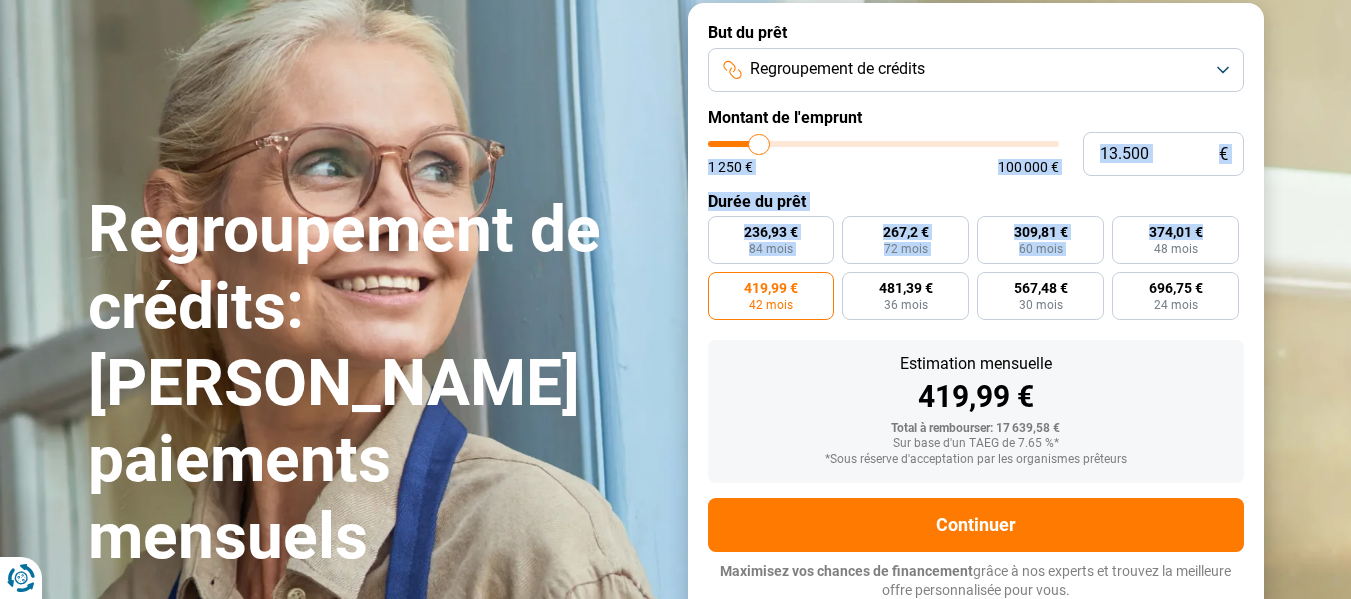 type on "13.250" 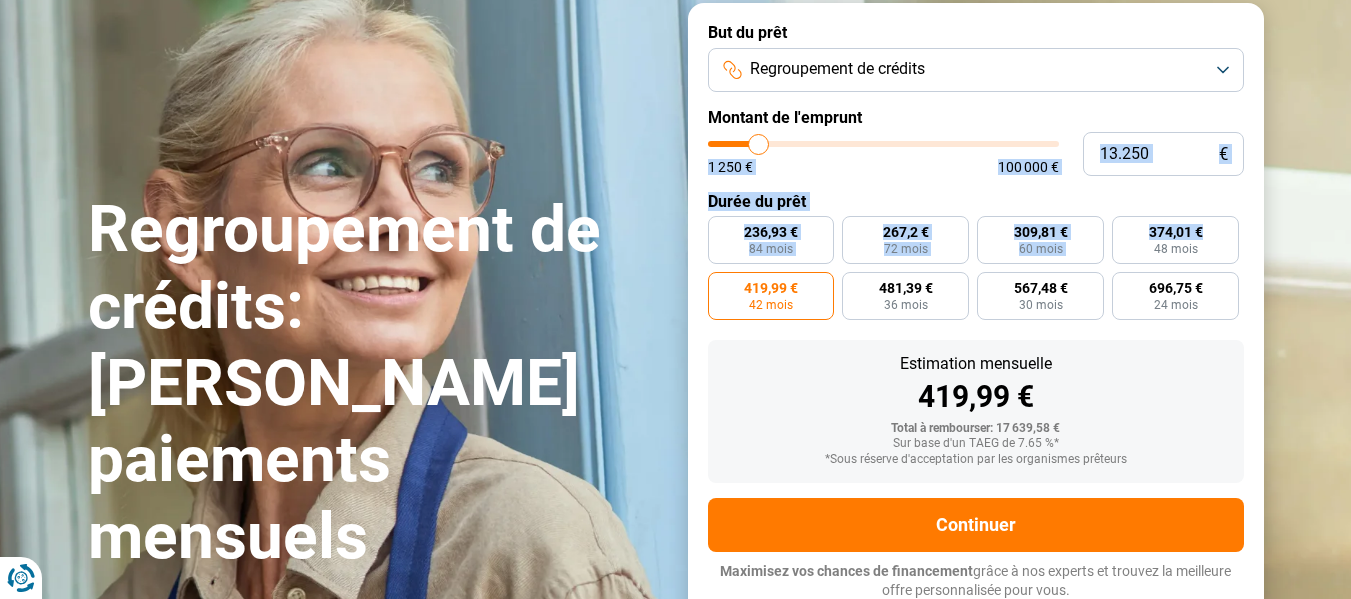 type on "12500" 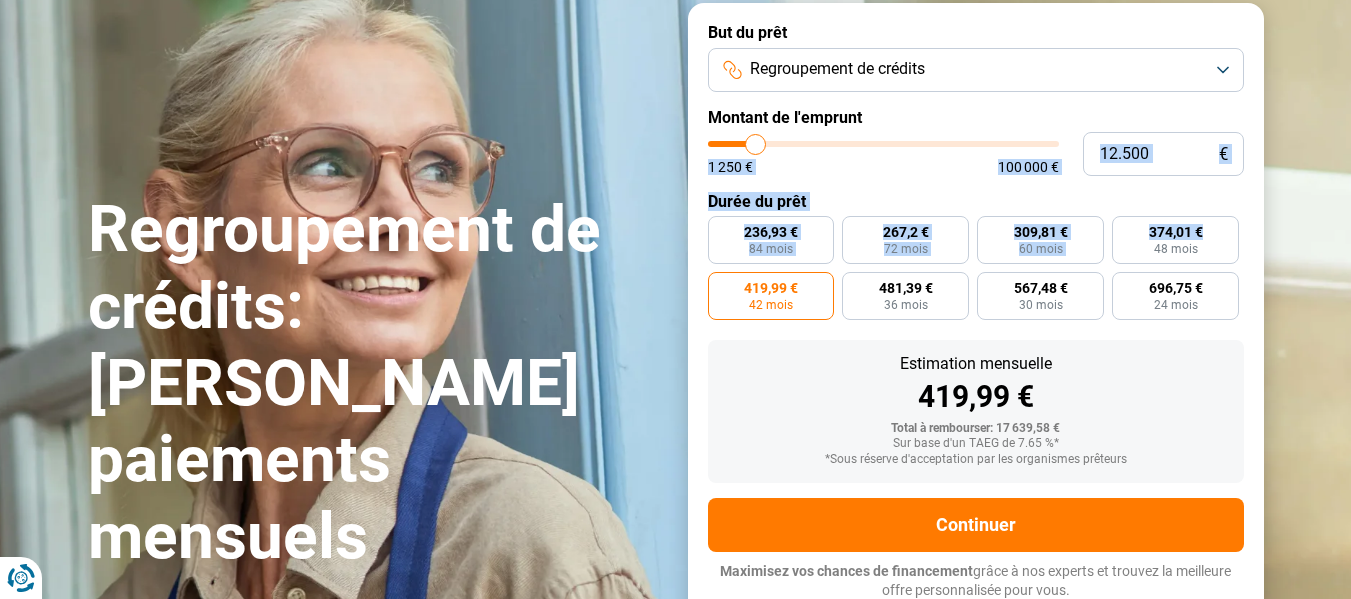 type on "8.750" 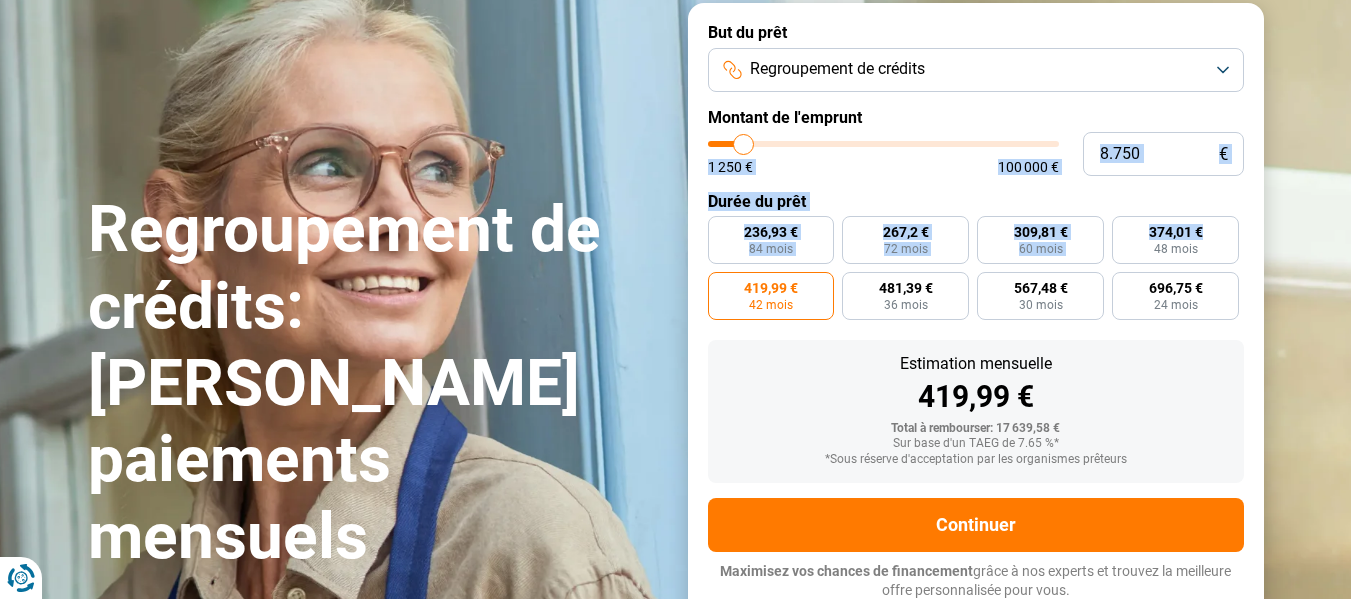 type on "8250" 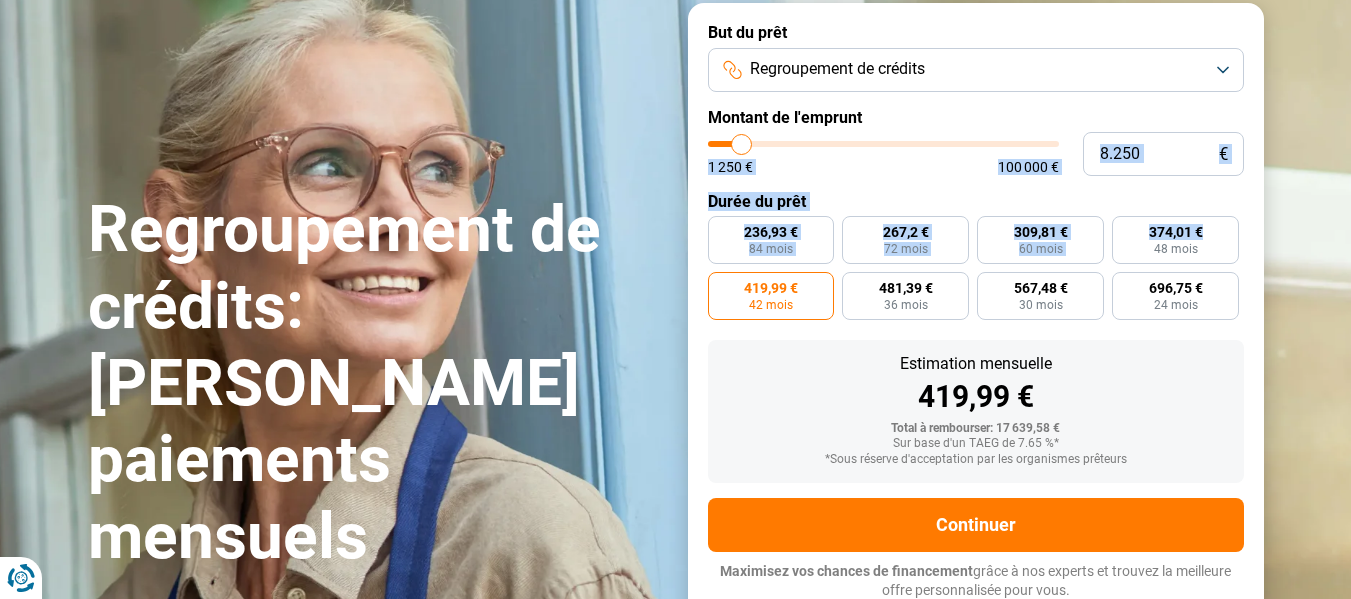type on "8.000" 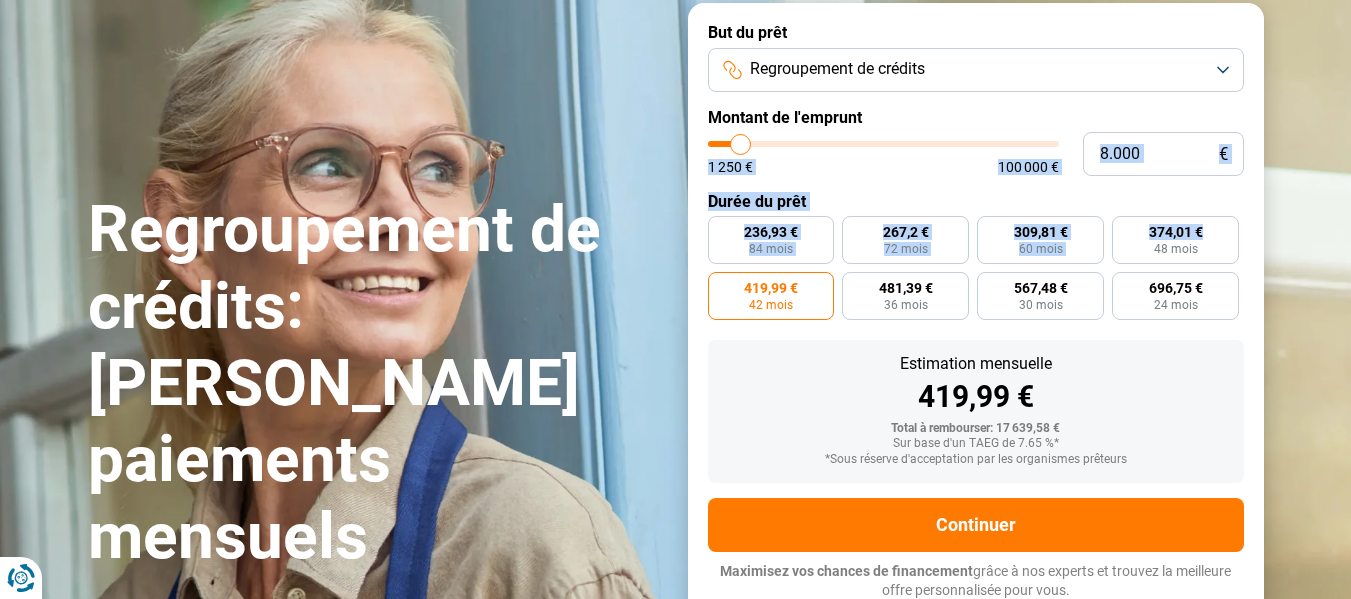 type on "7.250" 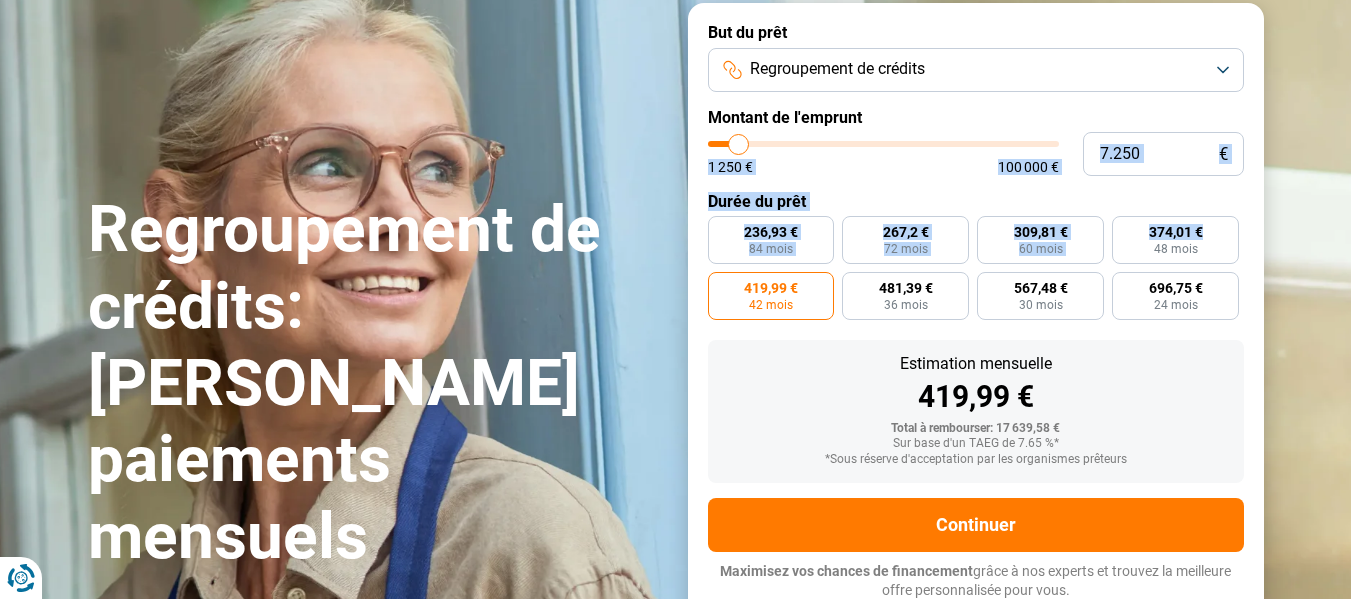 type on "6750" 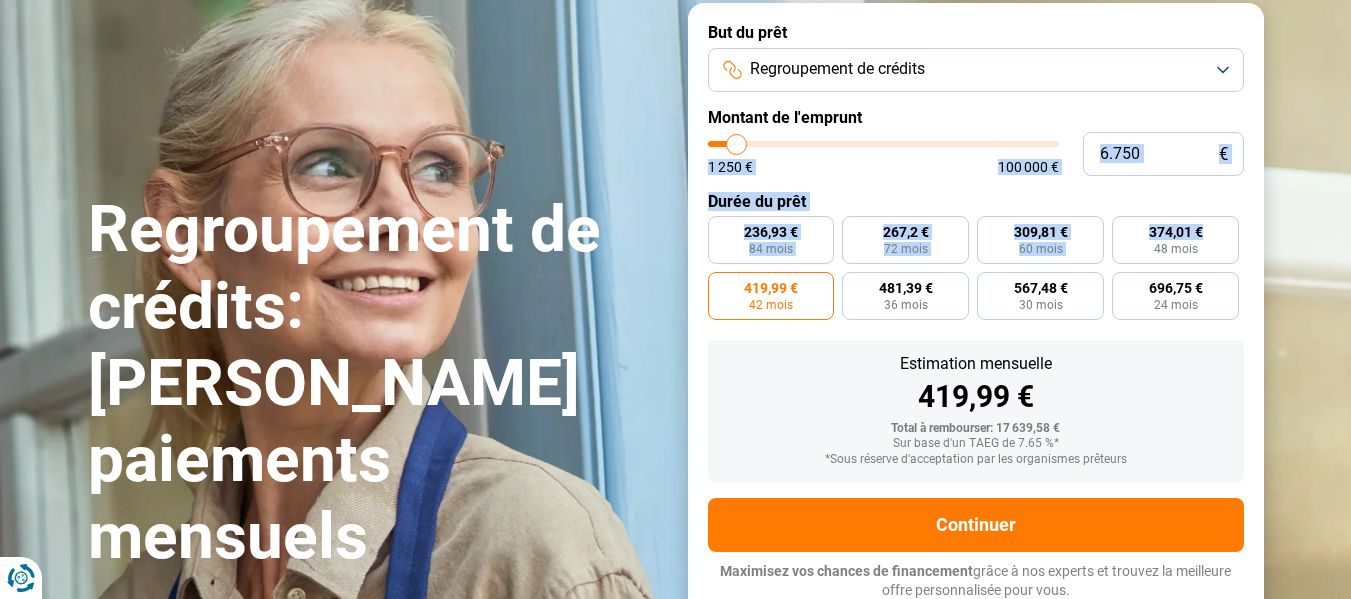 type on "5.750" 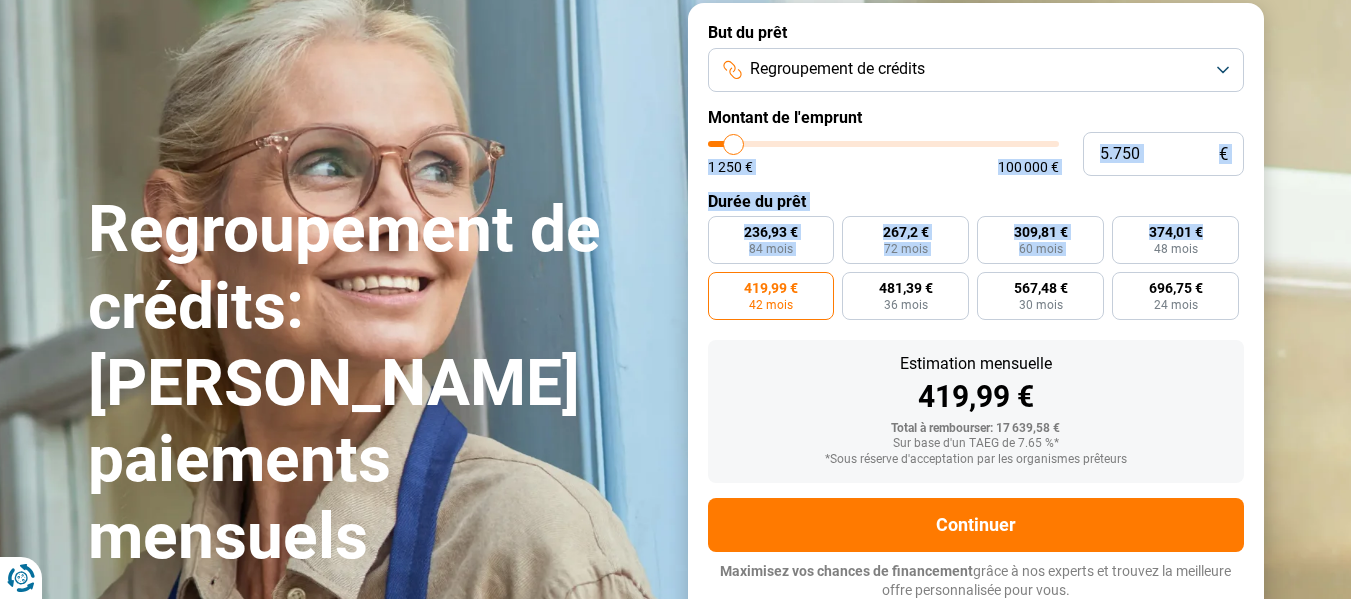 type on "5.250" 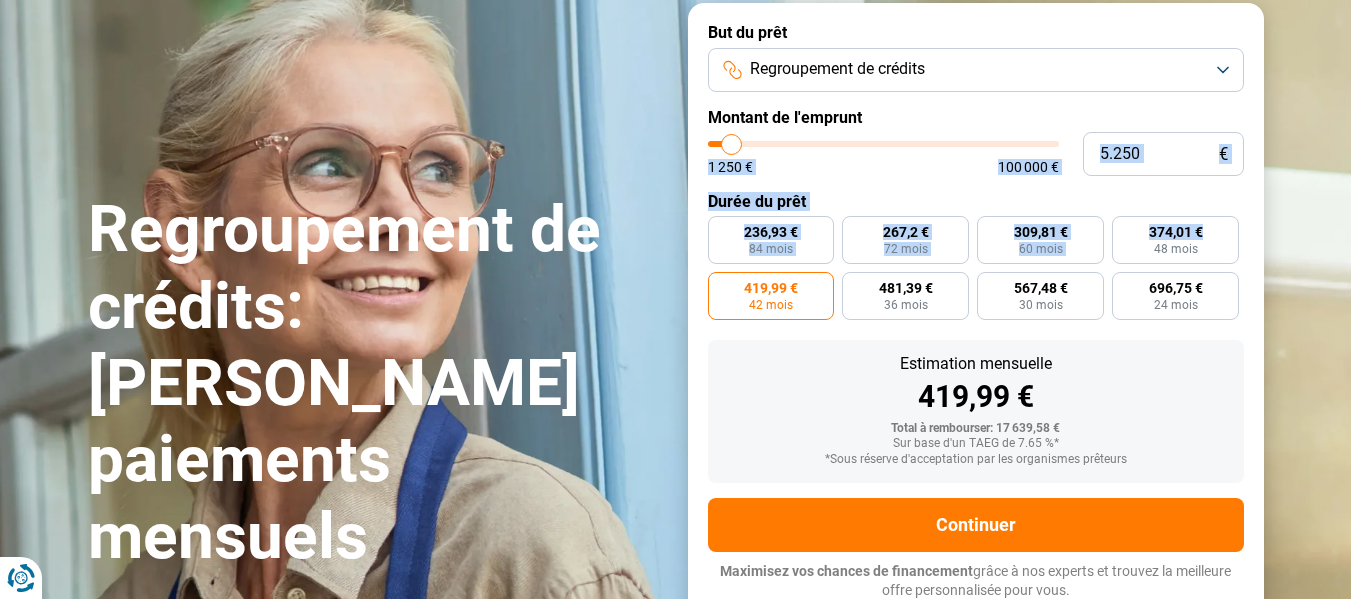 type on "6.000" 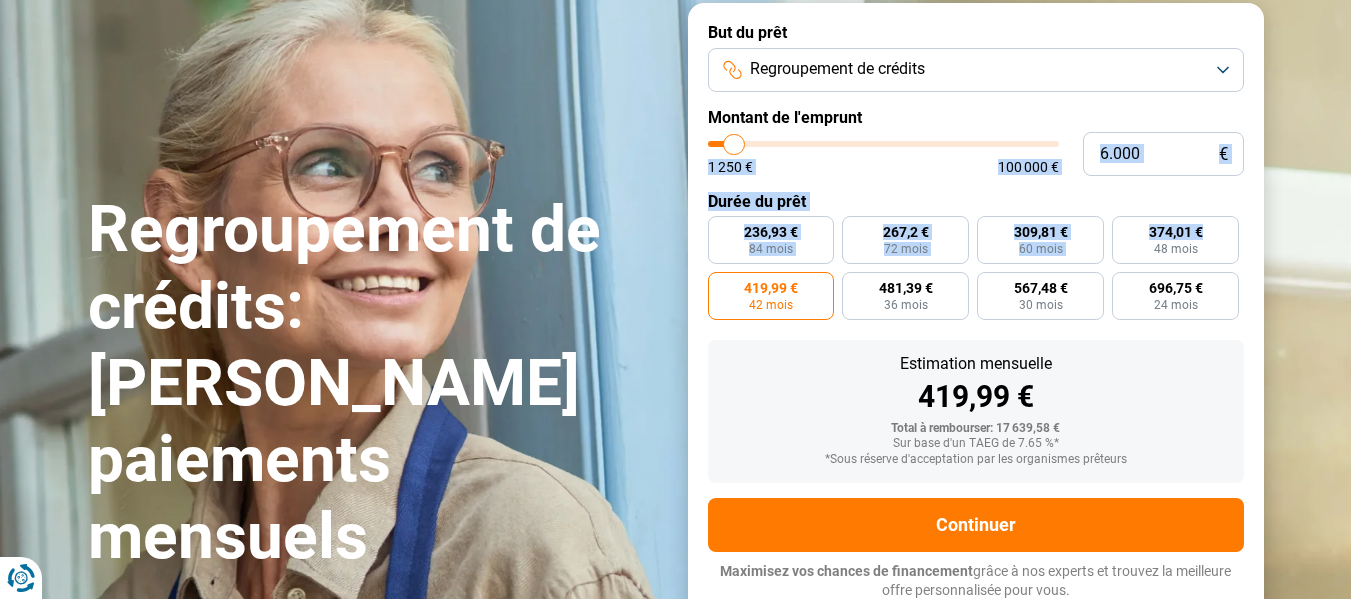 type on "6.500" 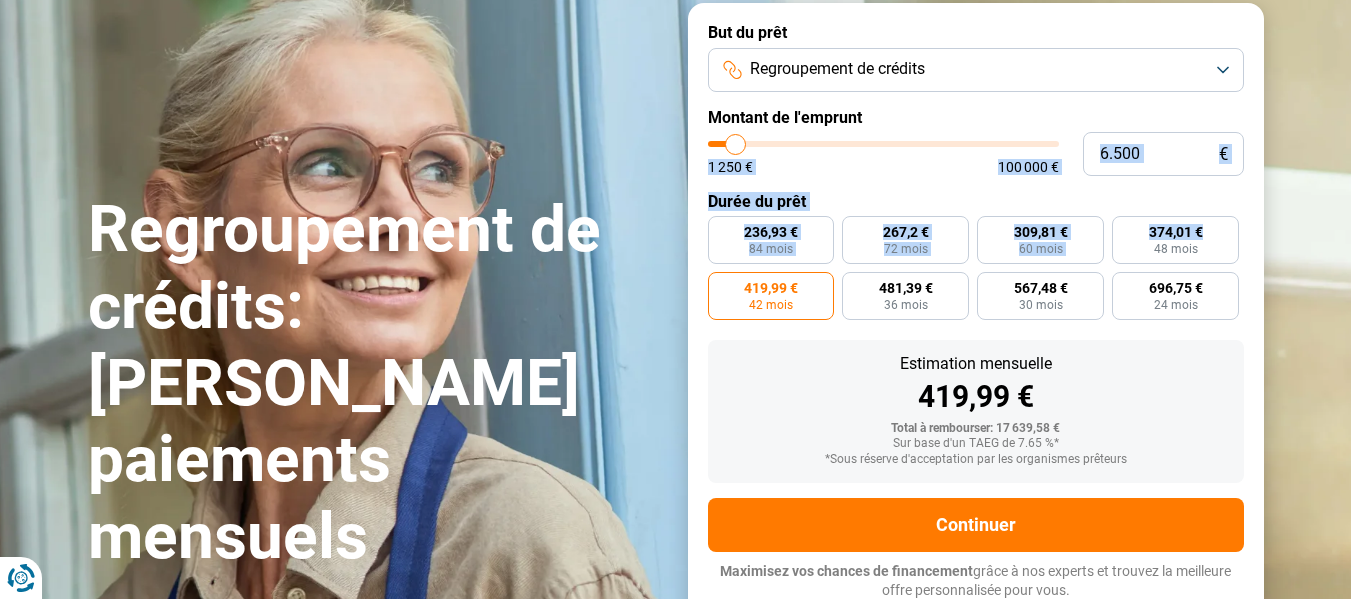 type on "6500" 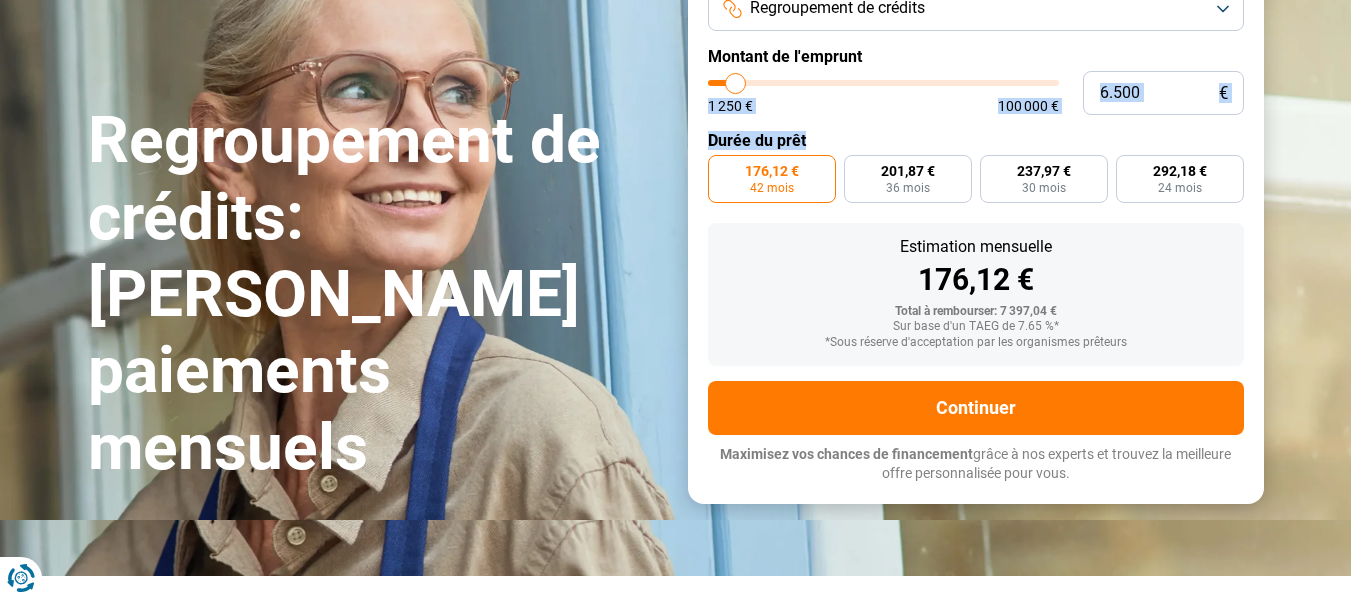 scroll, scrollTop: 205, scrollLeft: 0, axis: vertical 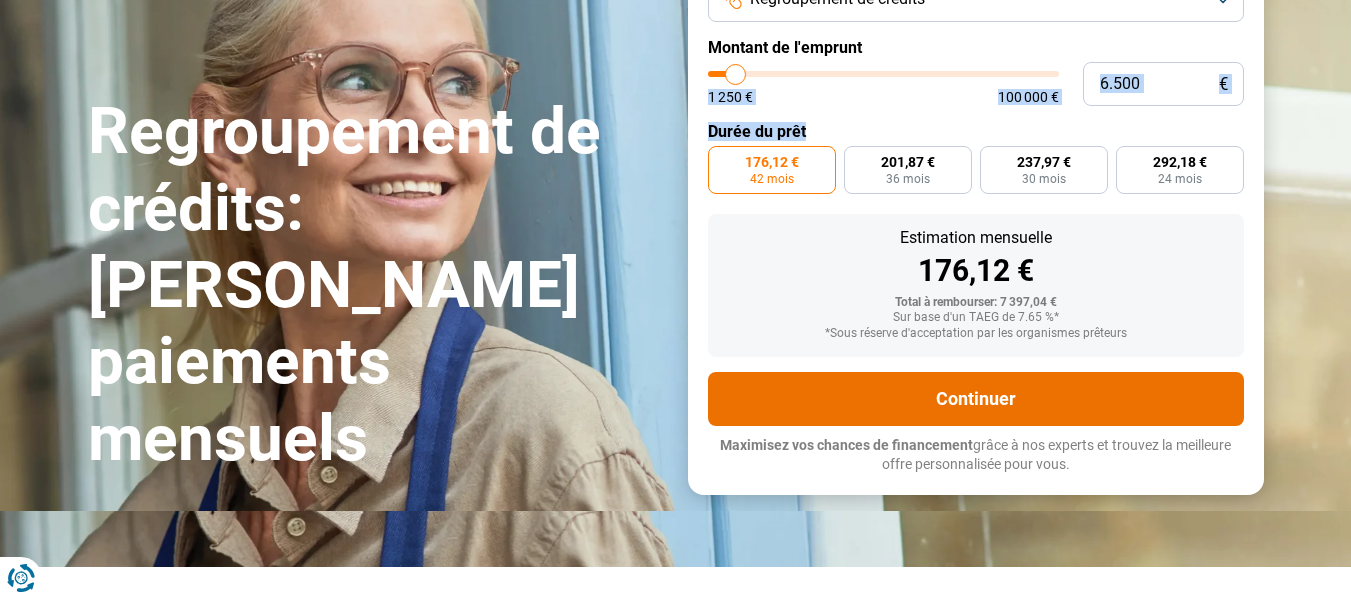 click on "Continuer" at bounding box center (976, 399) 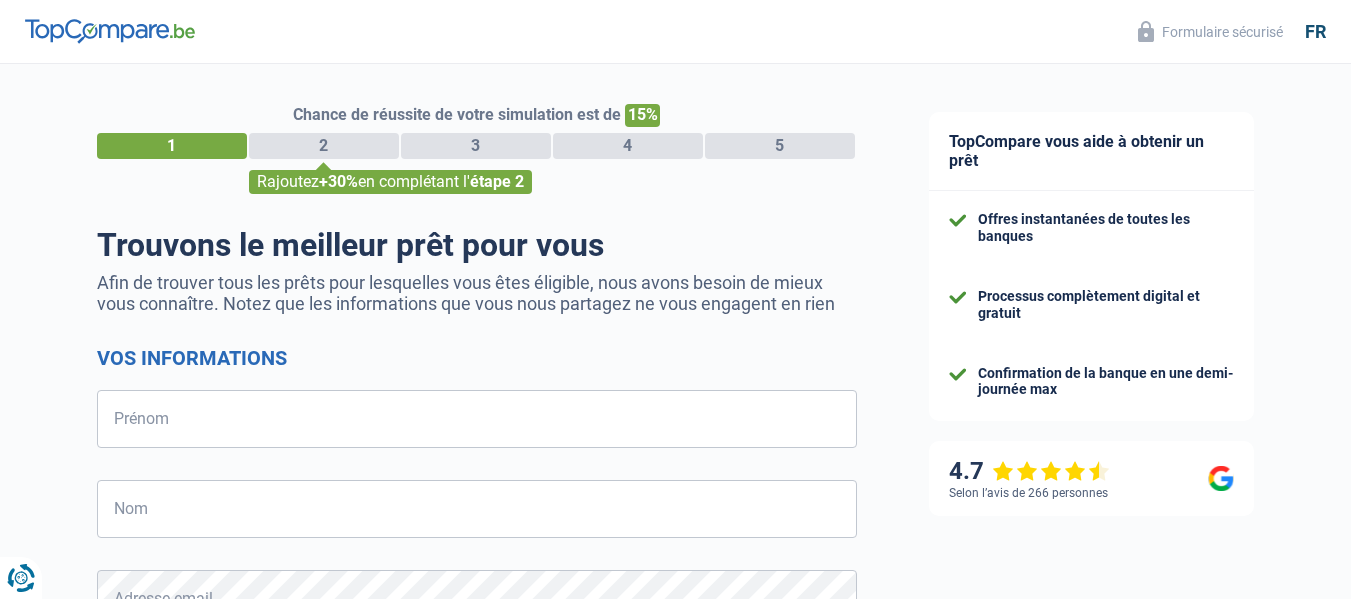select on "32" 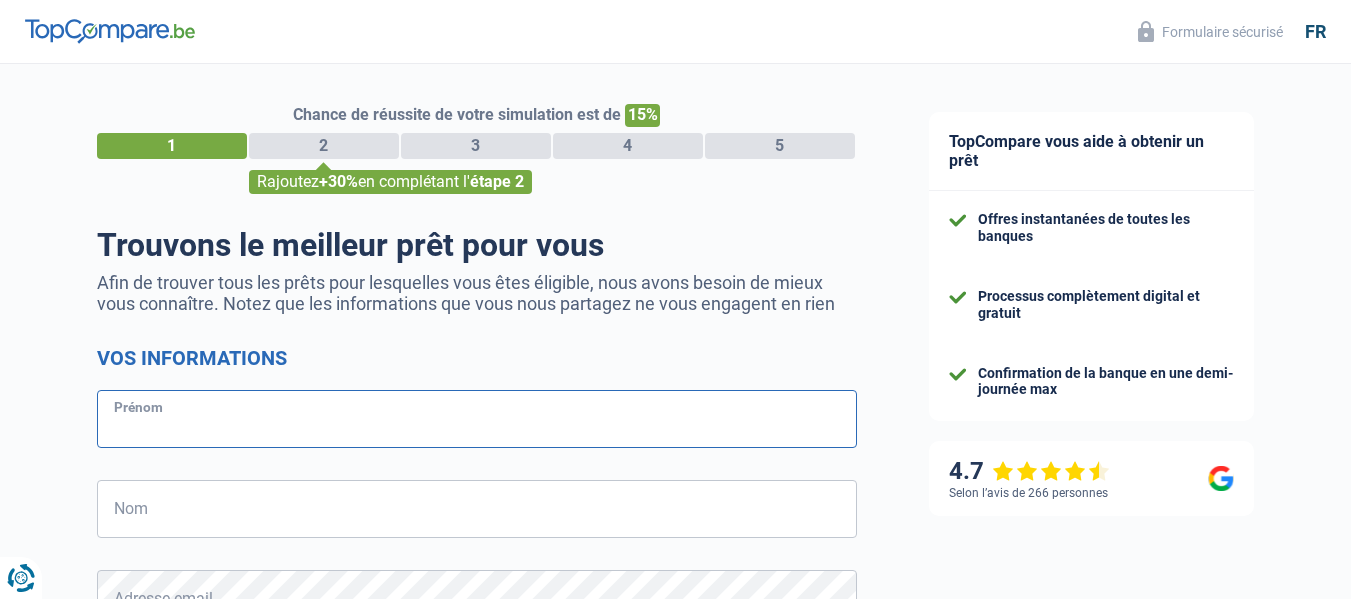 click on "Prénom" at bounding box center [477, 419] 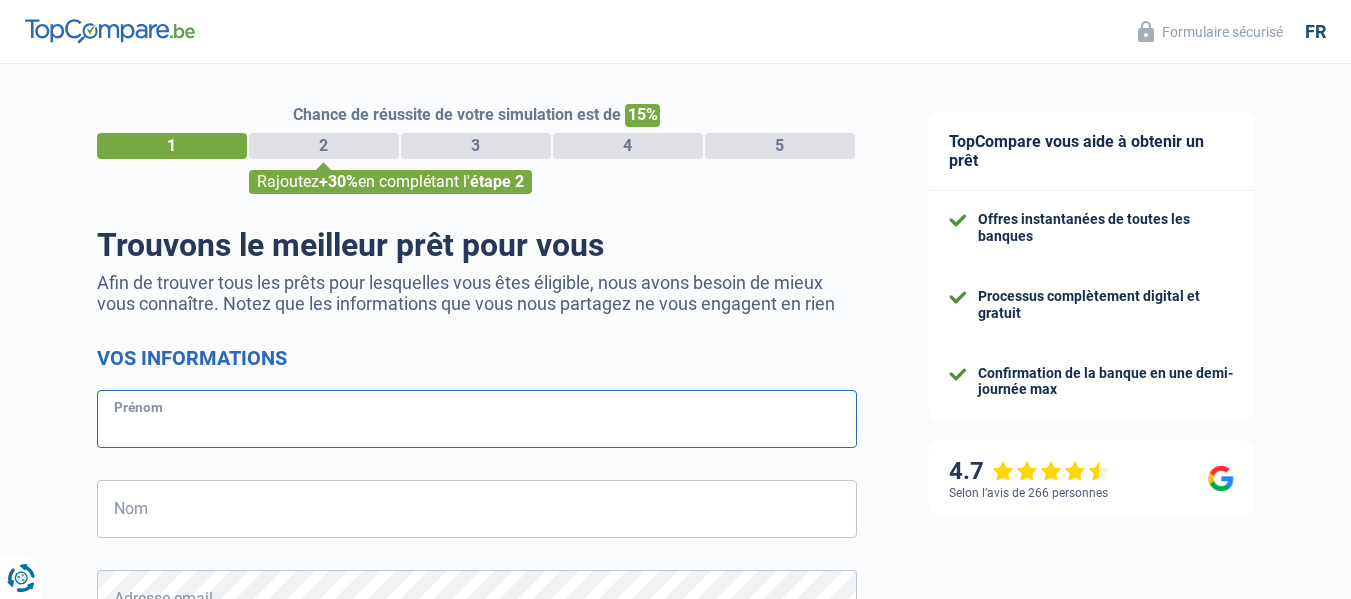 type on "katia" 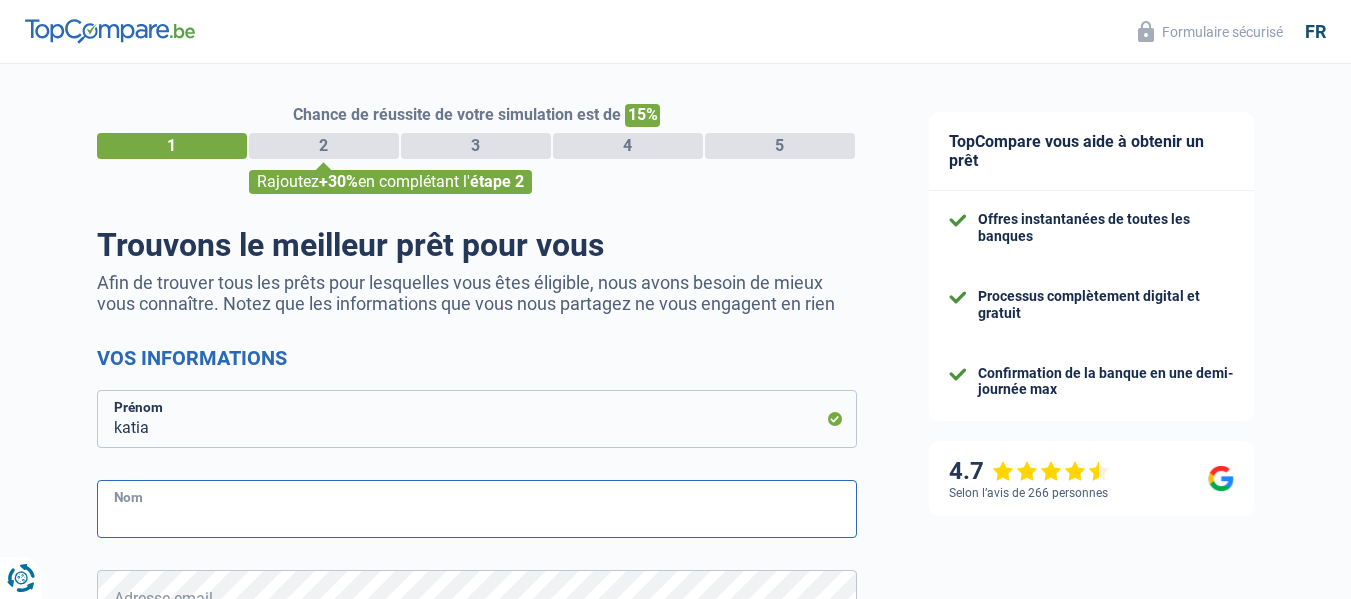click on "Nom" at bounding box center (477, 509) 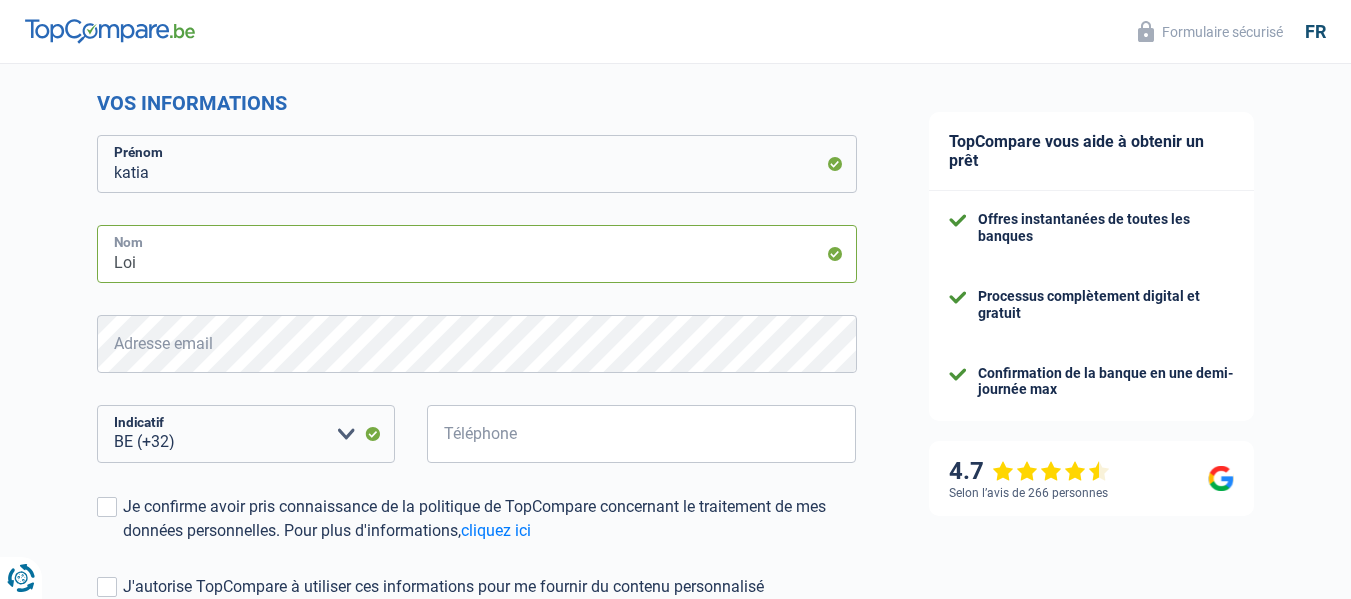 scroll, scrollTop: 254, scrollLeft: 0, axis: vertical 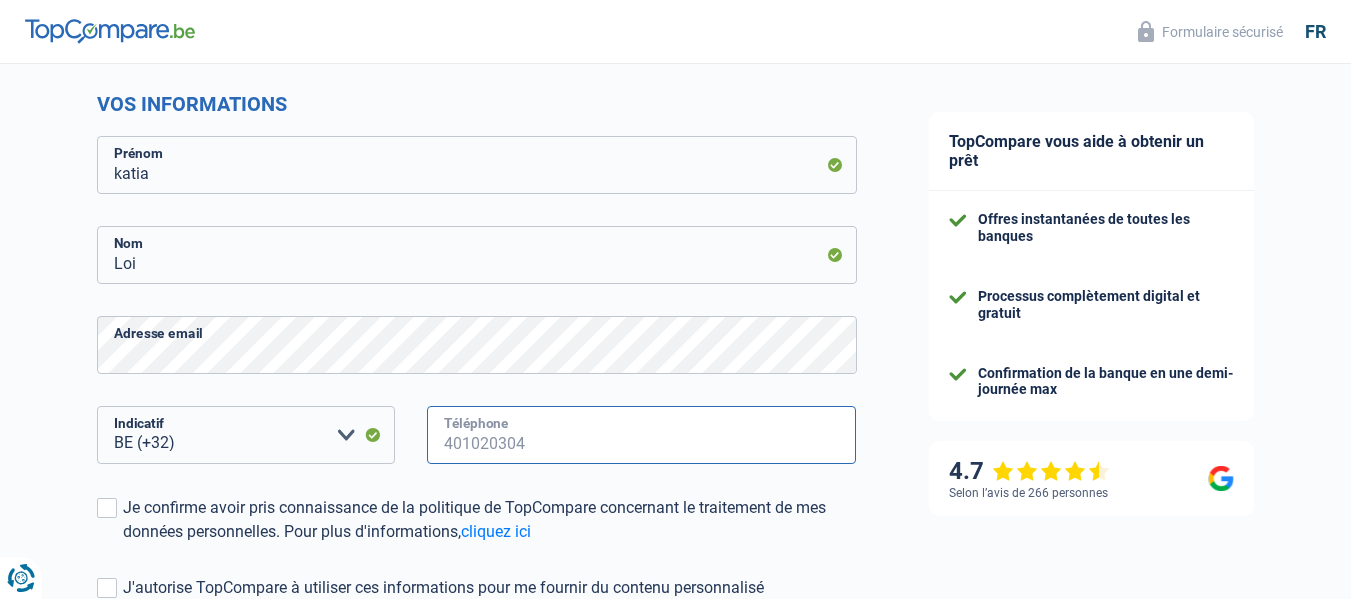 click on "Téléphone" at bounding box center (642, 435) 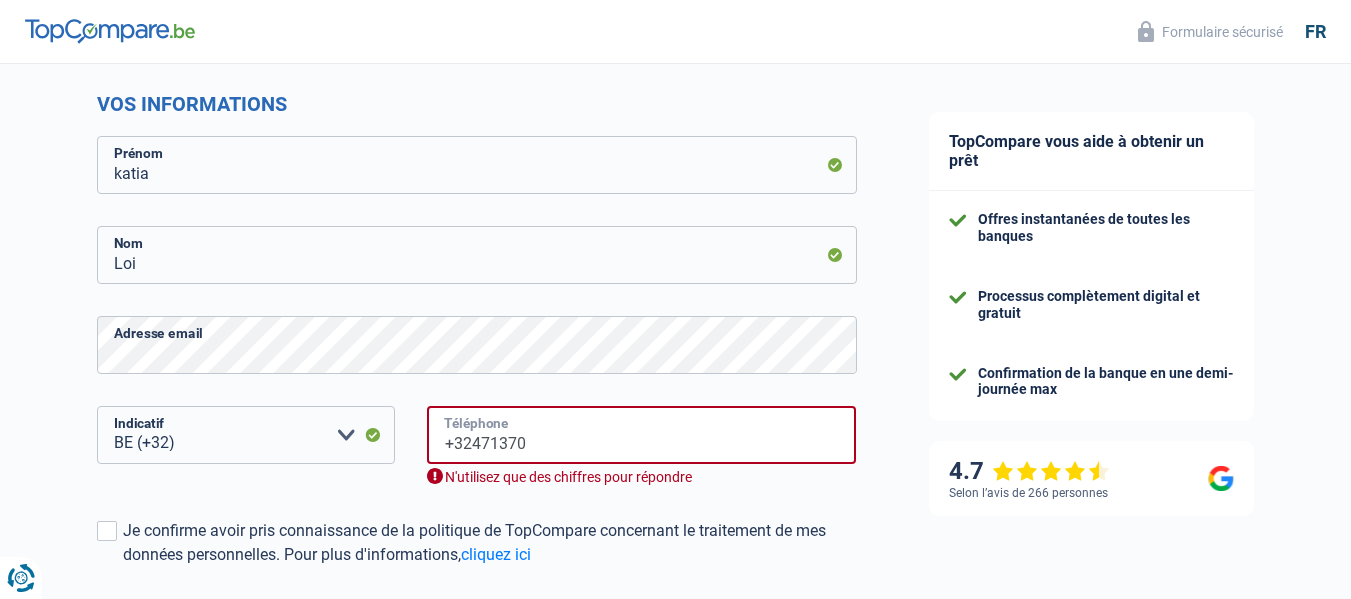 click on "+32471370" at bounding box center (642, 435) 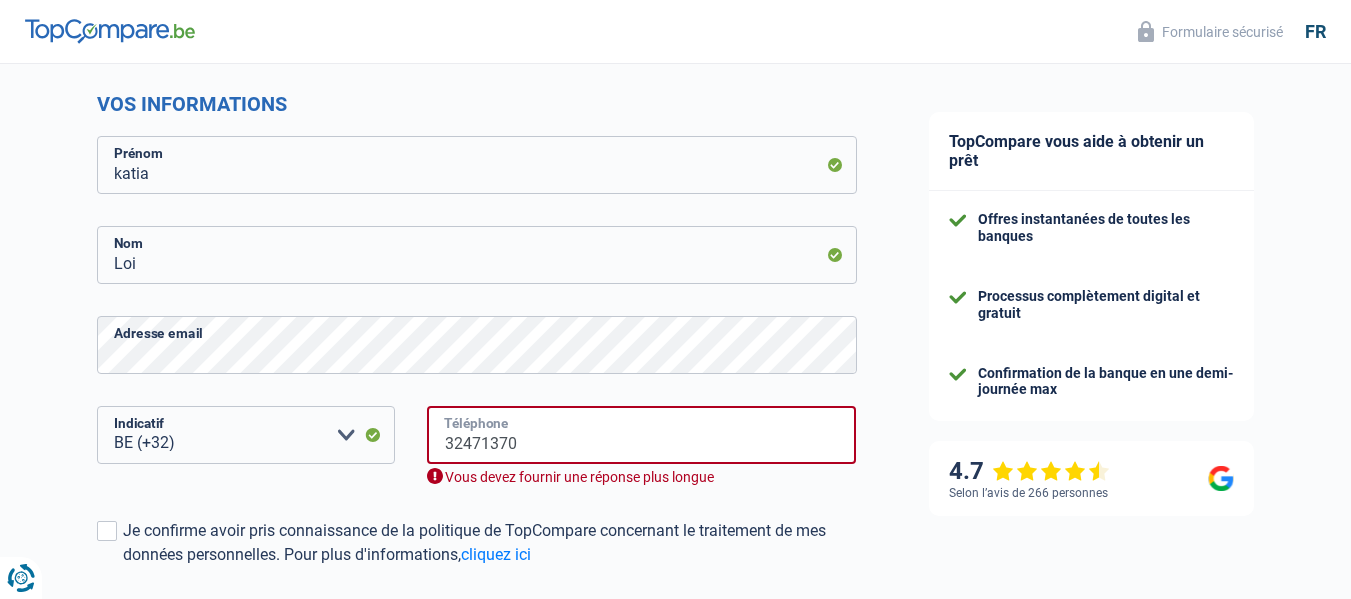 click on "32471370" at bounding box center [642, 435] 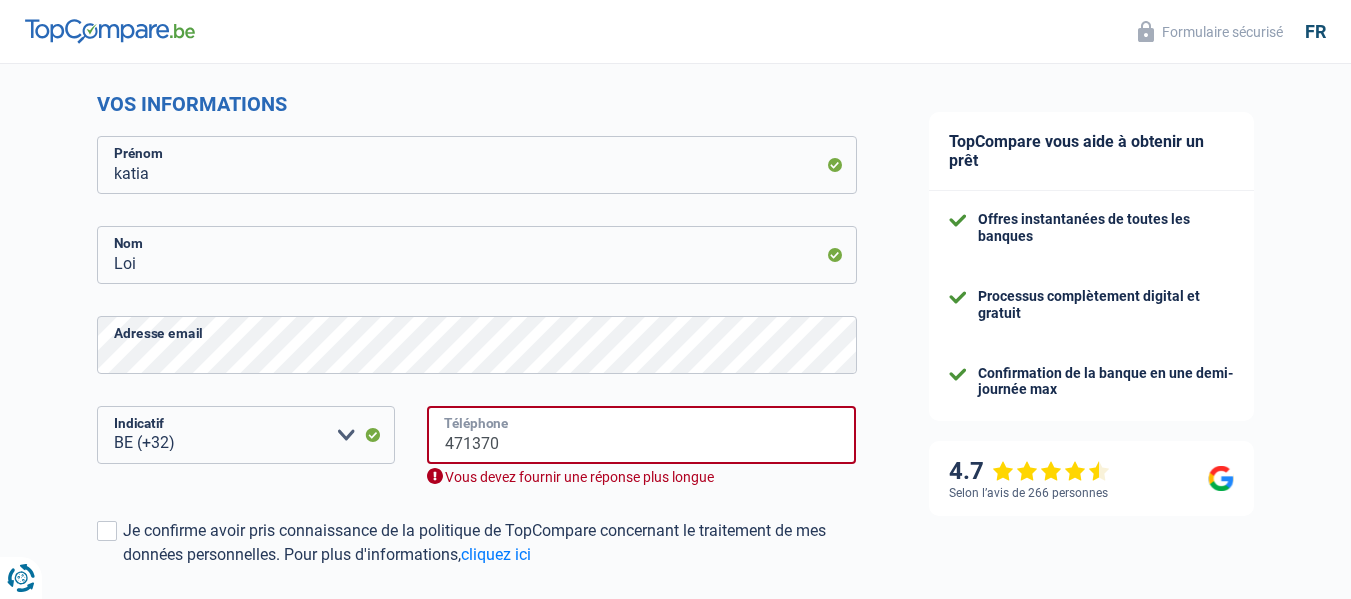 click on "471370" at bounding box center (642, 435) 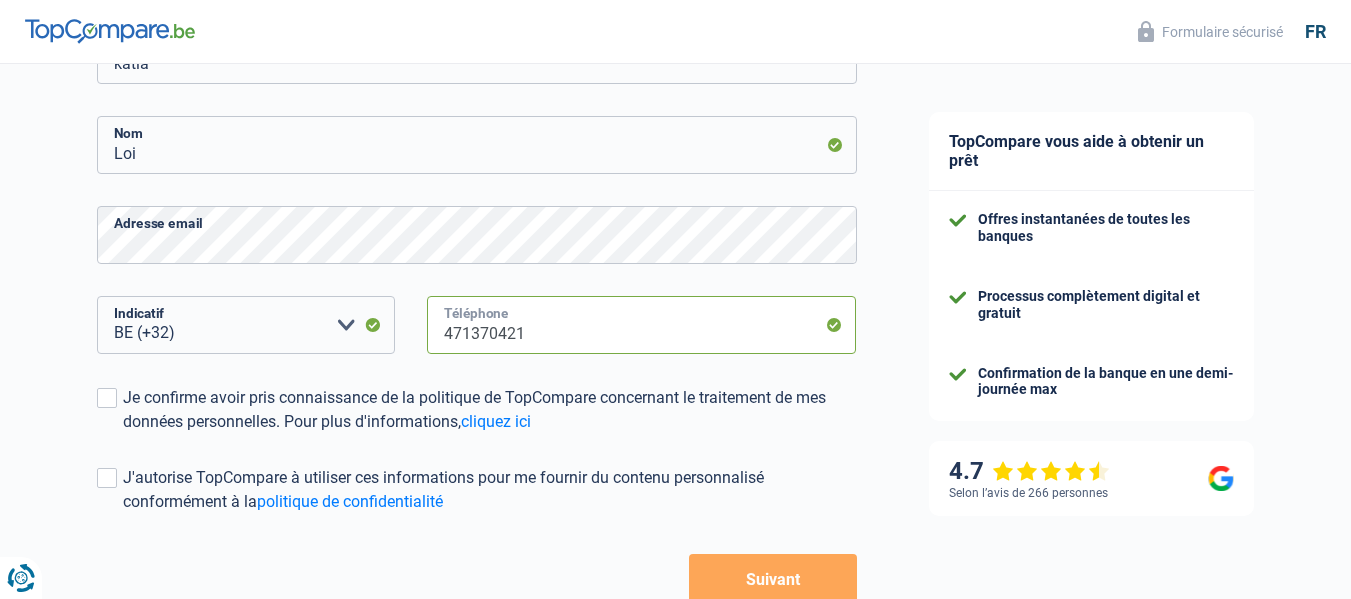 scroll, scrollTop: 487, scrollLeft: 0, axis: vertical 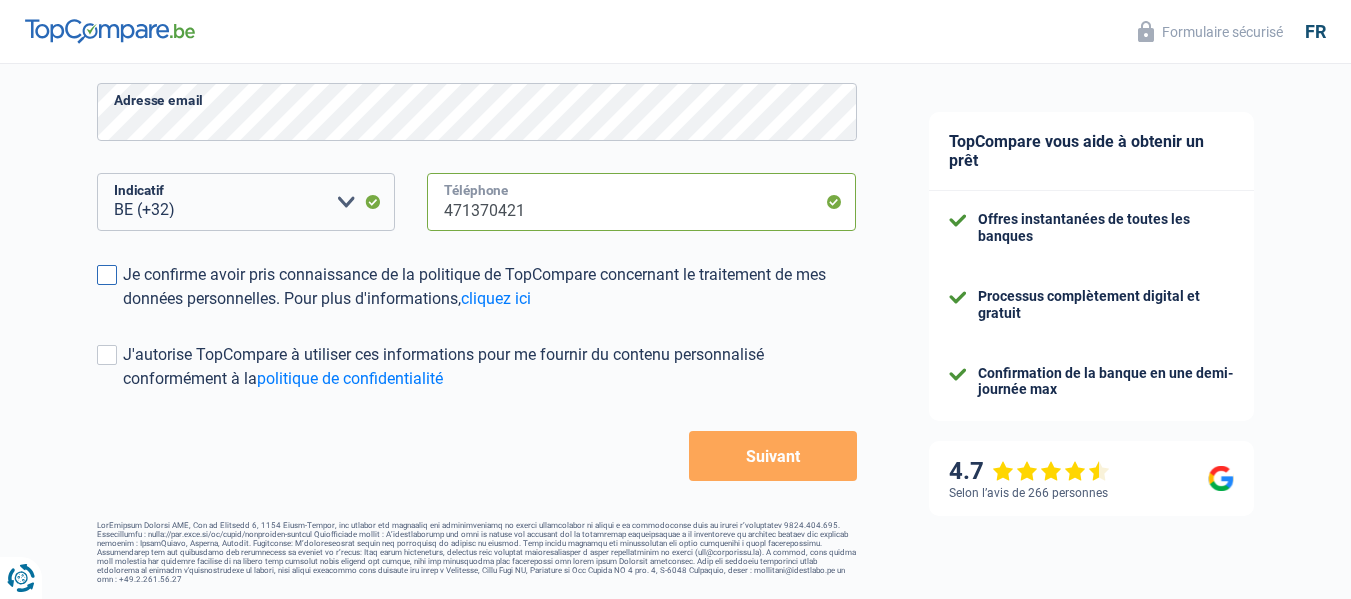 type on "471370421" 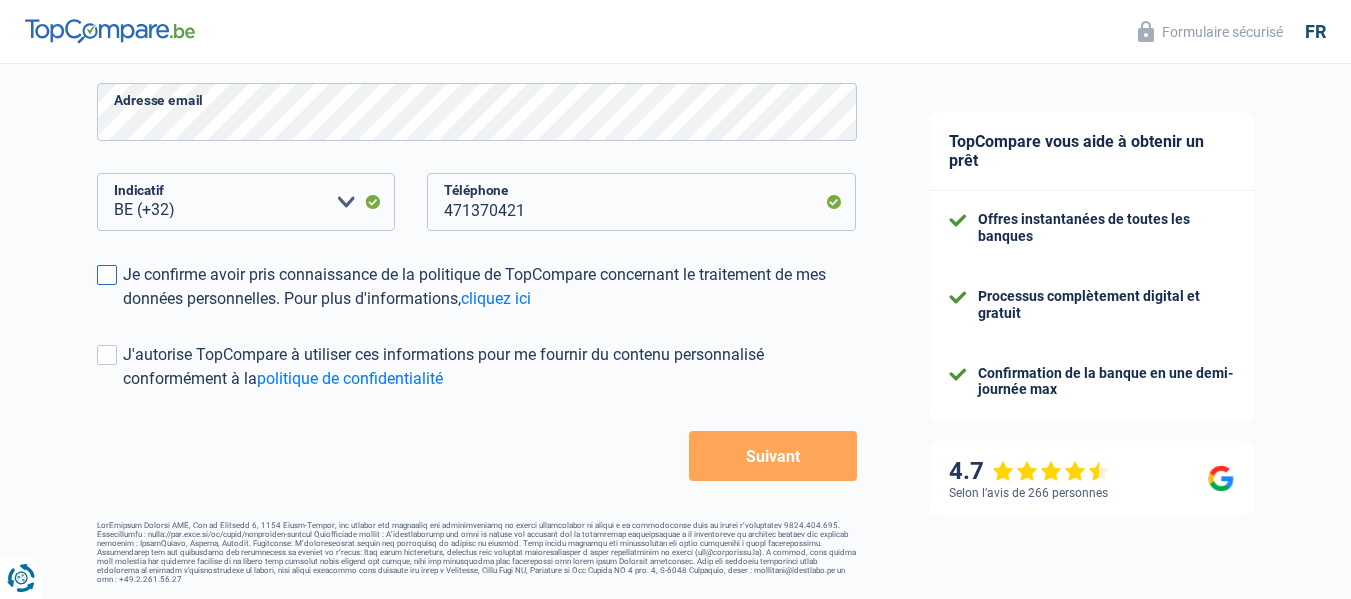 click at bounding box center (107, 275) 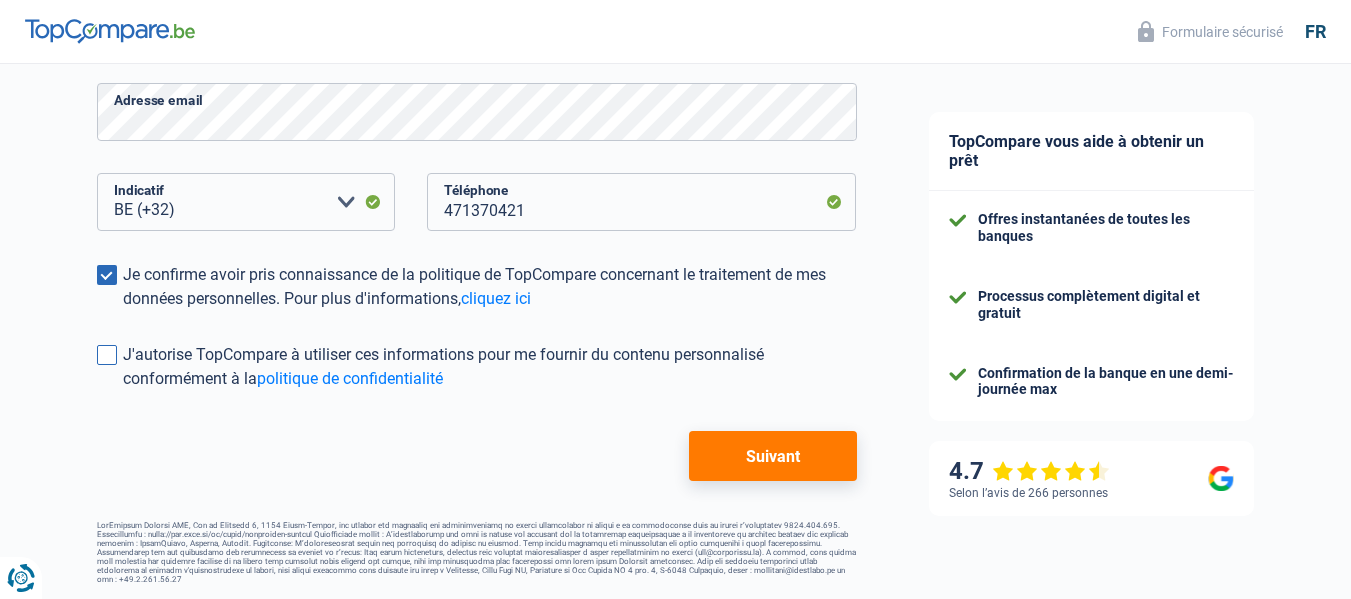 click at bounding box center (107, 355) 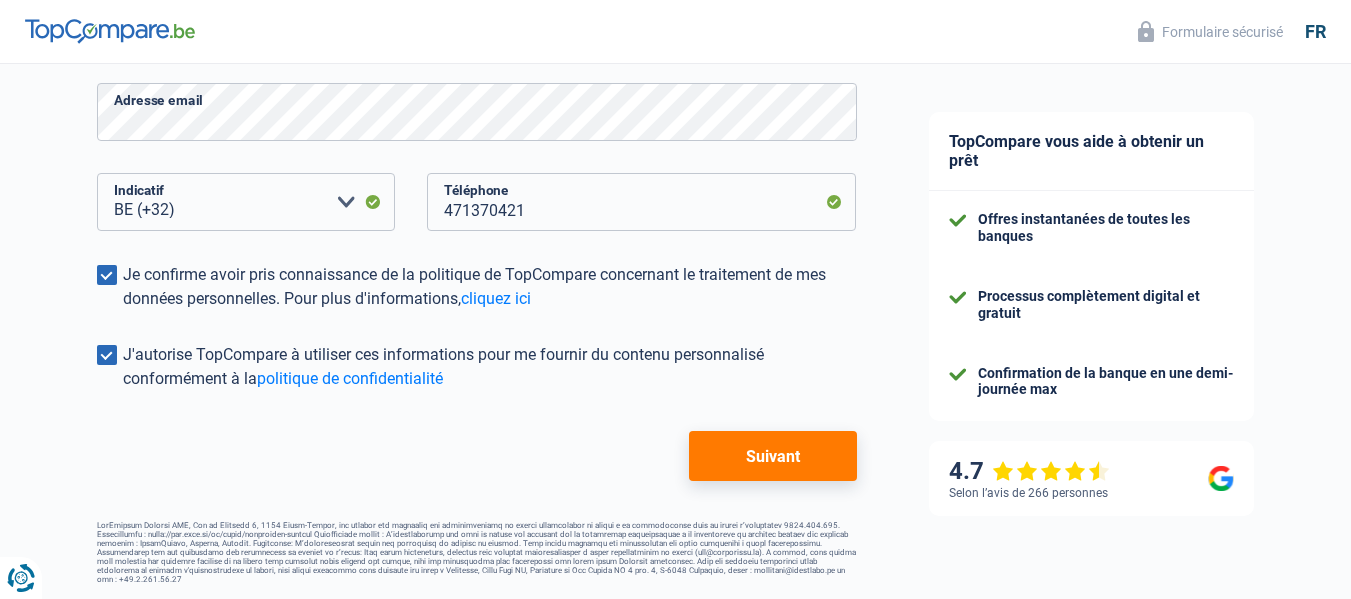 click on "Suivant" at bounding box center [772, 456] 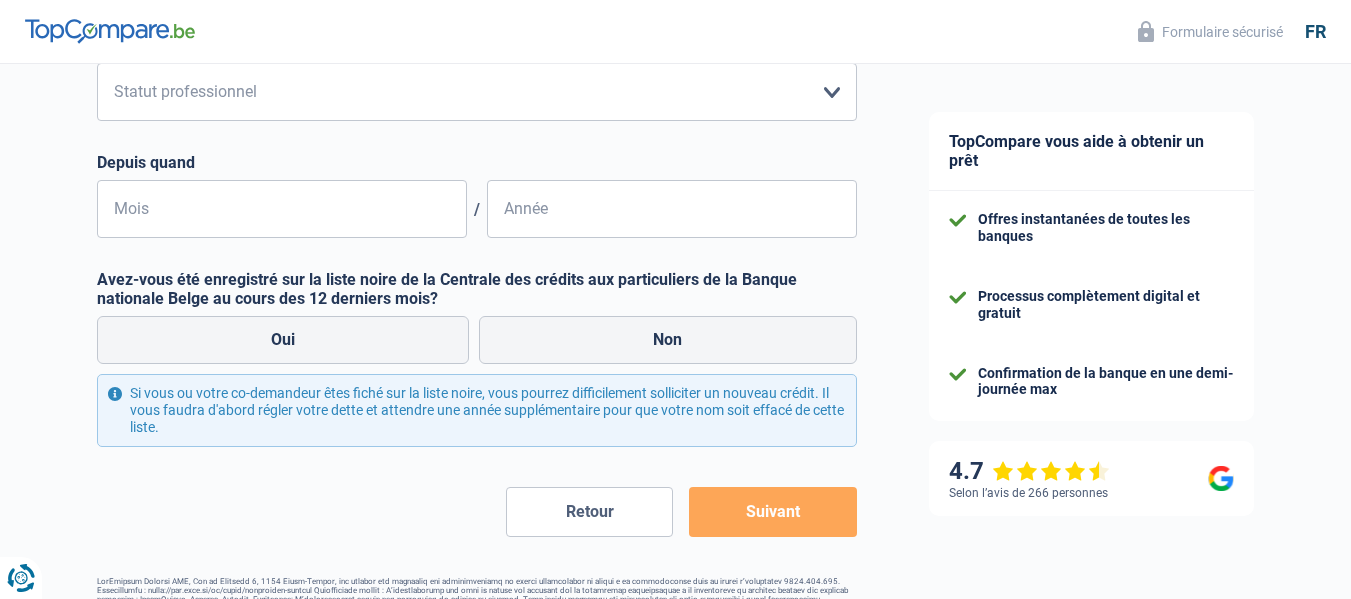 scroll, scrollTop: 0, scrollLeft: 0, axis: both 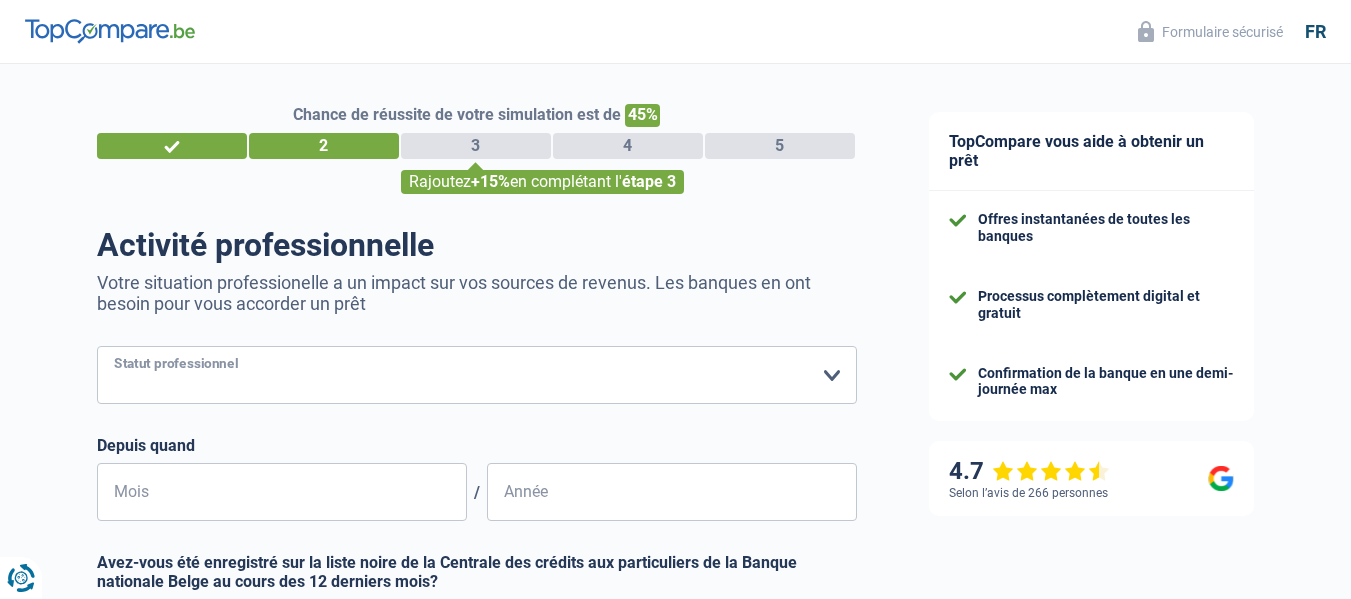 click on "Ouvrier Employé privé Employé public Invalide Indépendant Pensionné Chômeur Mutuelle Femme au foyer Sans profession Allocataire sécurité/Intégration social (SPF Sécurité Sociale, CPAS) Etudiant Profession libérale Commerçant Rentier Pré-pensionné
Veuillez sélectionner une option" at bounding box center (477, 375) 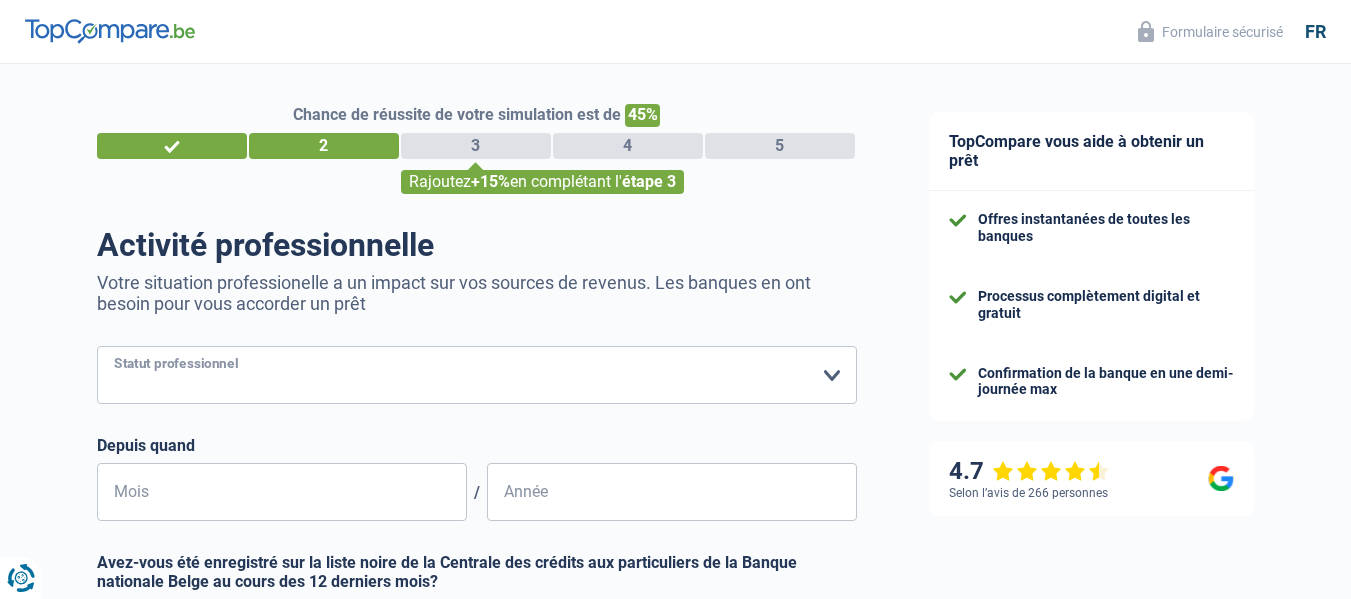 select on "privateEmployee" 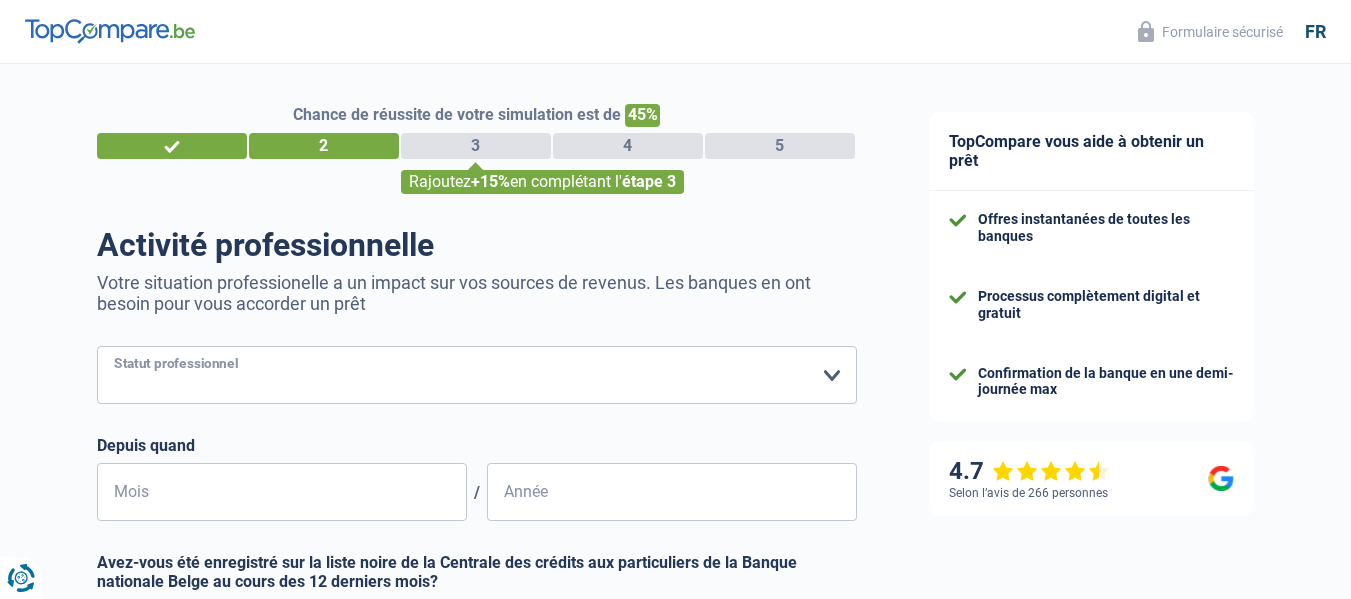 click on "Ouvrier Employé privé Employé public Invalide Indépendant Pensionné Chômeur Mutuelle Femme au foyer Sans profession Allocataire sécurité/Intégration social (SPF Sécurité Sociale, CPAS) Etudiant Profession libérale Commerçant Rentier Pré-pensionné
Veuillez sélectionner une option" at bounding box center (477, 375) 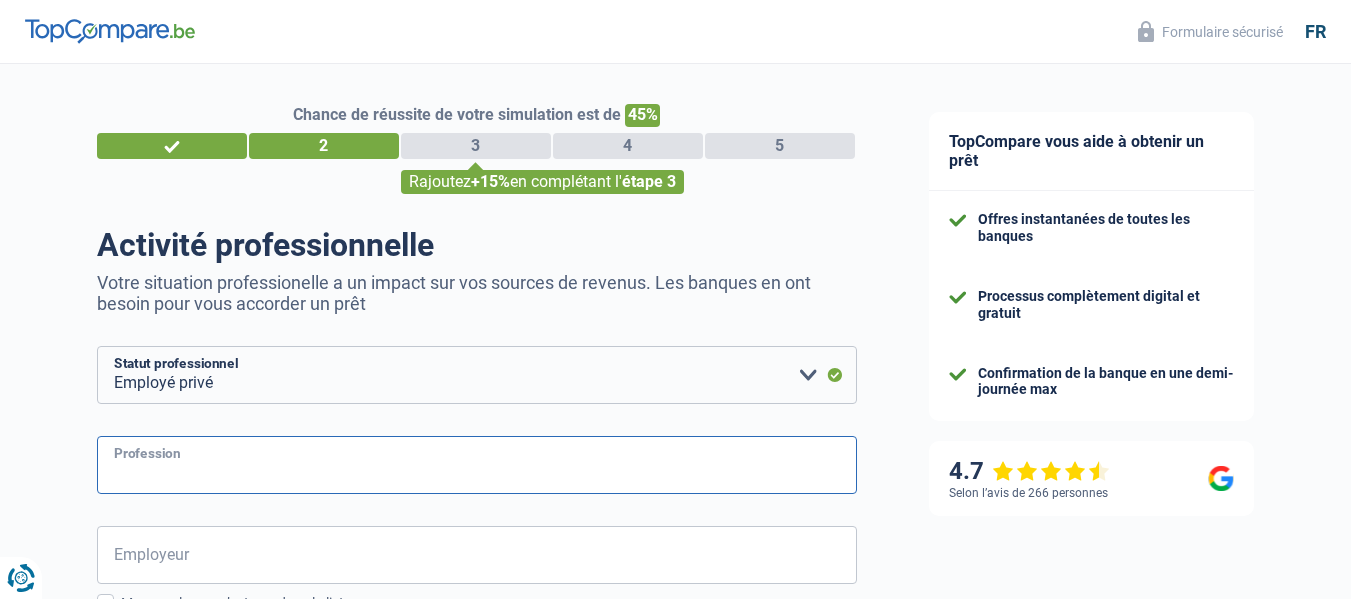click on "Profession" at bounding box center [477, 465] 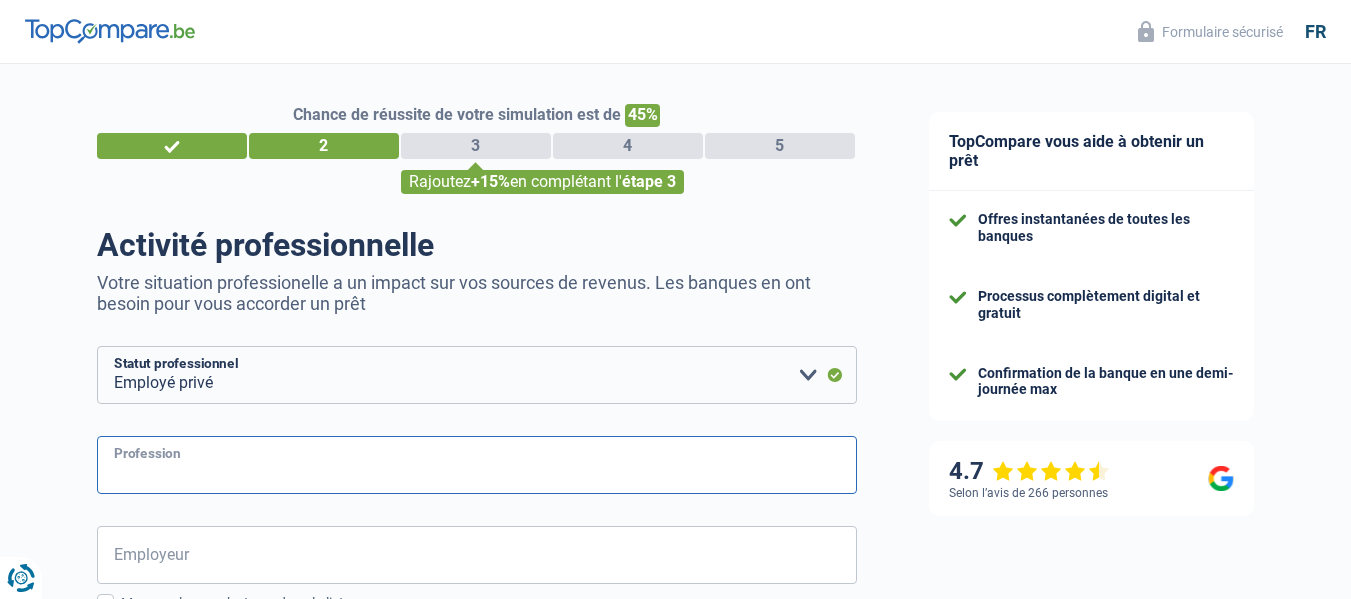 type on "c" 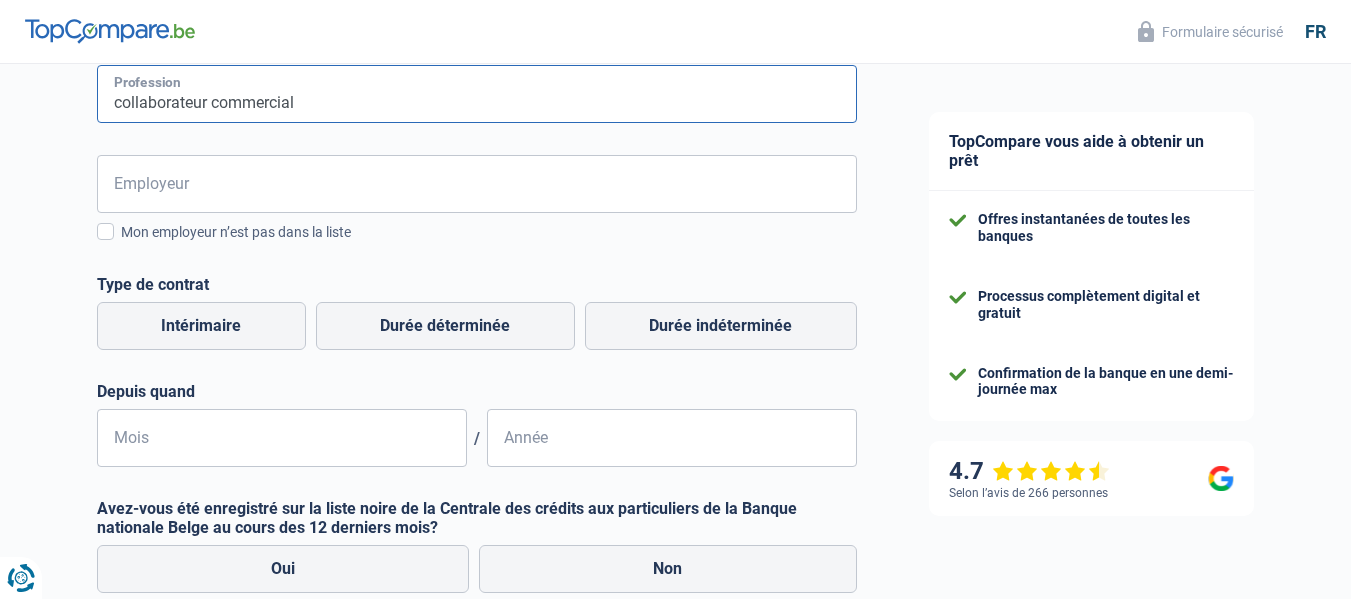 scroll, scrollTop: 360, scrollLeft: 0, axis: vertical 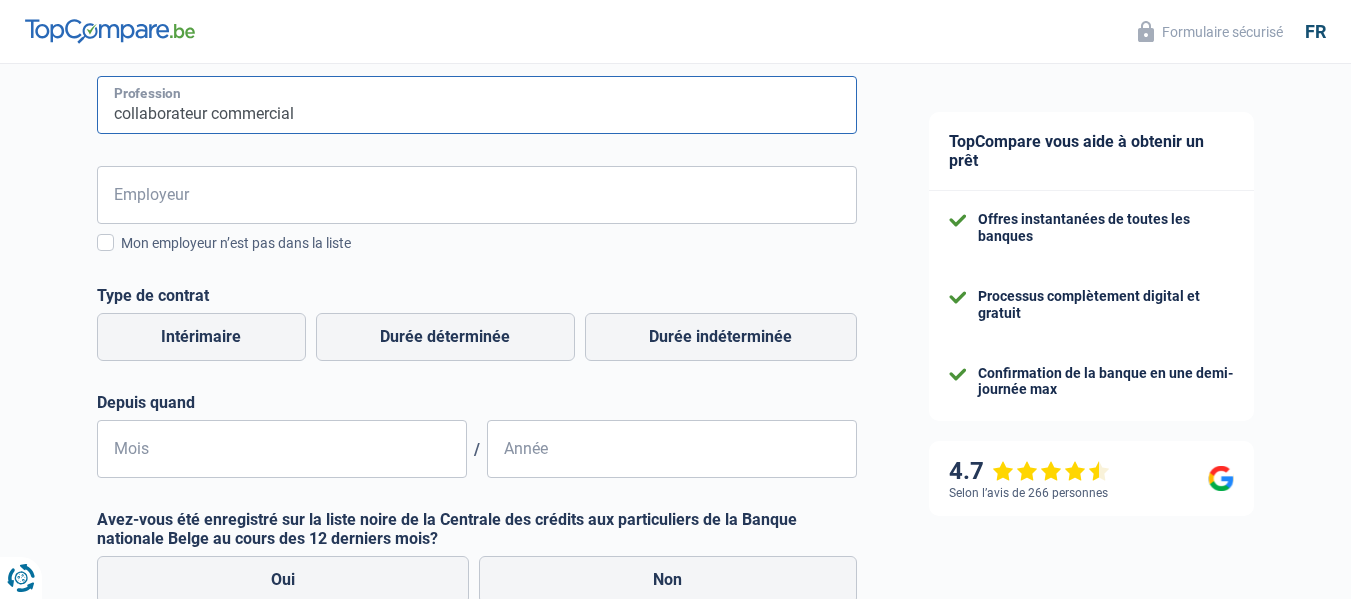 type on "collaborateur commercial" 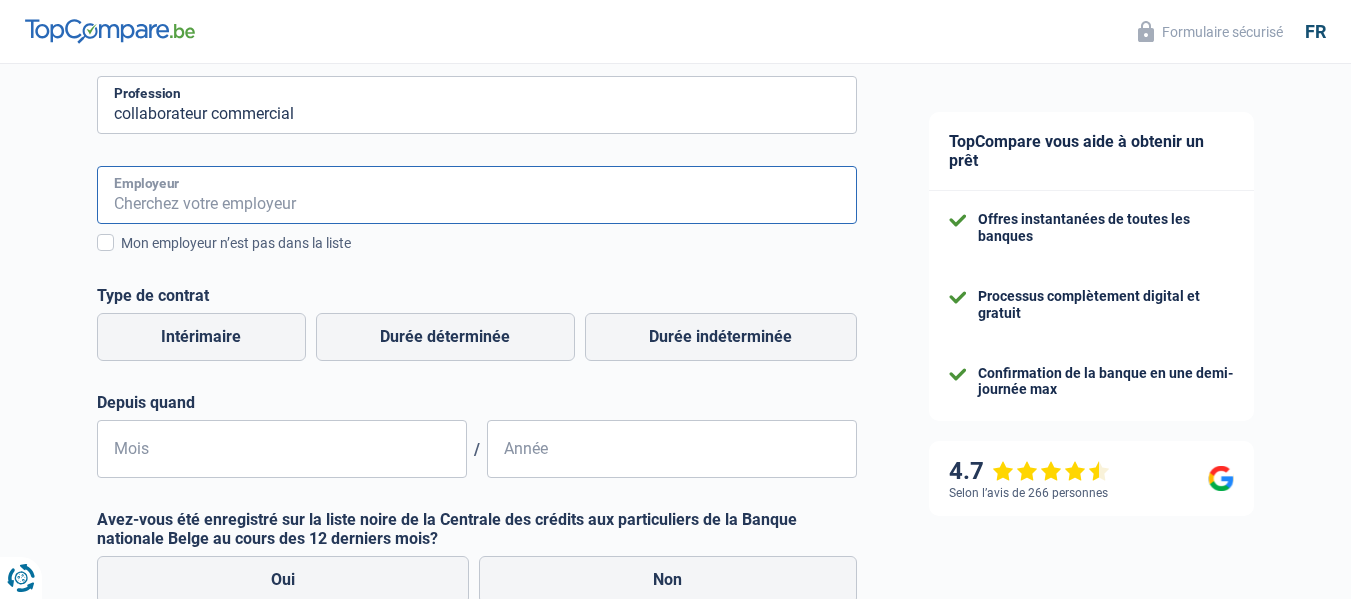 click on "Employeur" at bounding box center (477, 195) 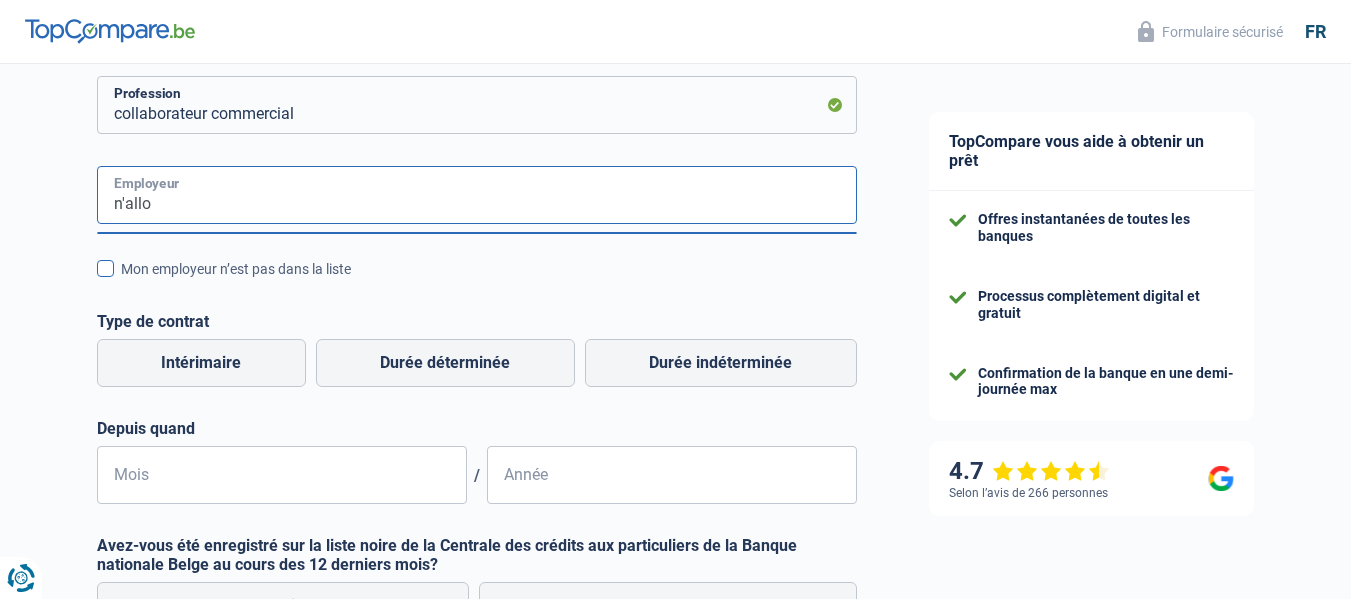 type on "n'allo" 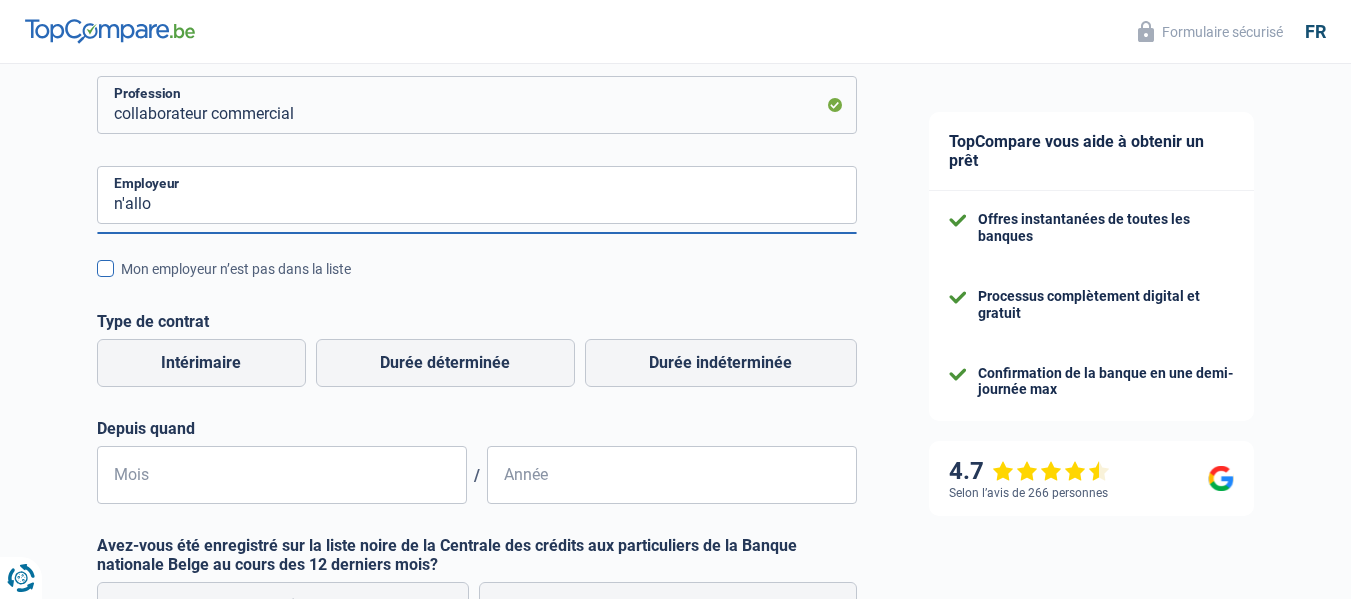 click at bounding box center (105, 268) 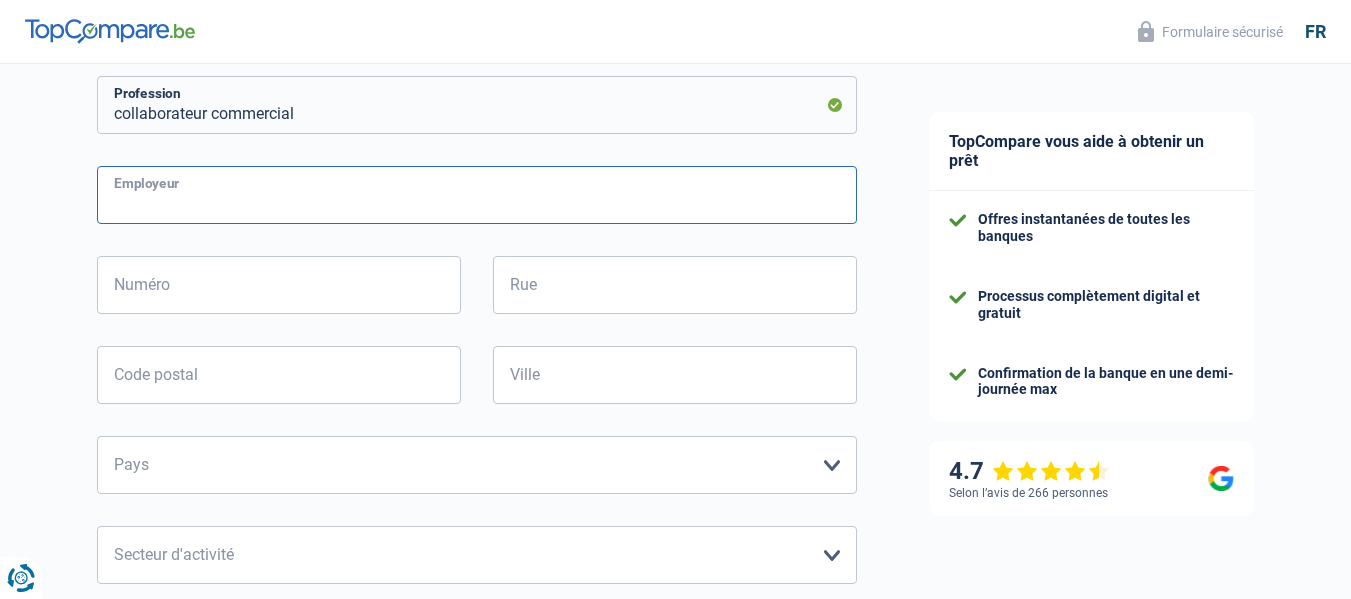 click on "Employeur" at bounding box center (477, 195) 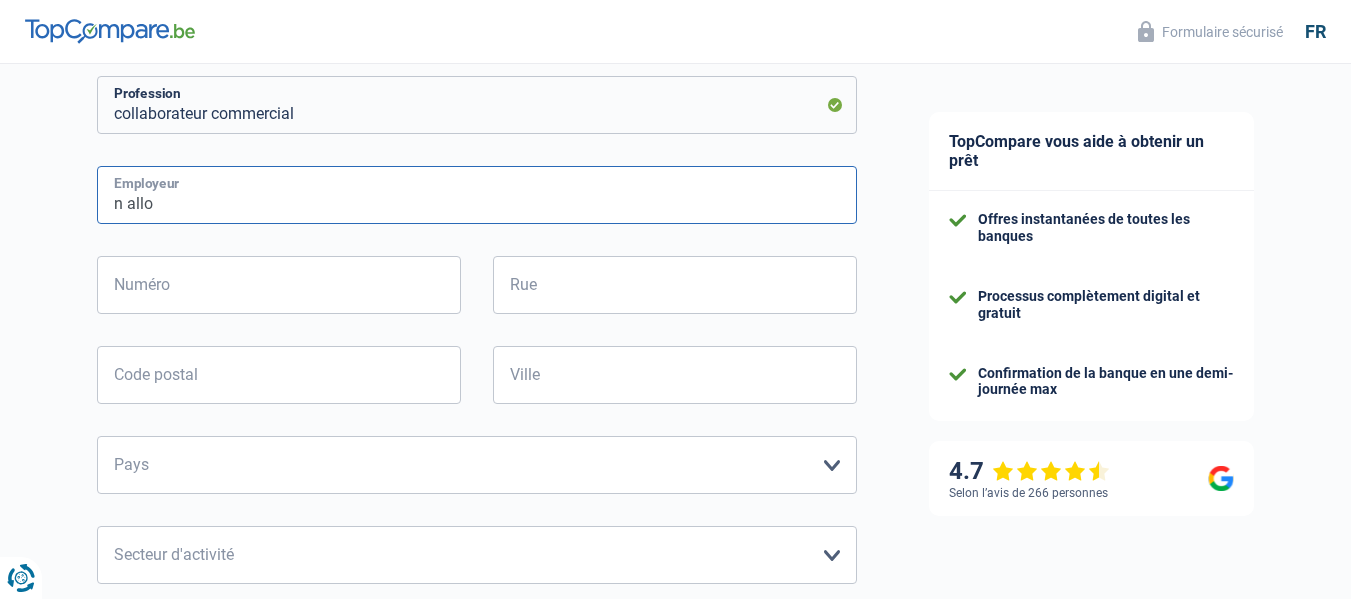 type on "n allo" 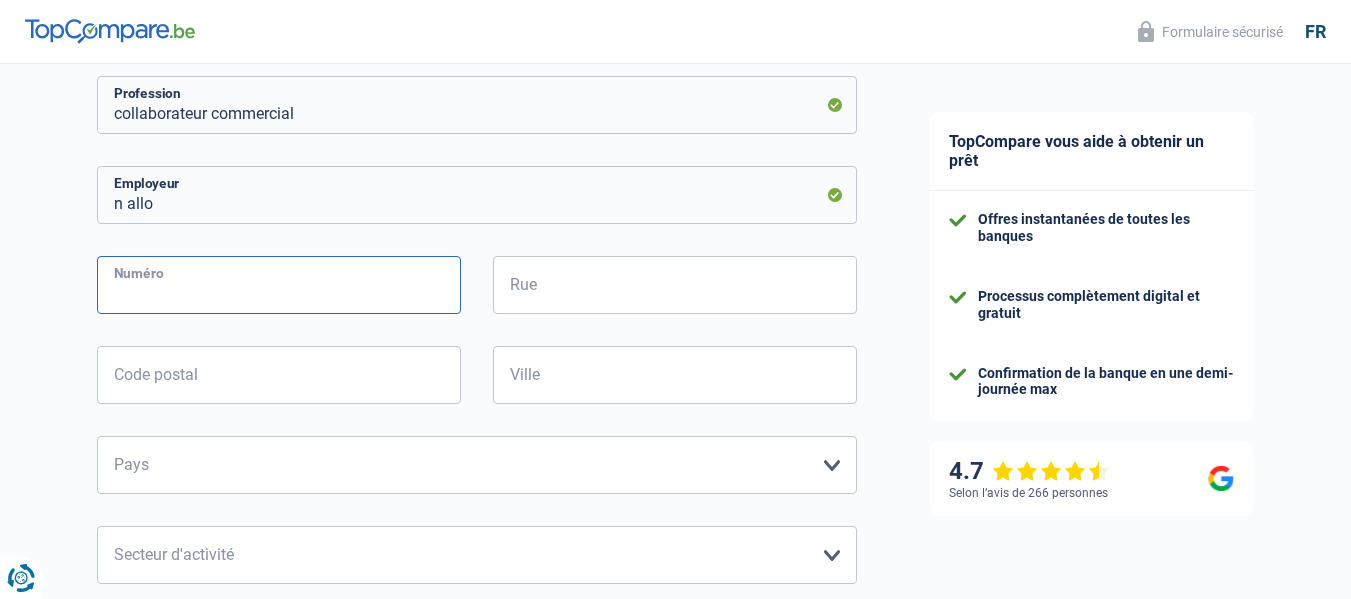 click on "Numéro" at bounding box center (279, 285) 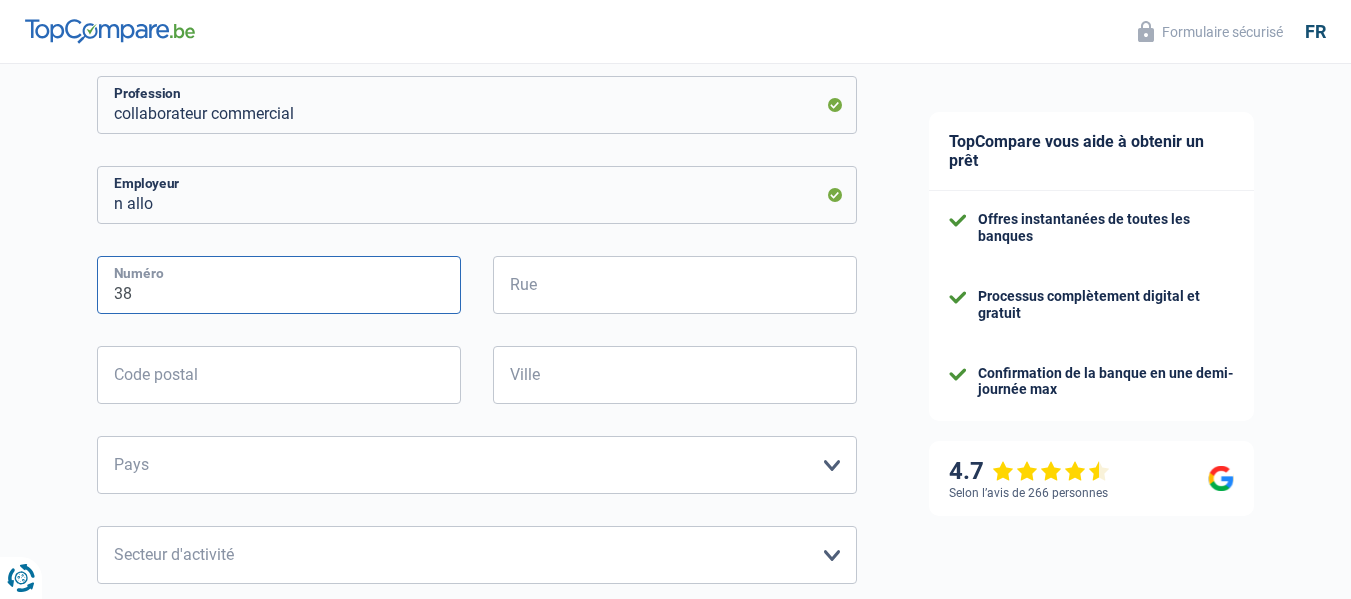 type on "38" 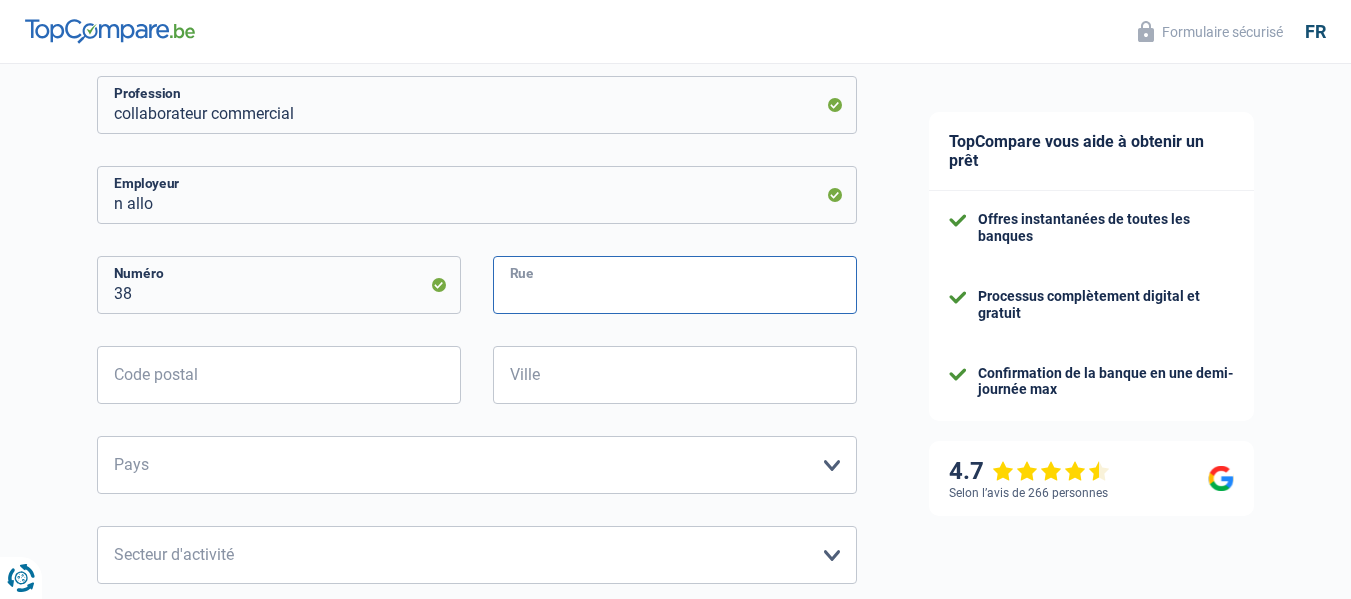 click on "Rue" at bounding box center (675, 285) 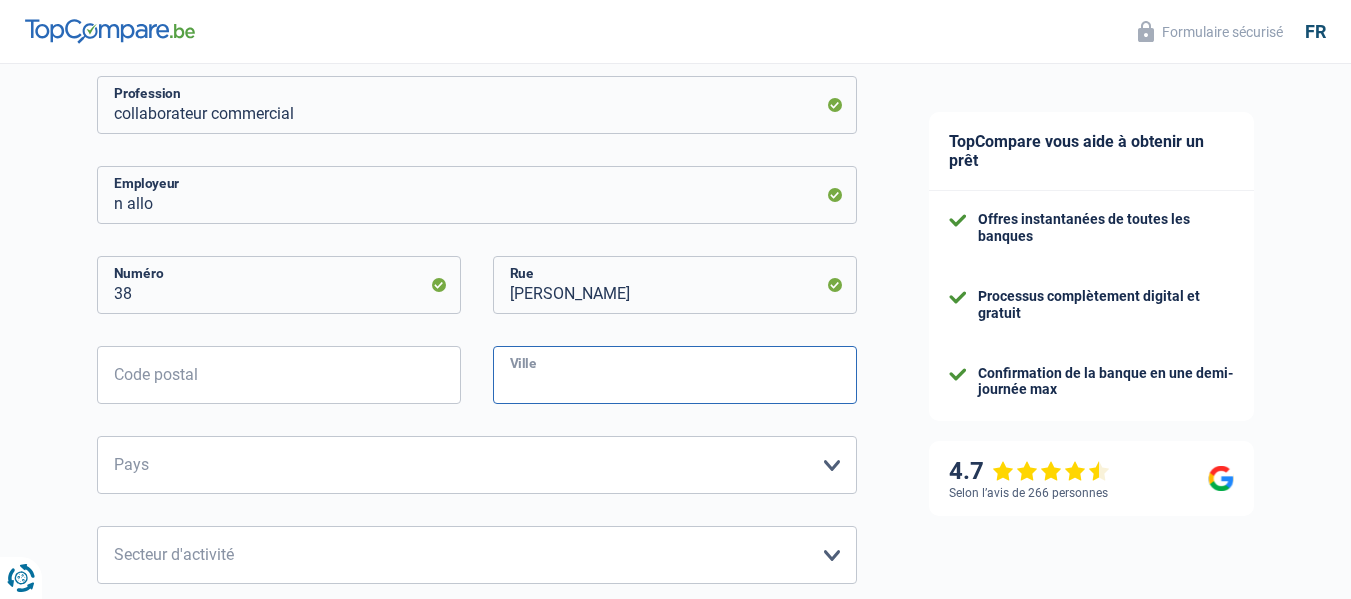 click on "Ville" at bounding box center [675, 375] 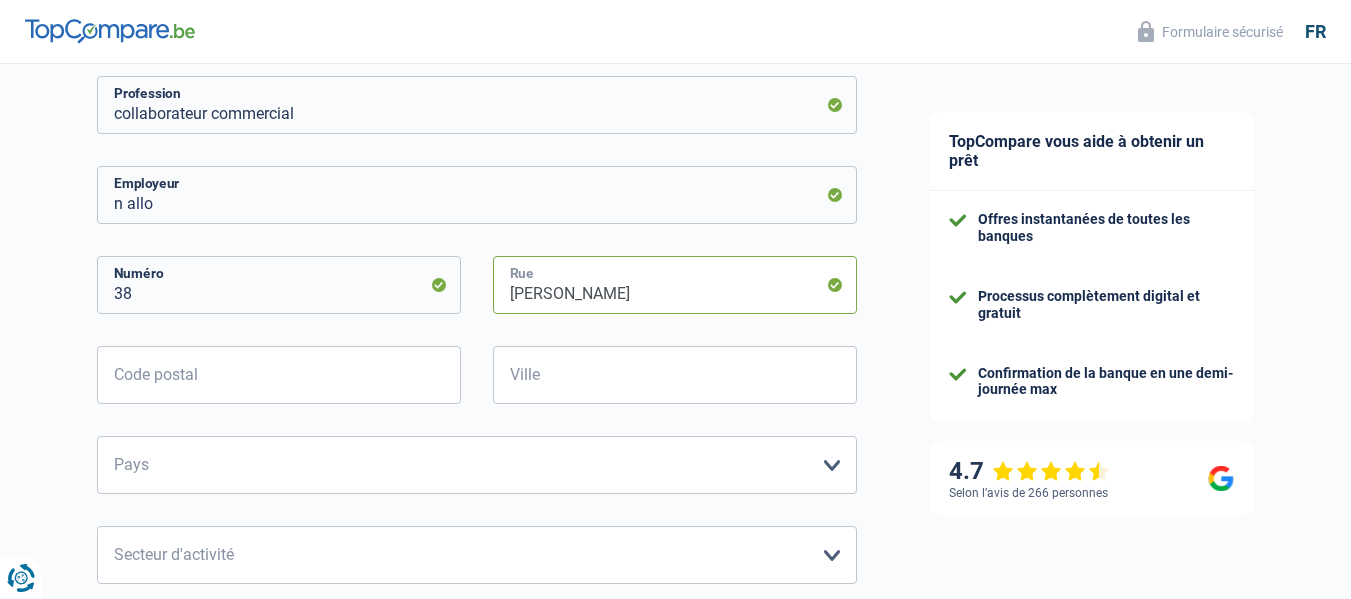 click on "georges emaitre" at bounding box center [675, 285] 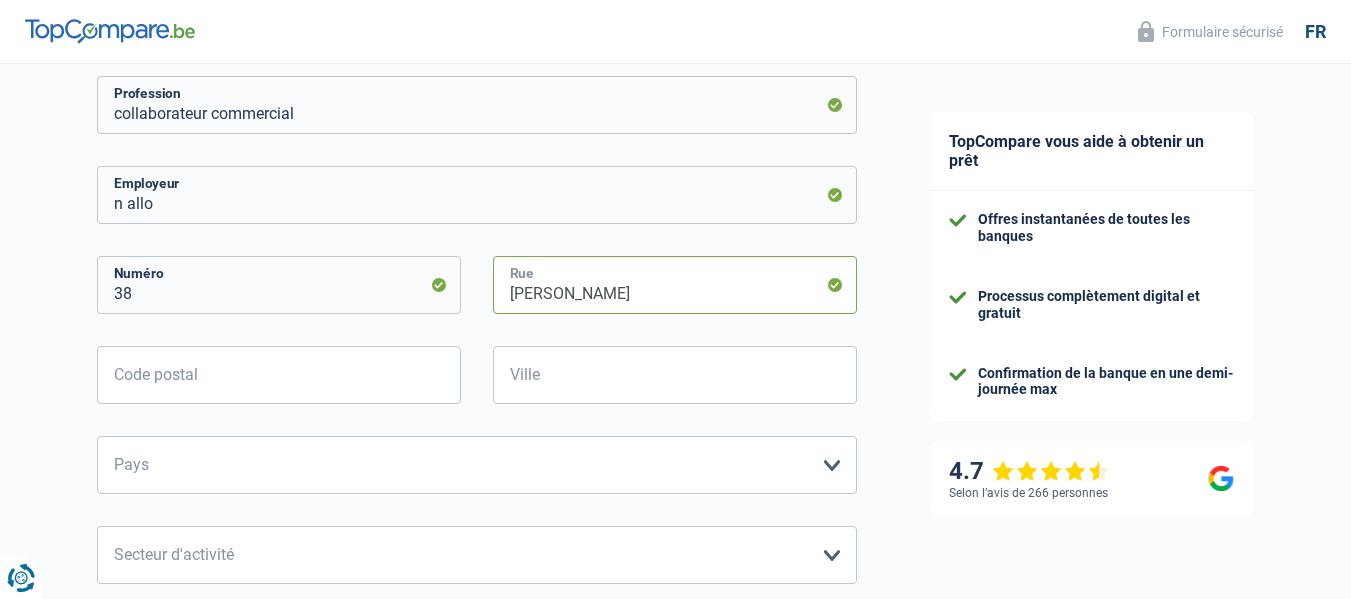 type on "georges lemaitre" 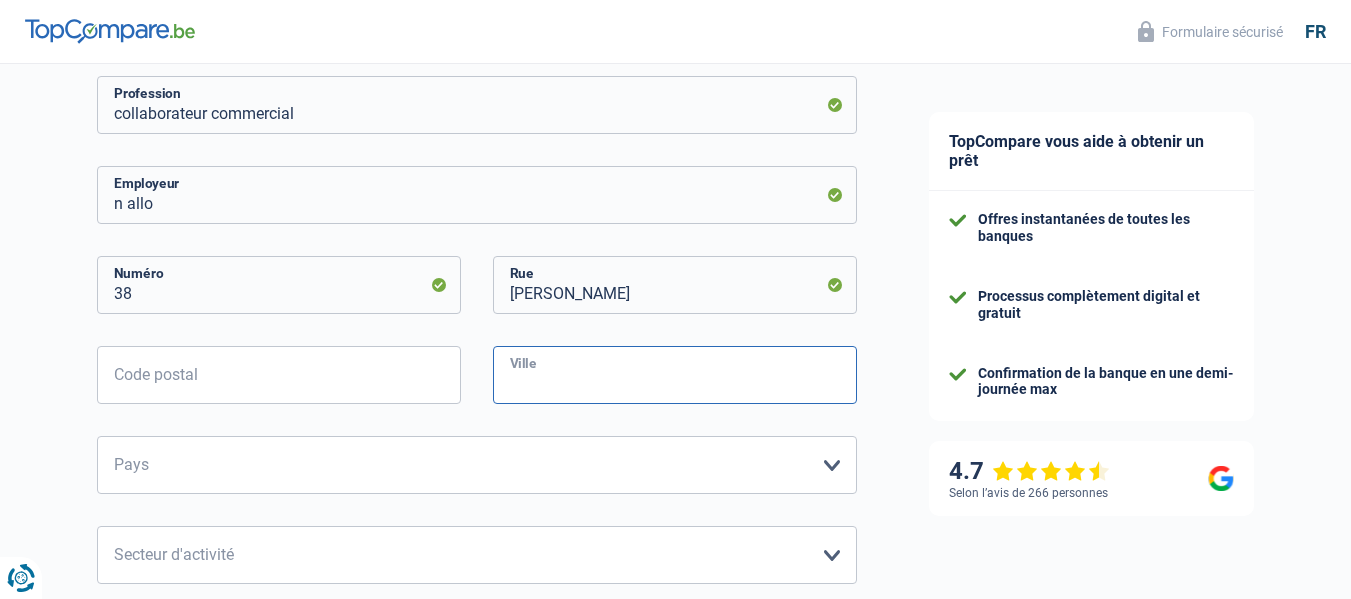 click on "Ville" at bounding box center [675, 375] 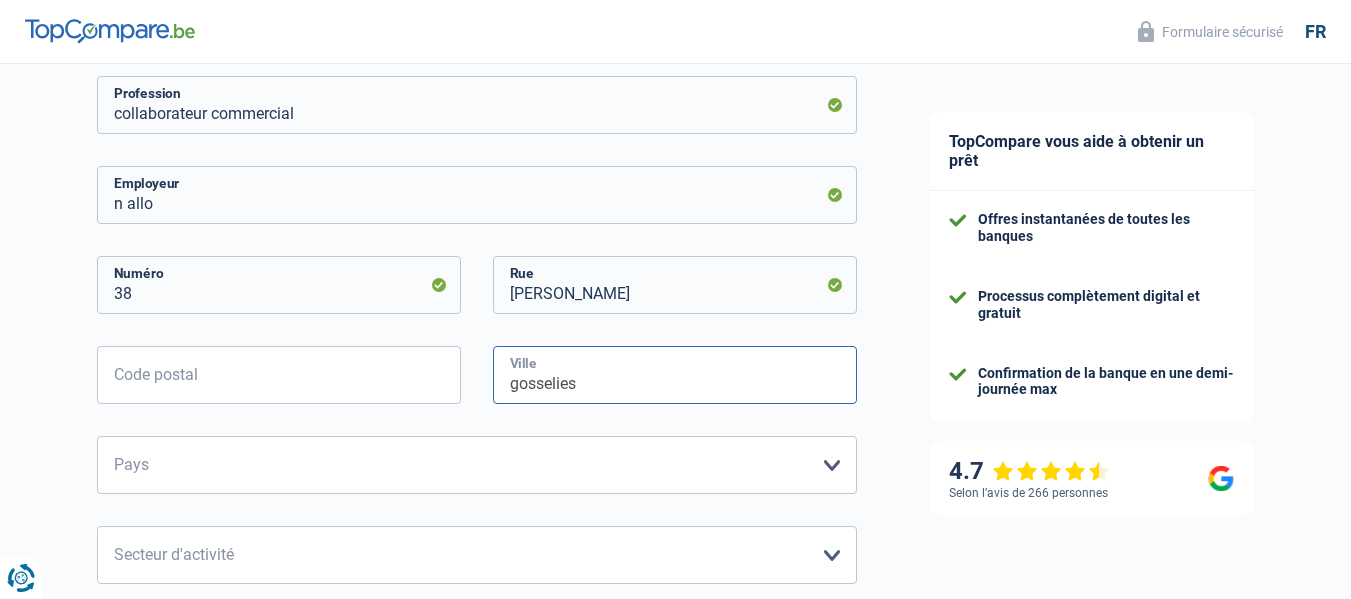 type on "gosselies" 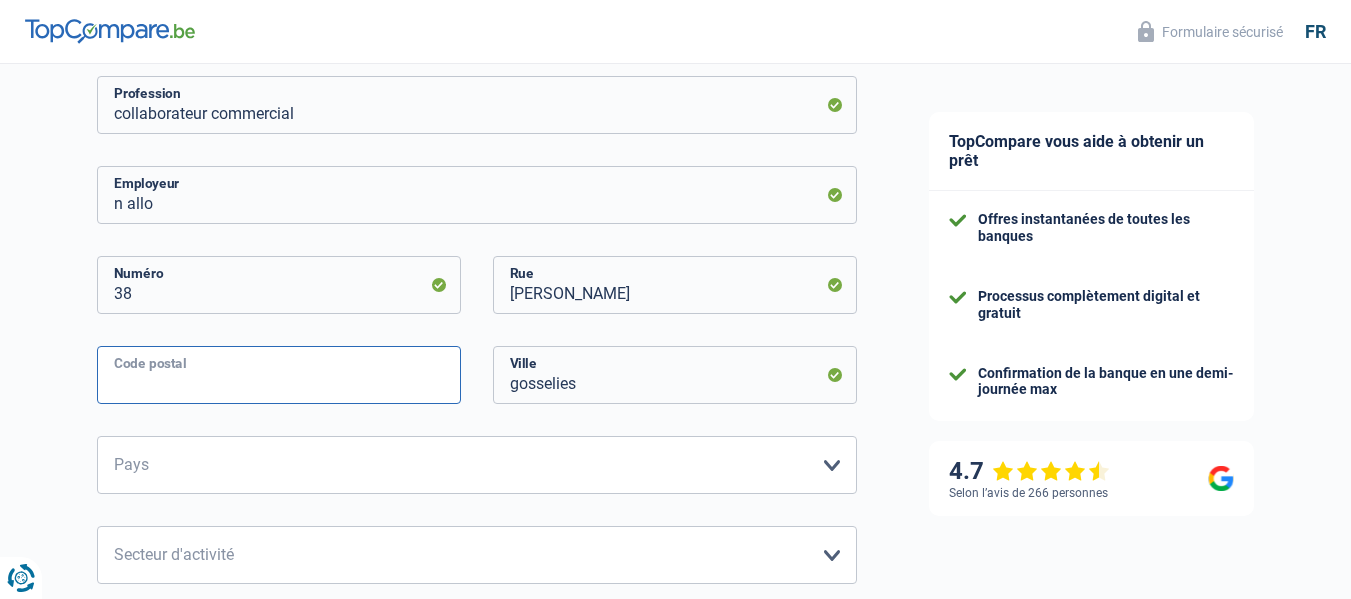 click on "Code postal" at bounding box center [279, 375] 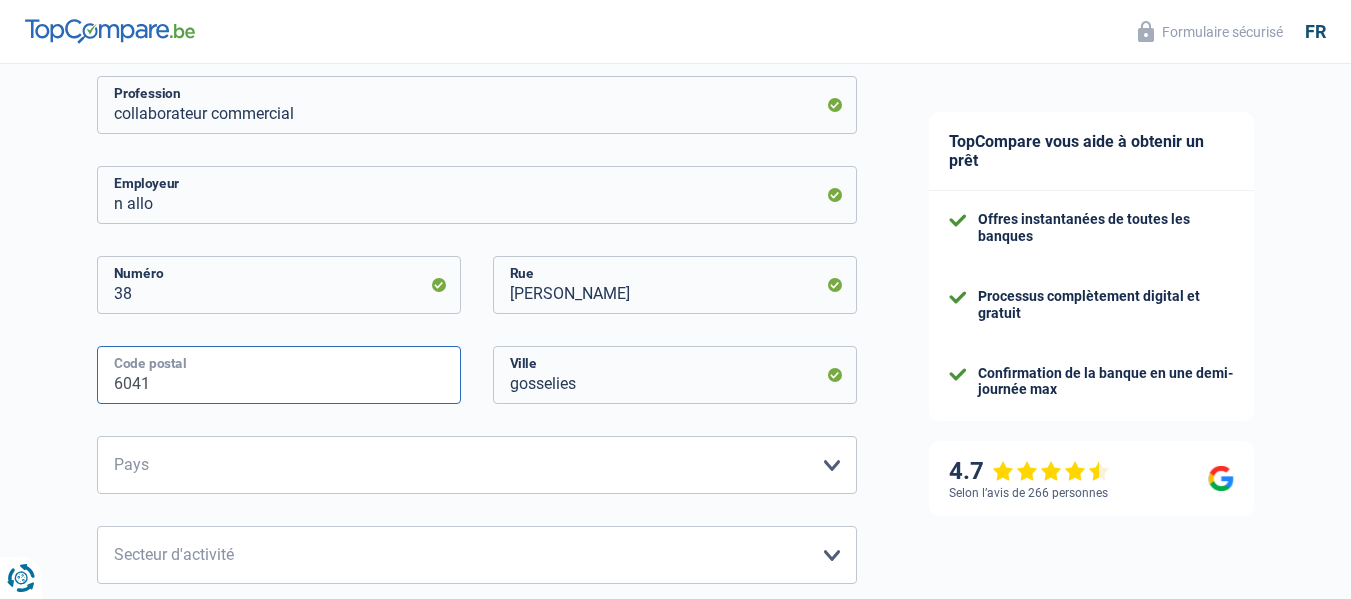 type on "6041" 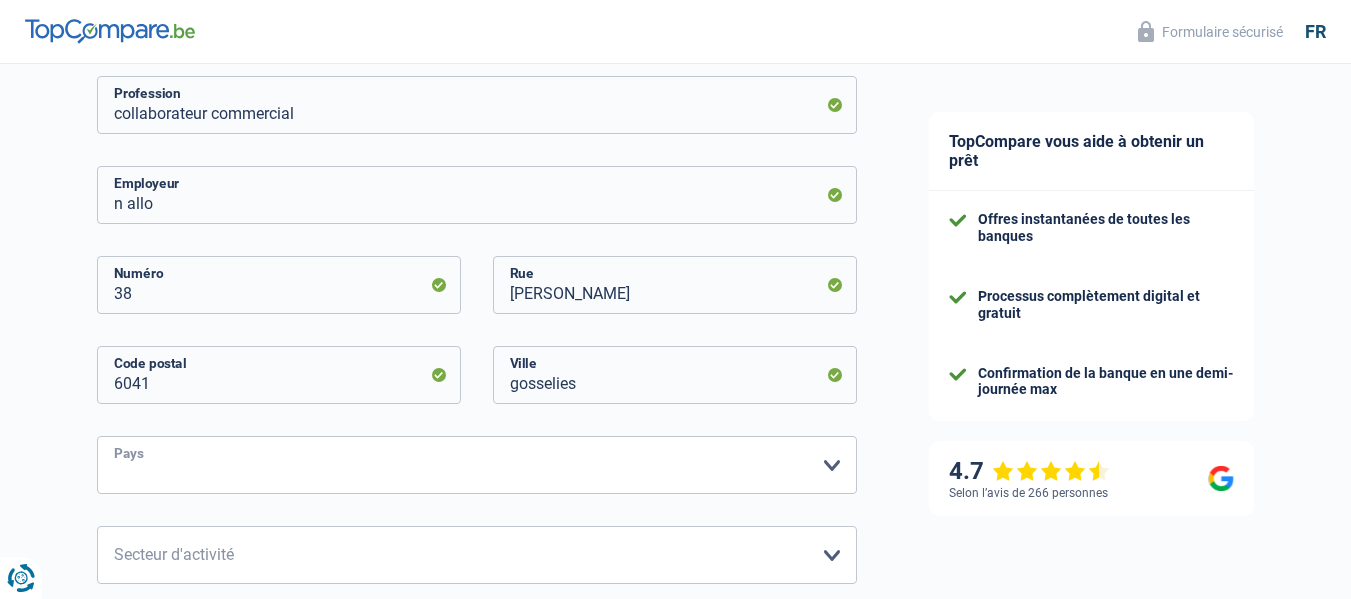 click on "Belgique France Allemagne Italie Luxembourg Pays-Bas Espagne Suisse
Veuillez sélectionner une option" at bounding box center [477, 465] 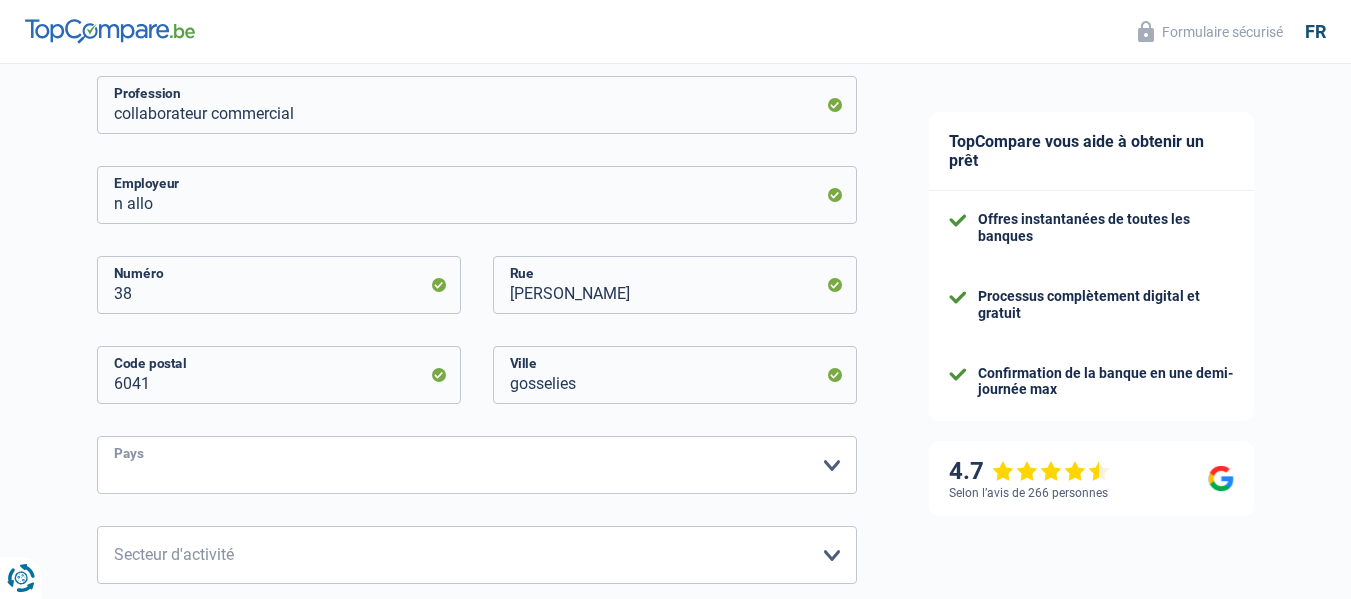 select on "BE" 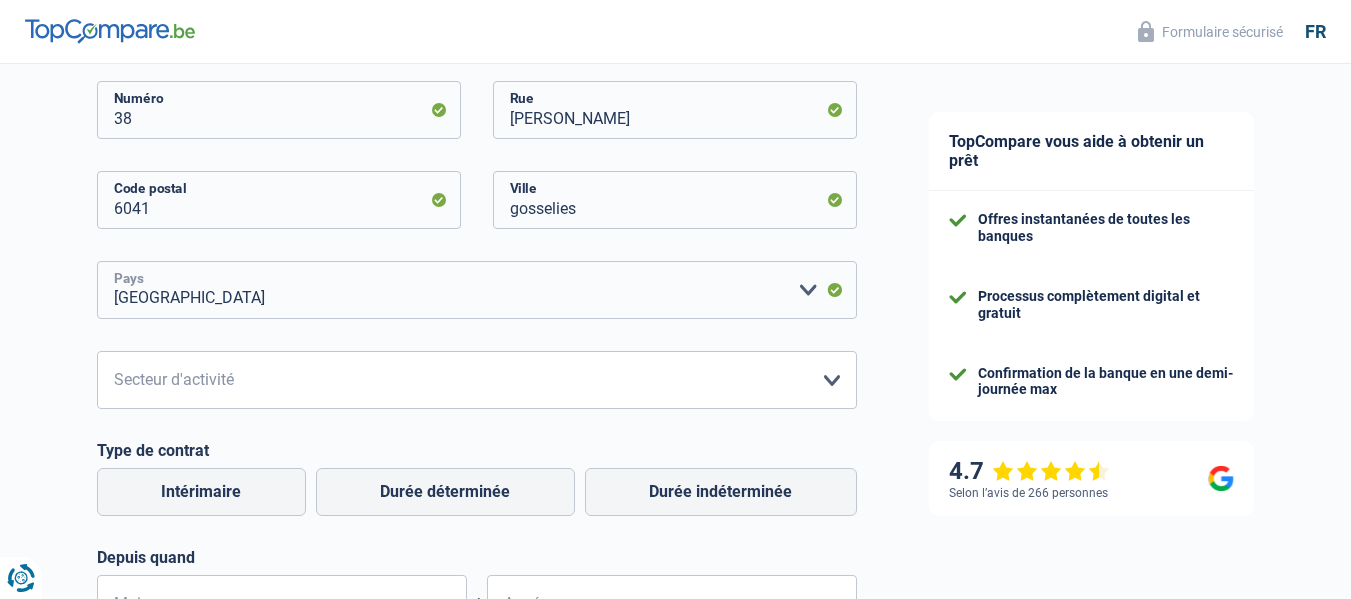 scroll, scrollTop: 573, scrollLeft: 0, axis: vertical 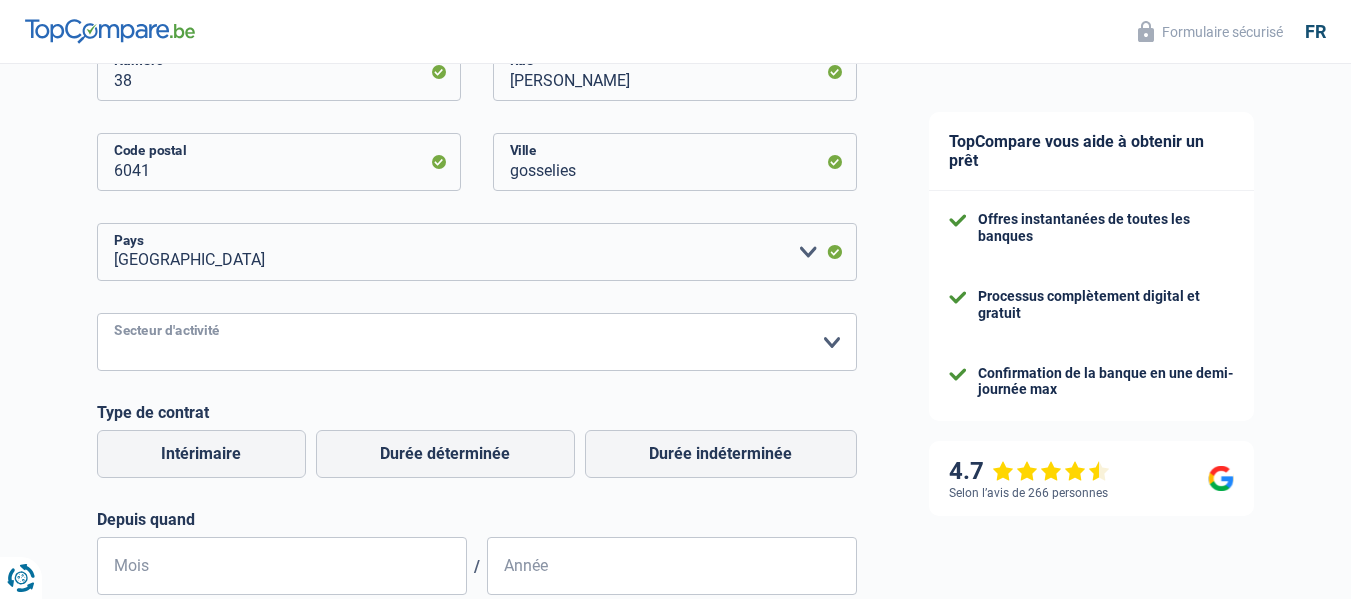 click on "Agriculture/Pêche Industrie Horeca Courier/Fitness/Taxi Construction Banques/Assurances Etat/Université ou Union Européenne Petites entreprises (-50pers) Grandes entreprises (+50pers) Autres institutions internationales
Veuillez sélectionner une option" at bounding box center (477, 342) 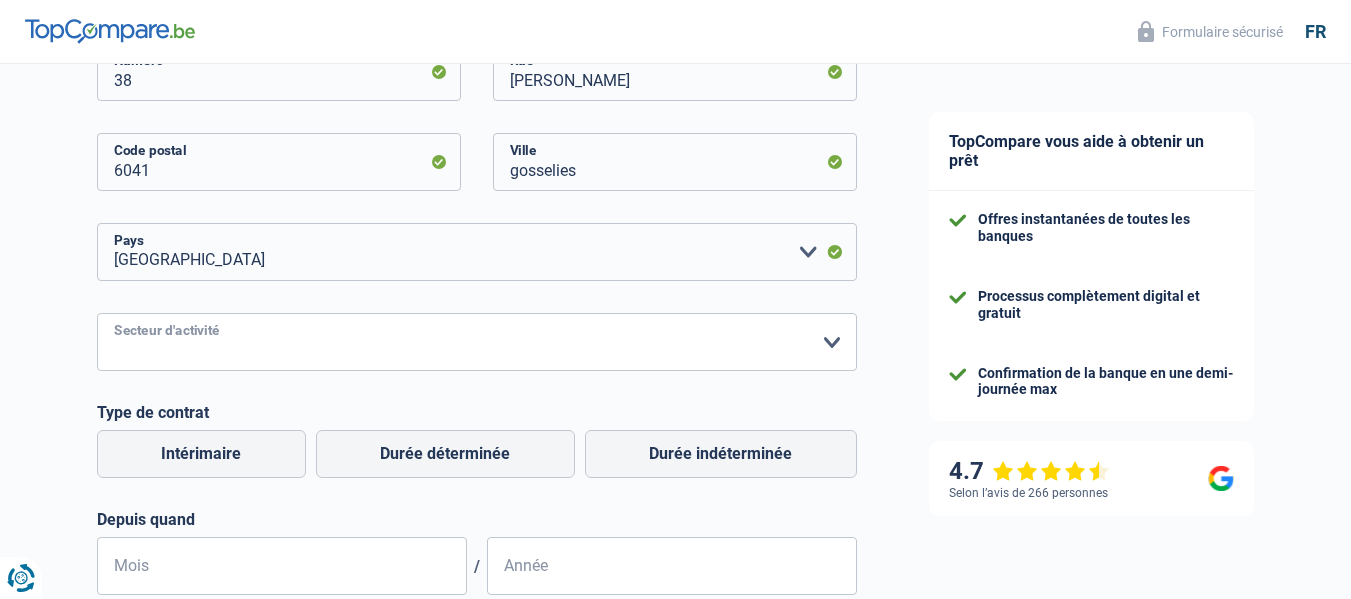 select on "bigCompanies" 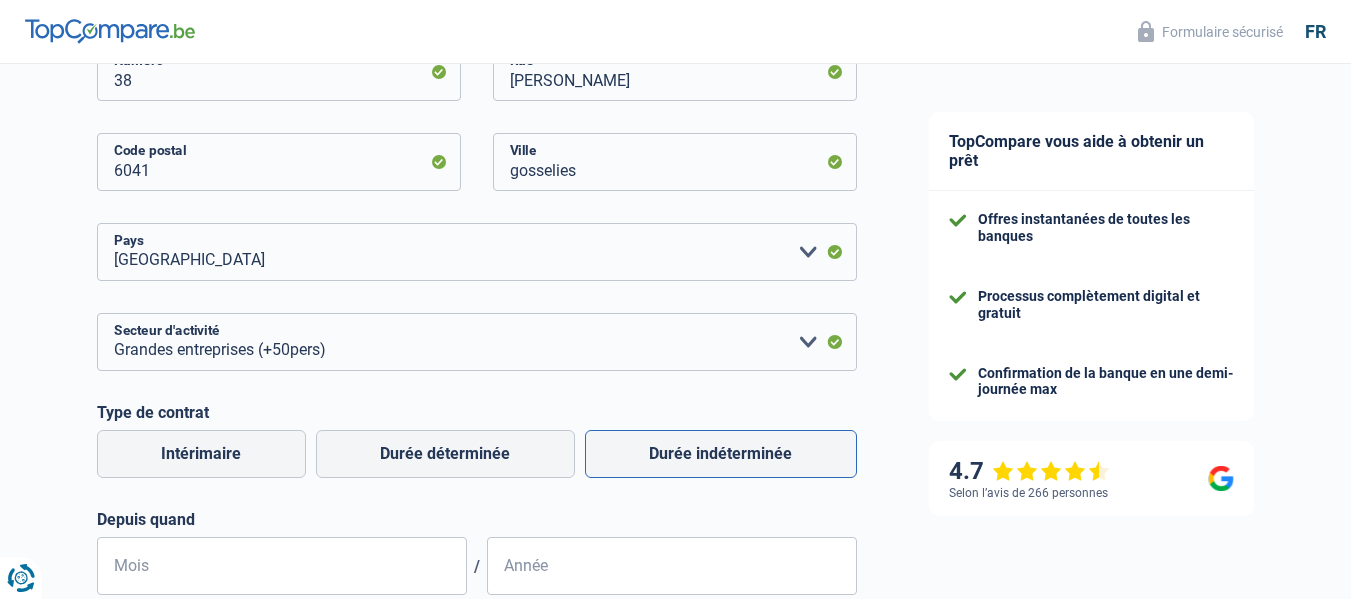 click on "Durée indéterminée" at bounding box center (721, 454) 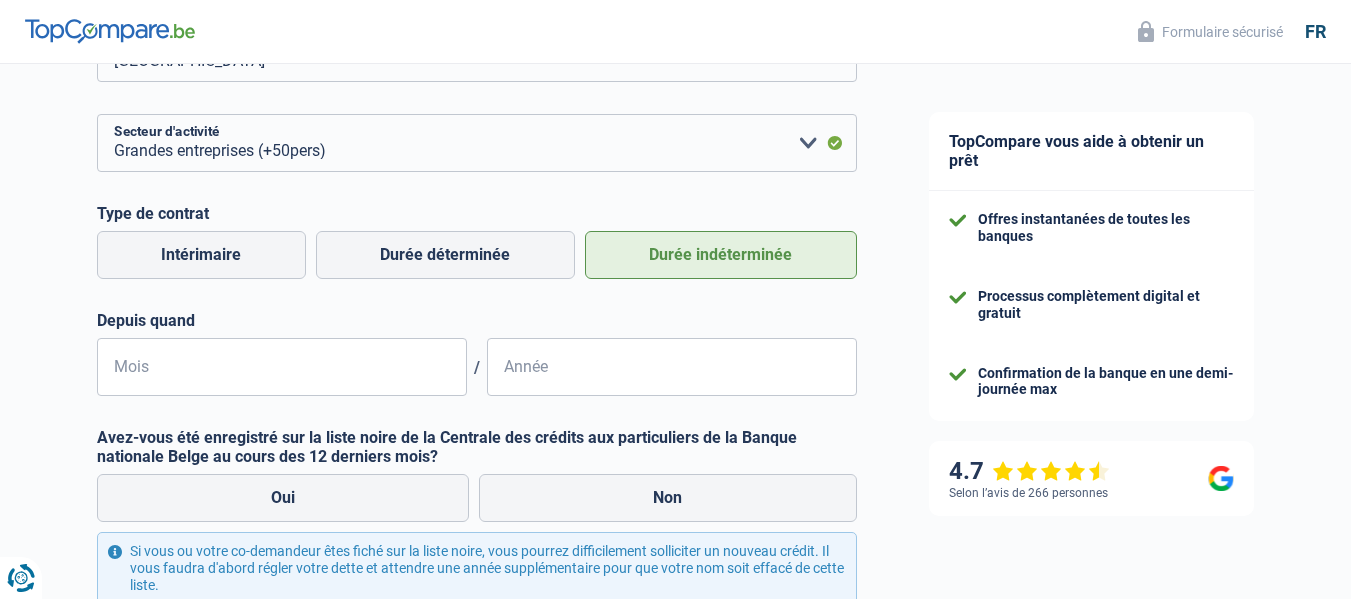scroll, scrollTop: 773, scrollLeft: 0, axis: vertical 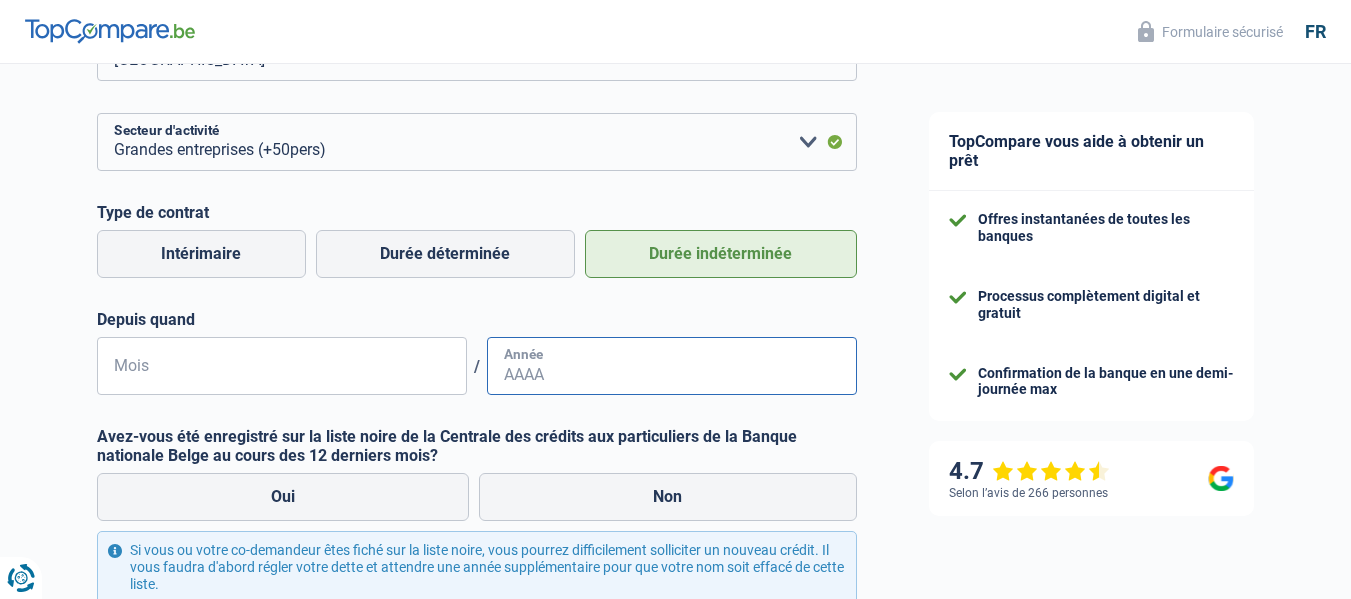 click on "Année" at bounding box center (672, 366) 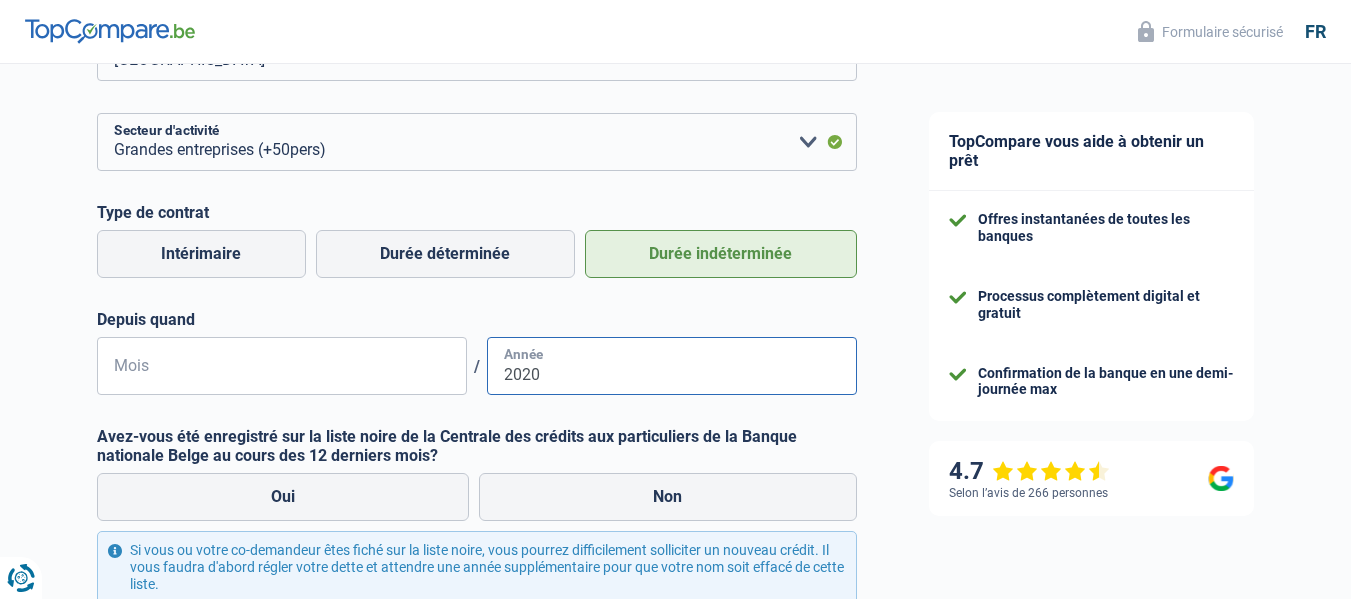 type on "2020" 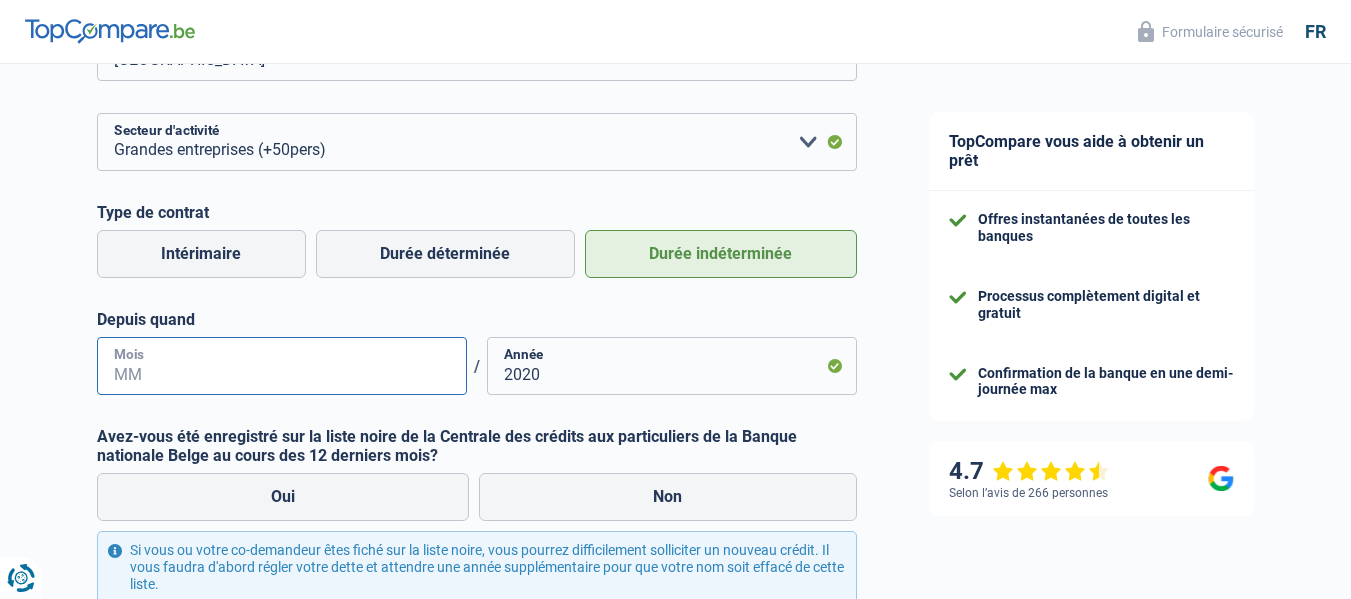 click on "Mois" at bounding box center (282, 366) 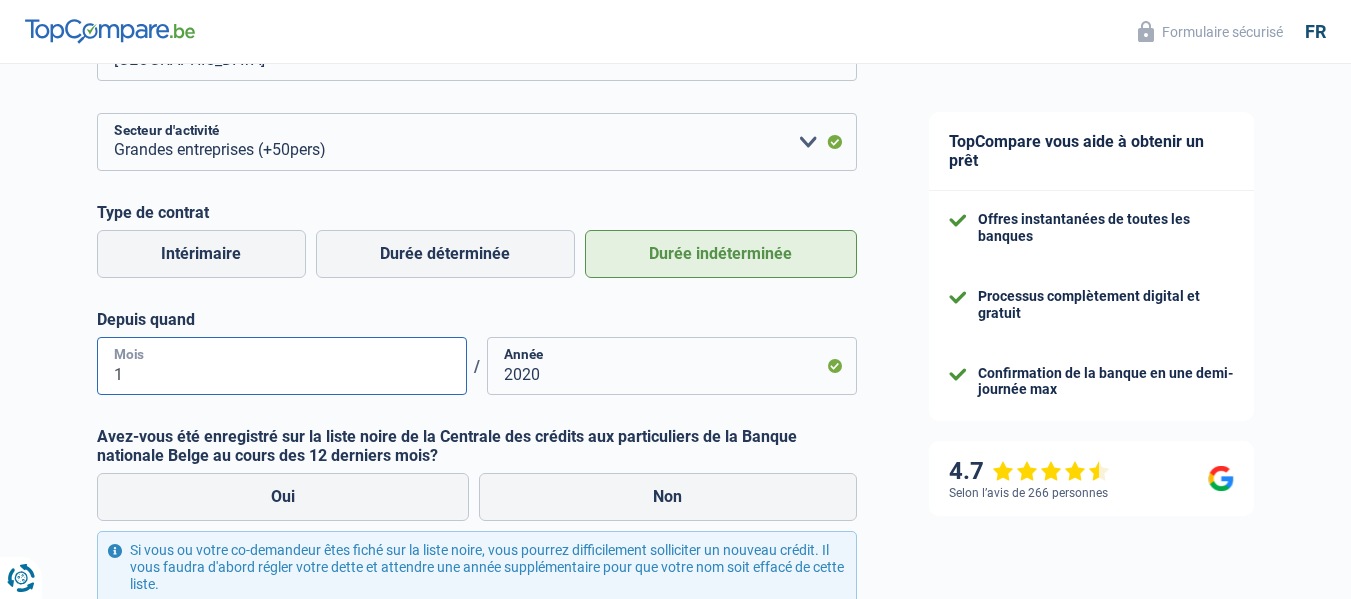 type on "11" 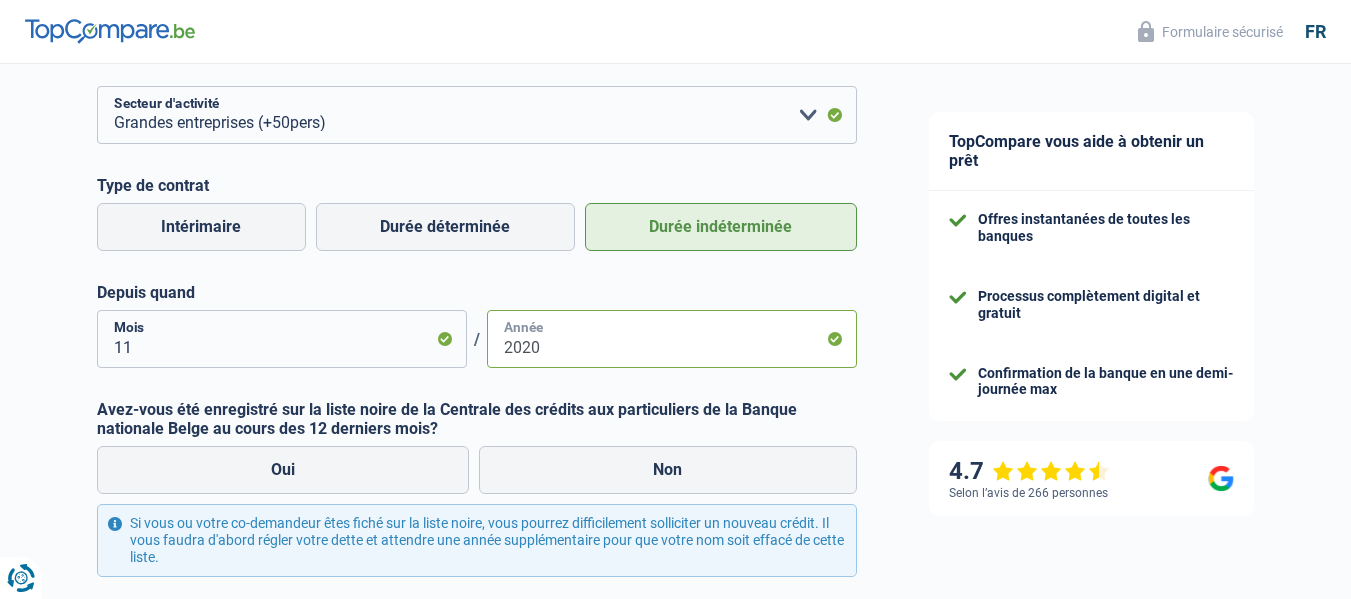 scroll, scrollTop: 927, scrollLeft: 0, axis: vertical 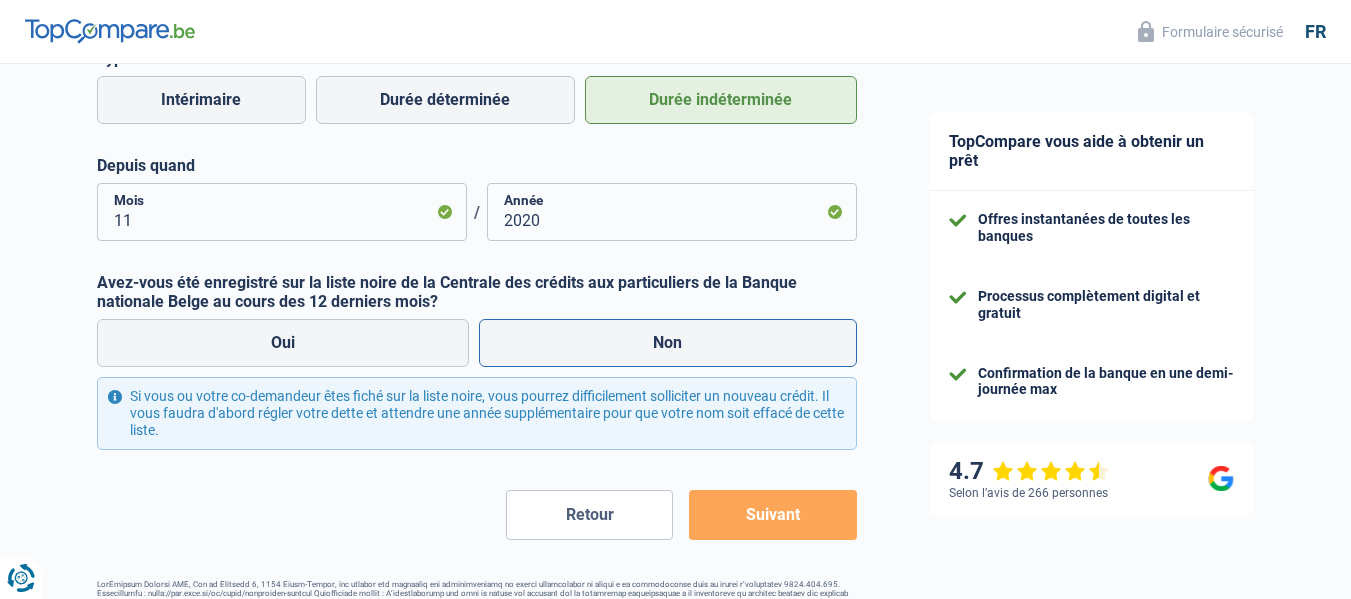 click on "Non" at bounding box center (668, 343) 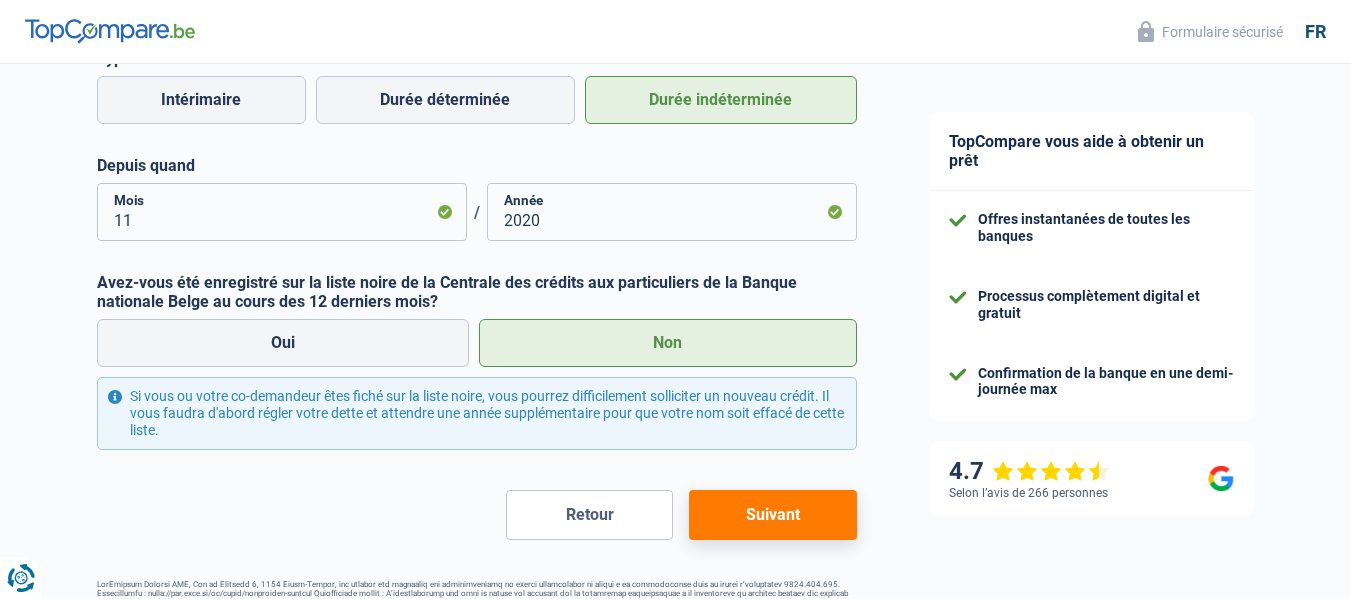 click on "Suivant" at bounding box center (772, 515) 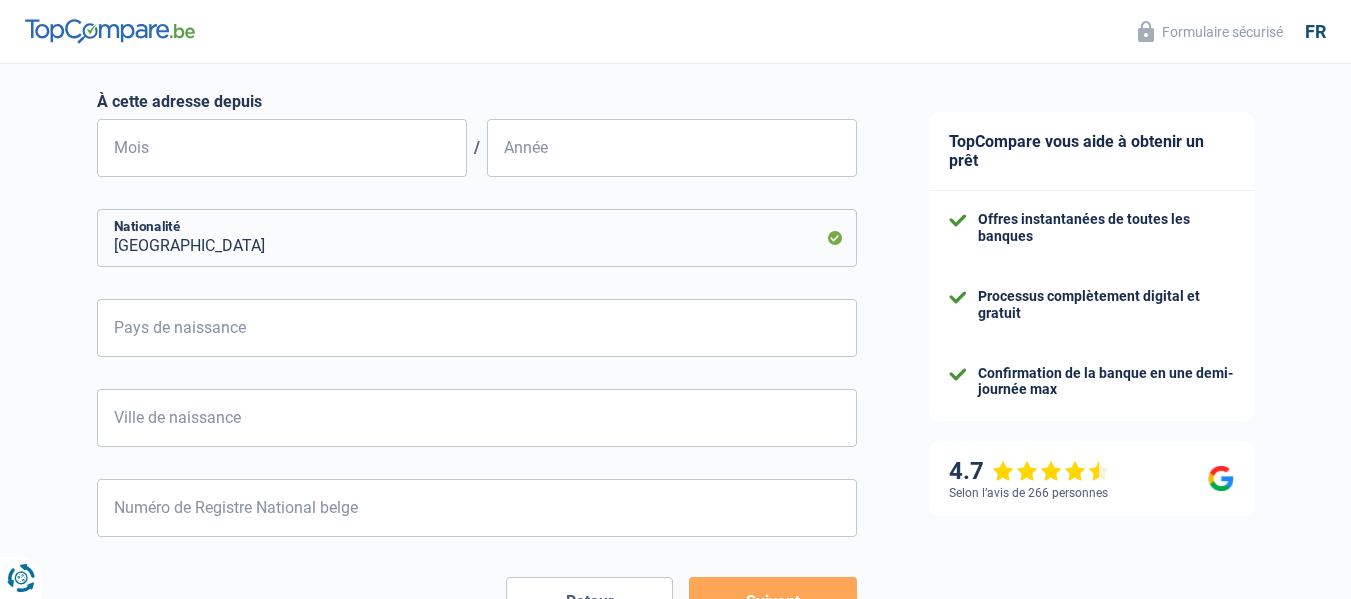 scroll, scrollTop: 0, scrollLeft: 0, axis: both 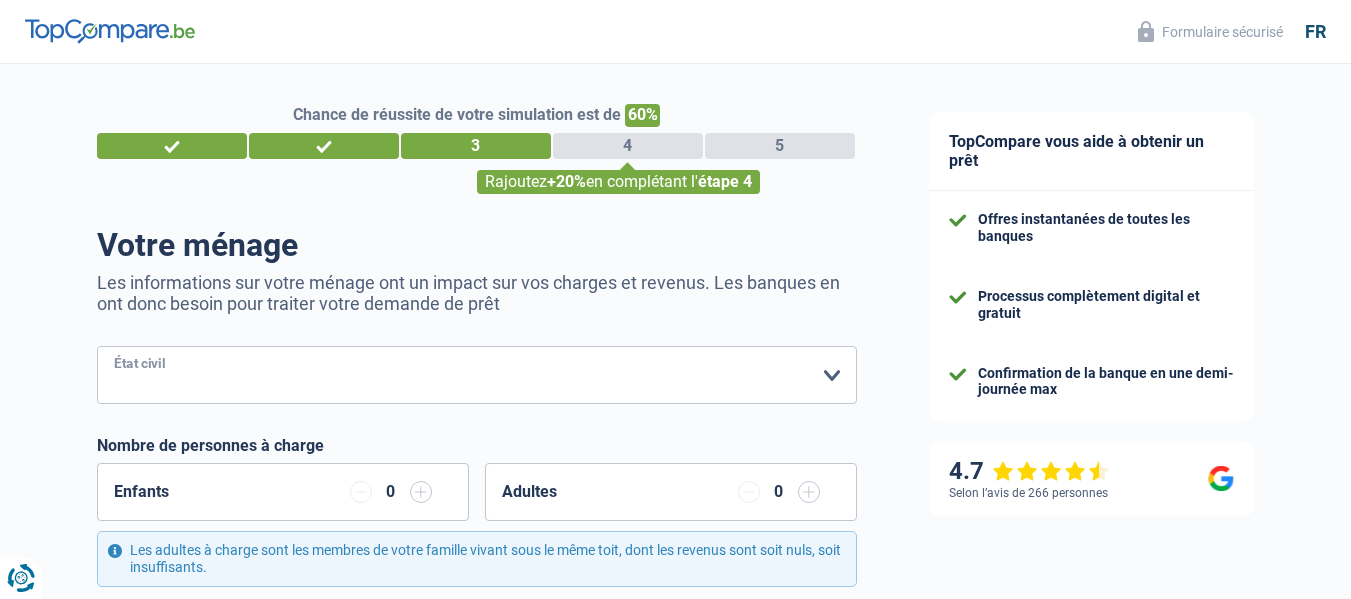 click on "Célibataire Marié(e) Cohabitant(e) légal(e) Divorcé(e) Veuf(ve) Séparé (de fait)
Veuillez sélectionner une option" at bounding box center [477, 375] 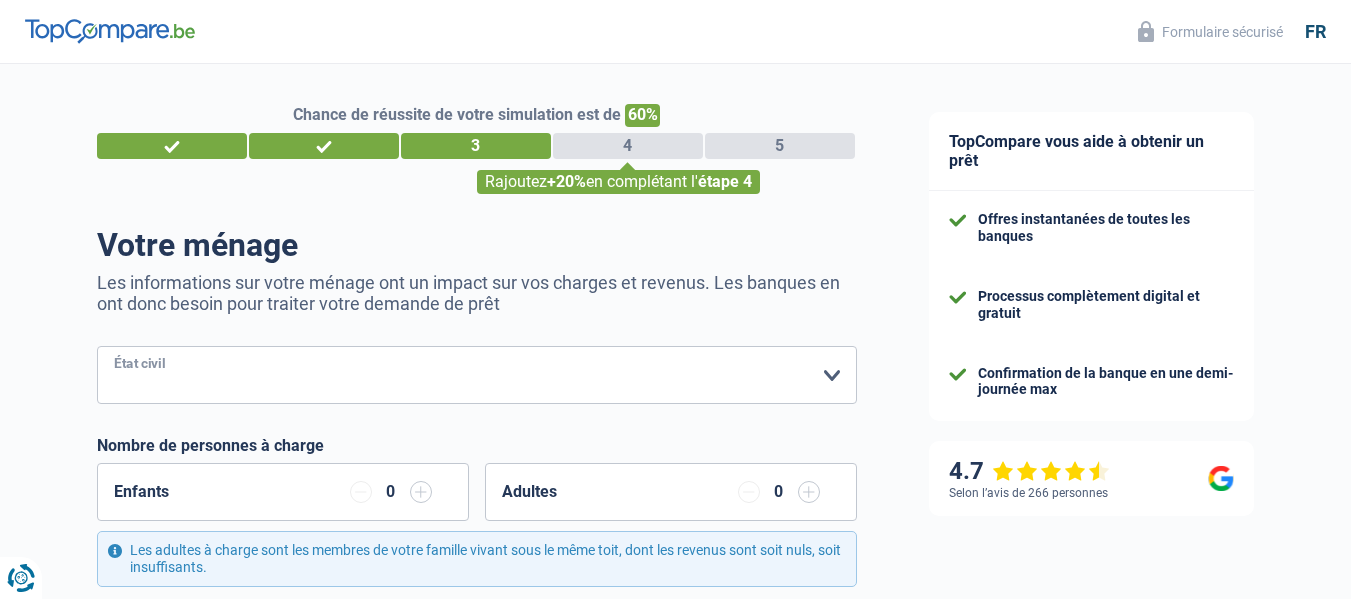 select on "single" 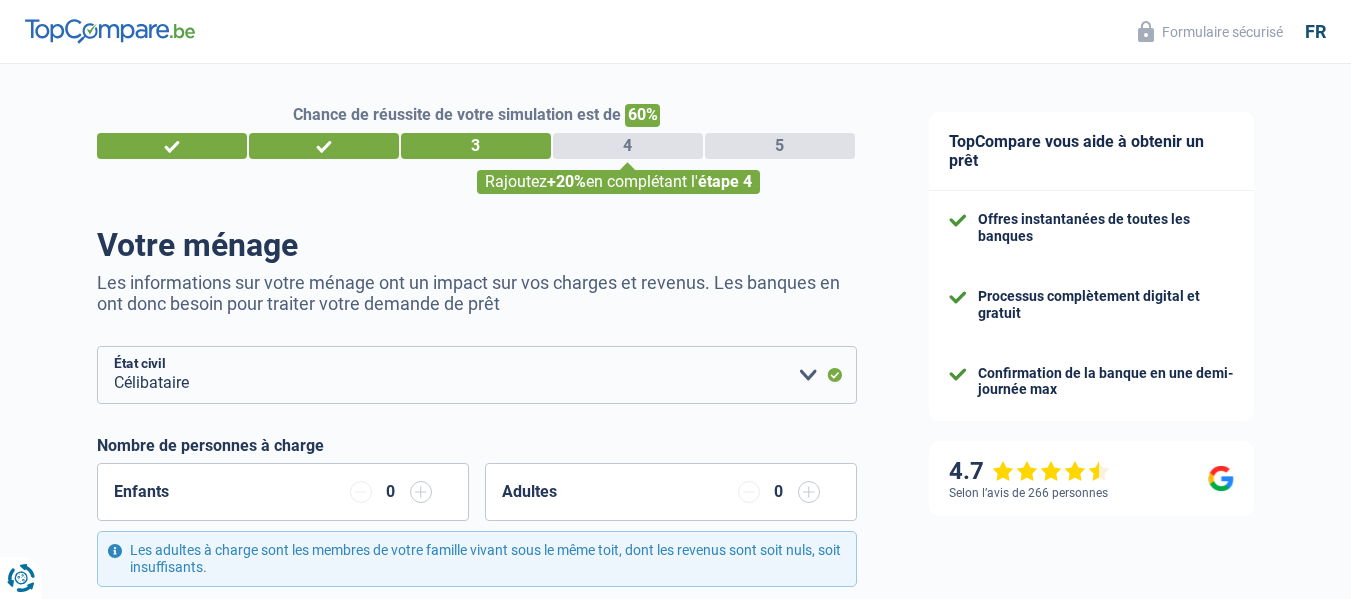 click at bounding box center (421, 492) 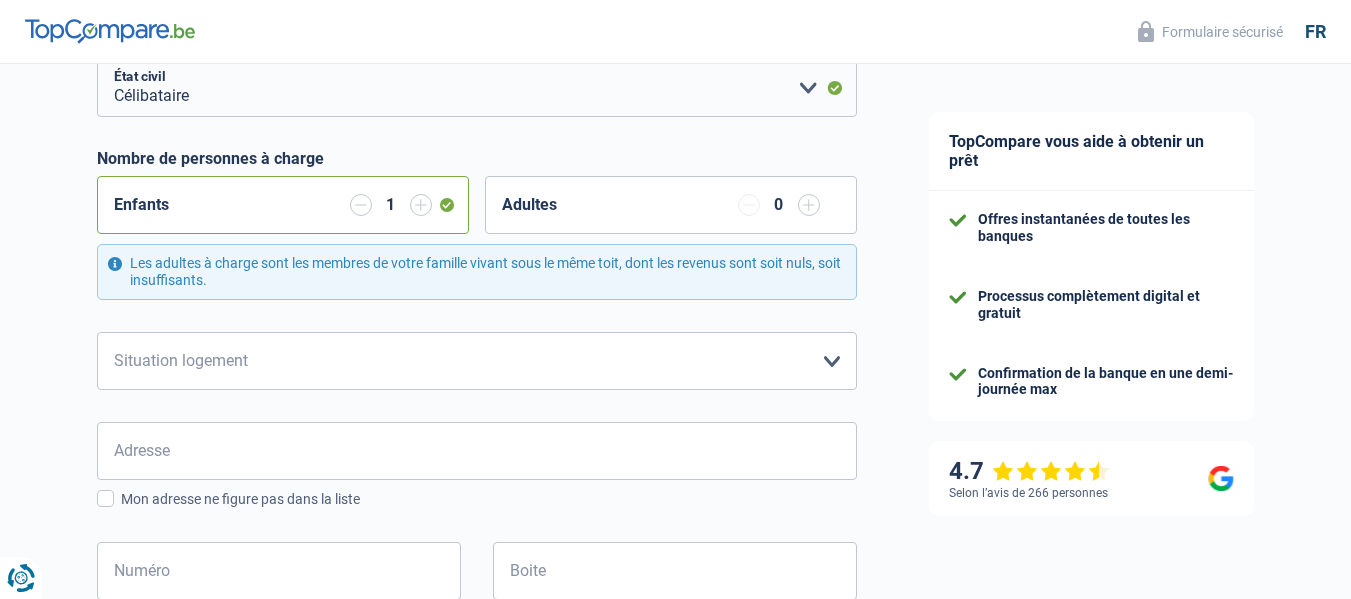 scroll, scrollTop: 313, scrollLeft: 0, axis: vertical 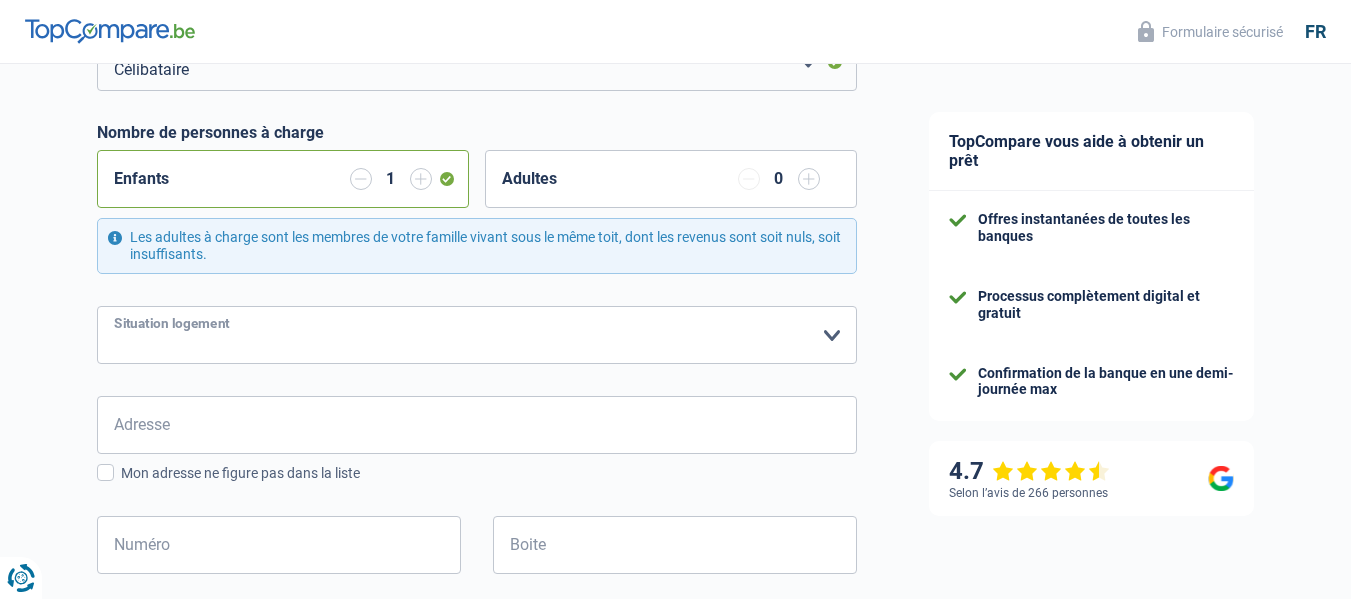 drag, startPoint x: 316, startPoint y: 344, endPoint x: 224, endPoint y: 351, distance: 92.26592 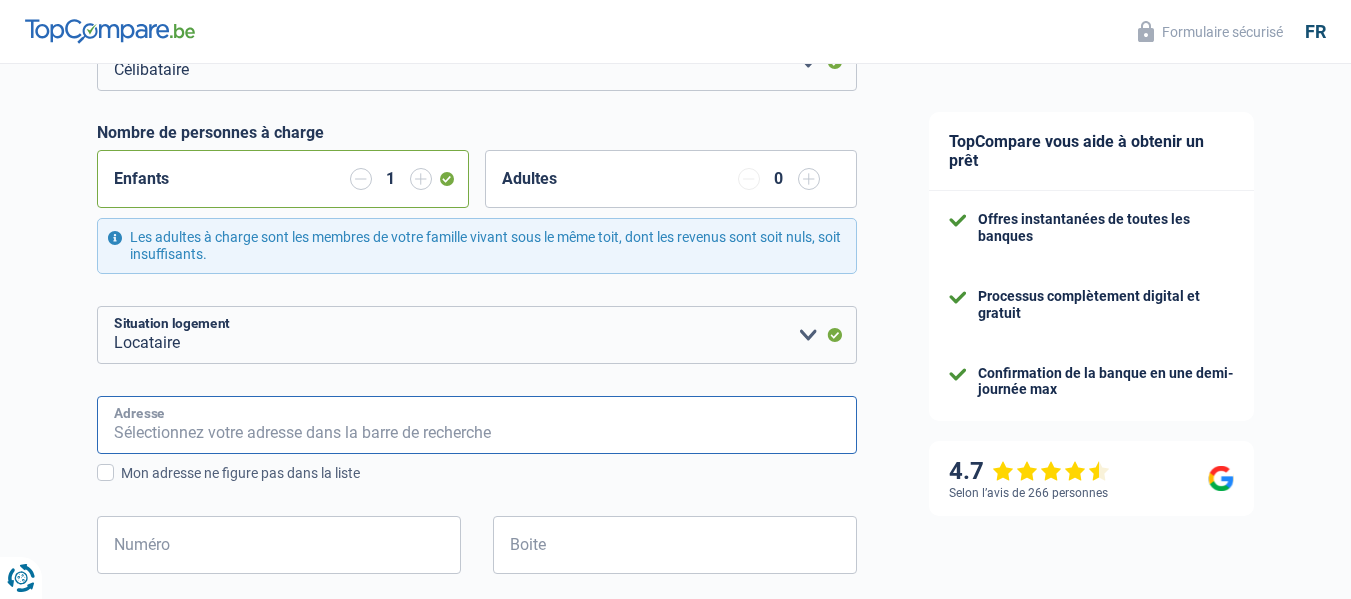 click on "Adresse" at bounding box center (477, 425) 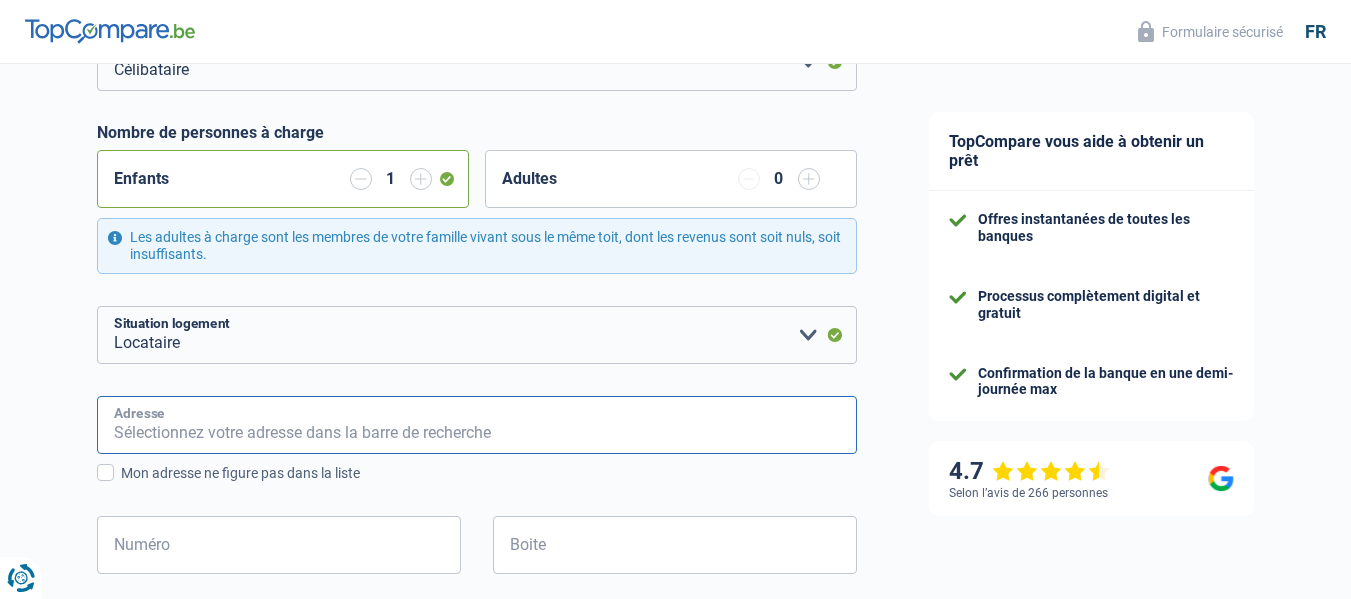 type on "rue du vieux cimetière 2" 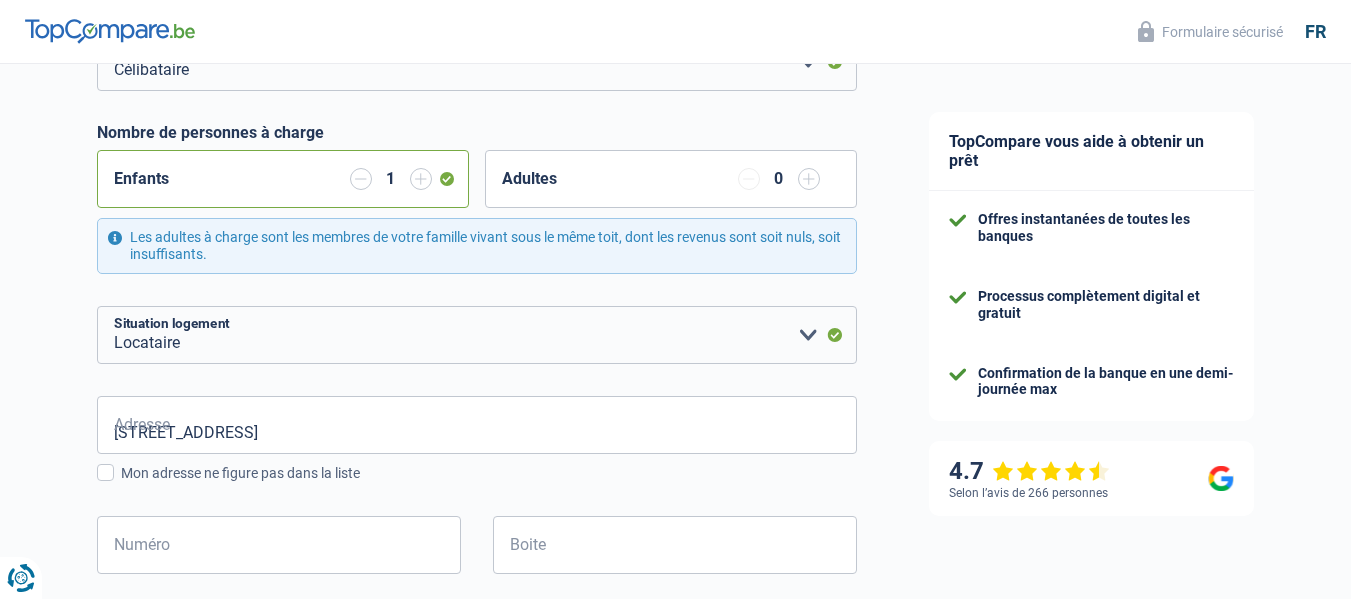 type on "Belgique" 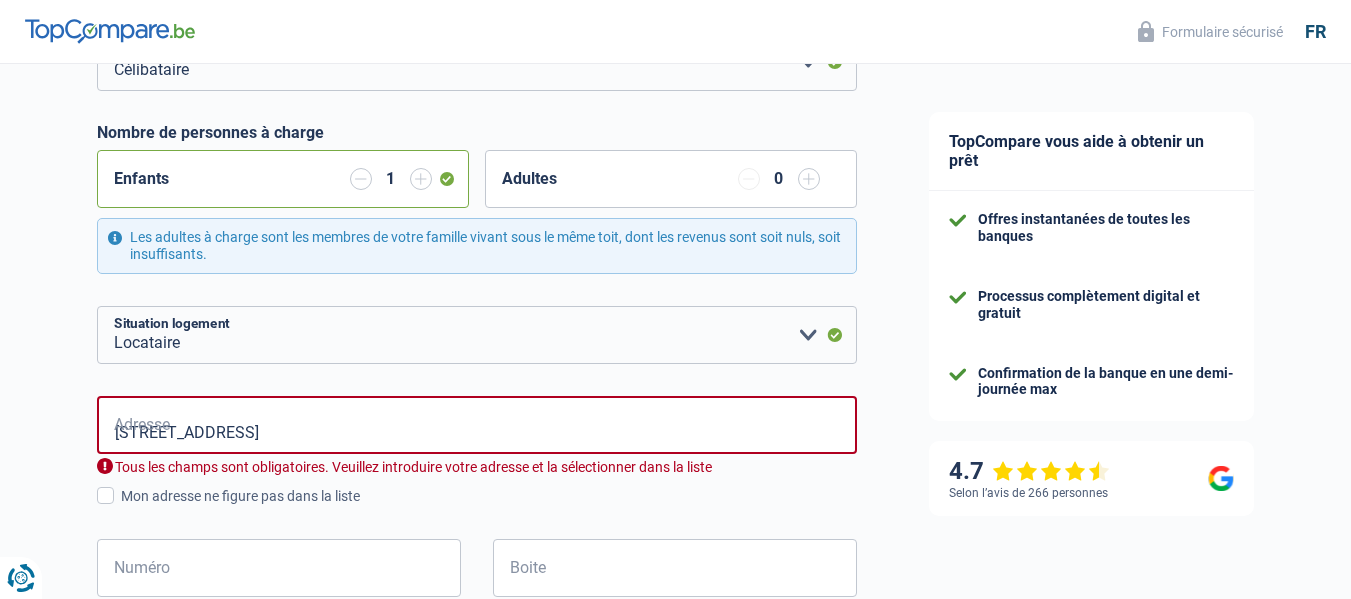 type on "Belgique" 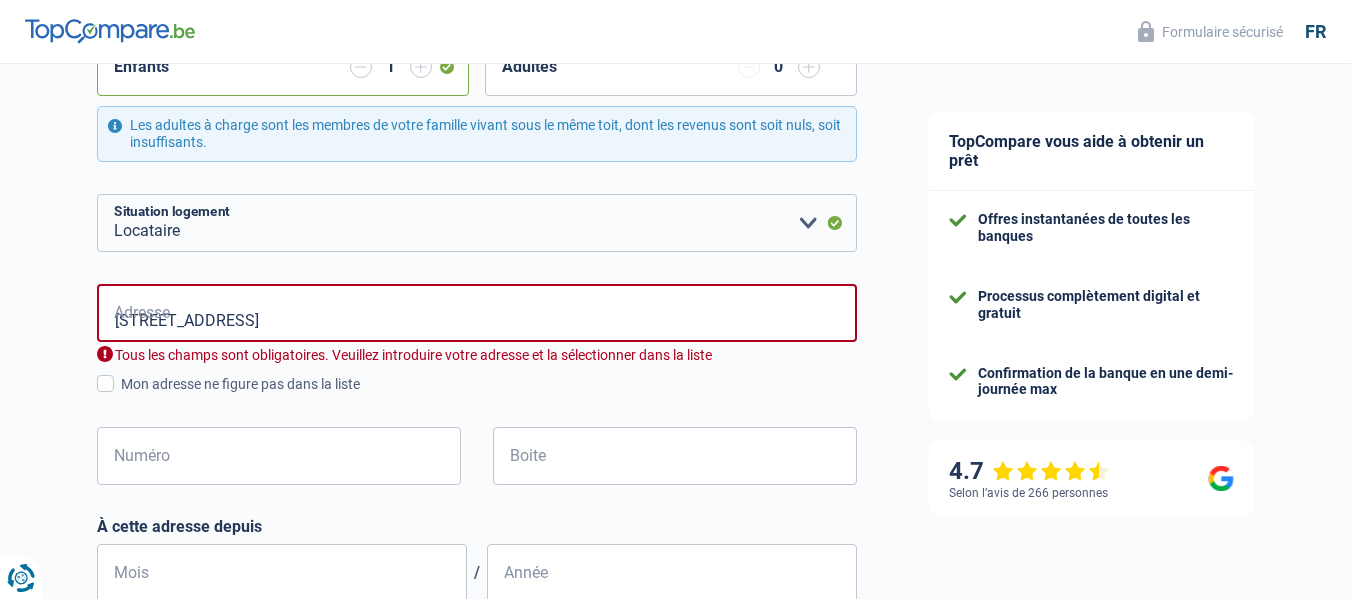scroll, scrollTop: 500, scrollLeft: 0, axis: vertical 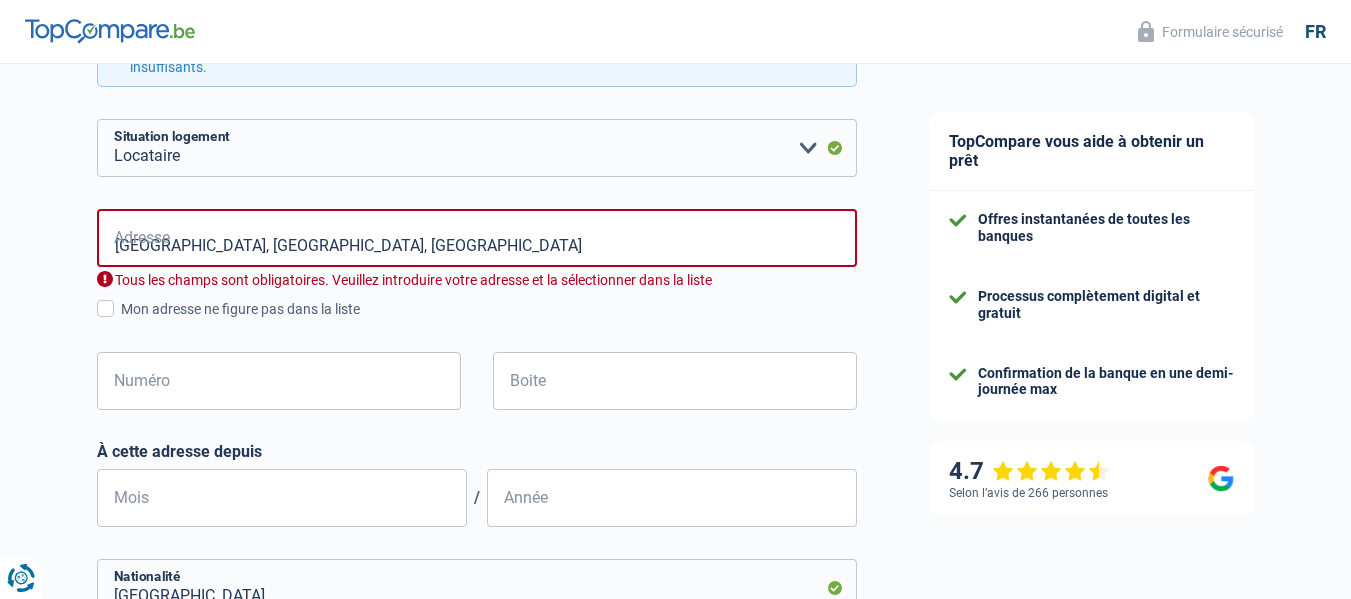 type on "Rue du Vieux Cimetière, 7100, La Louvière, BE" 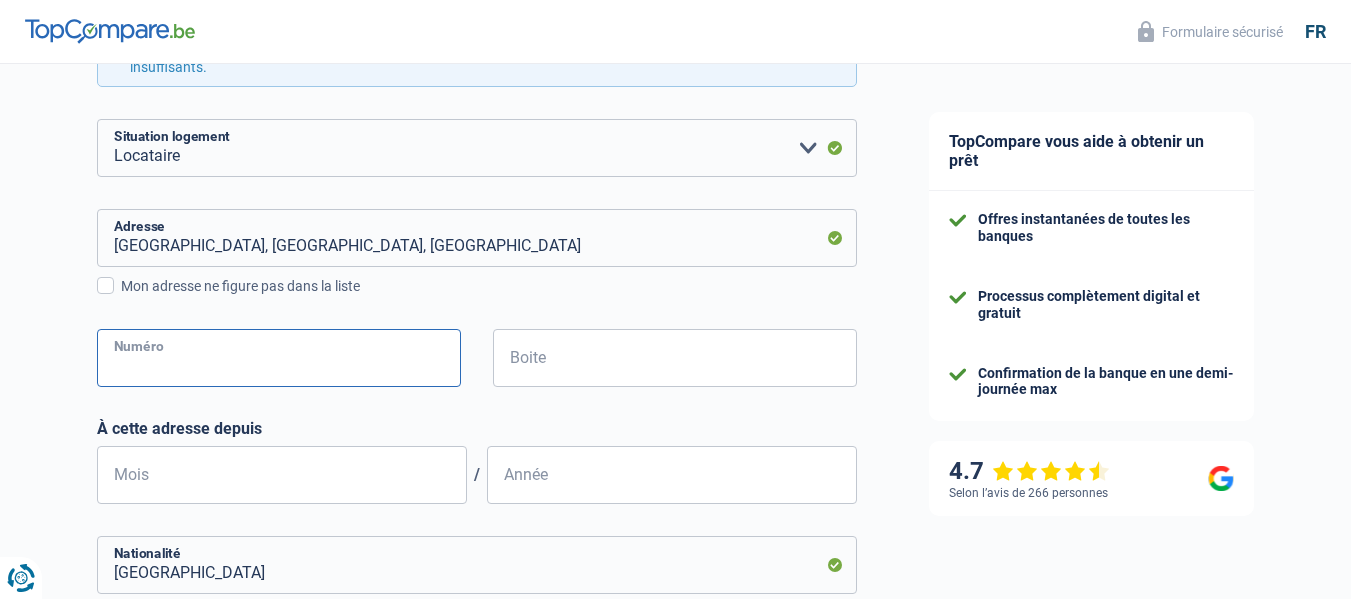 click on "Numéro" at bounding box center (279, 358) 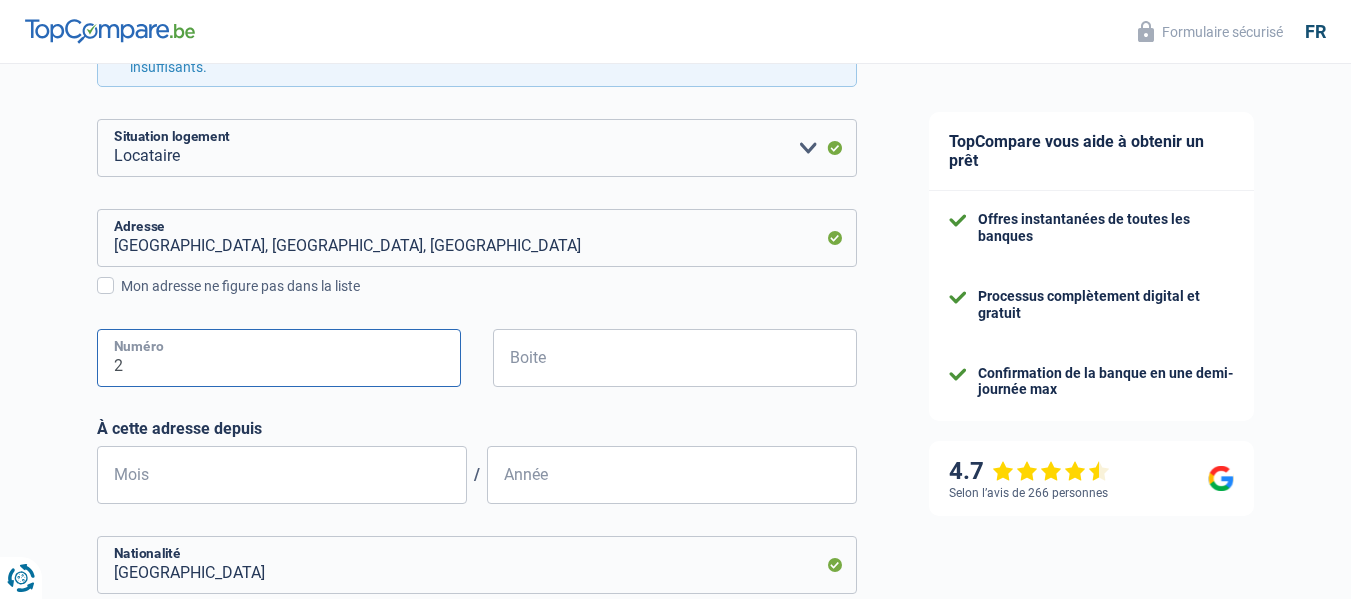 type on "2" 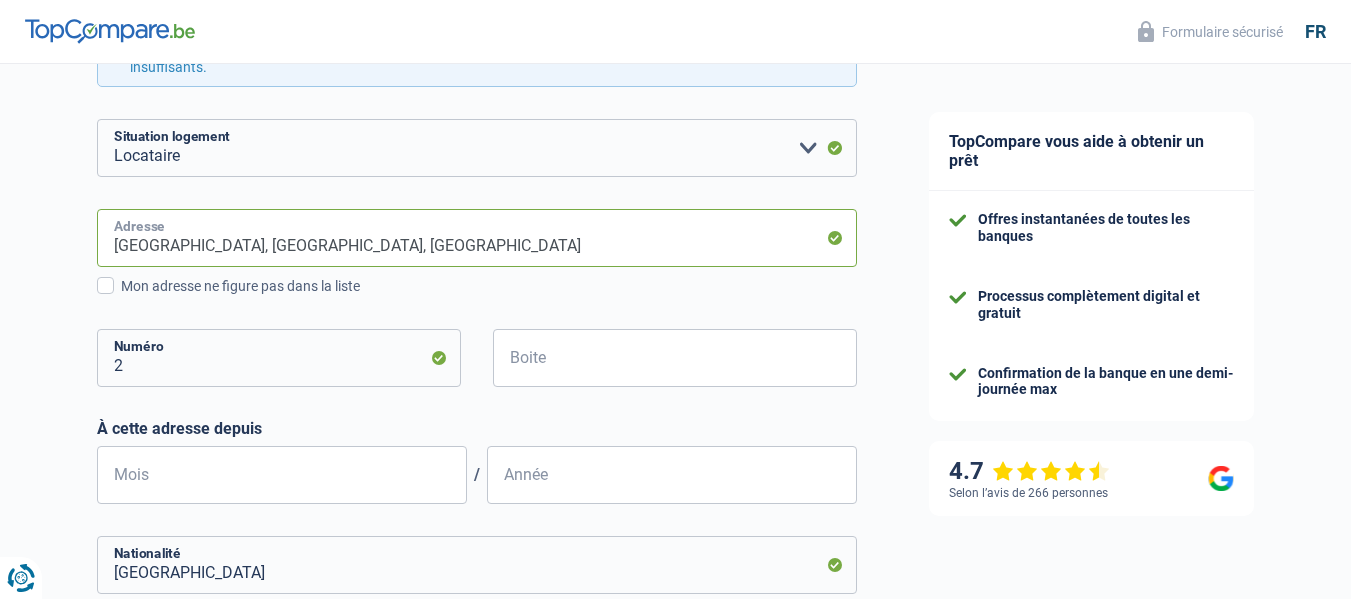 click on "Rue du Vieux Cimetière, 7100, La Louvière, BE" at bounding box center [477, 238] 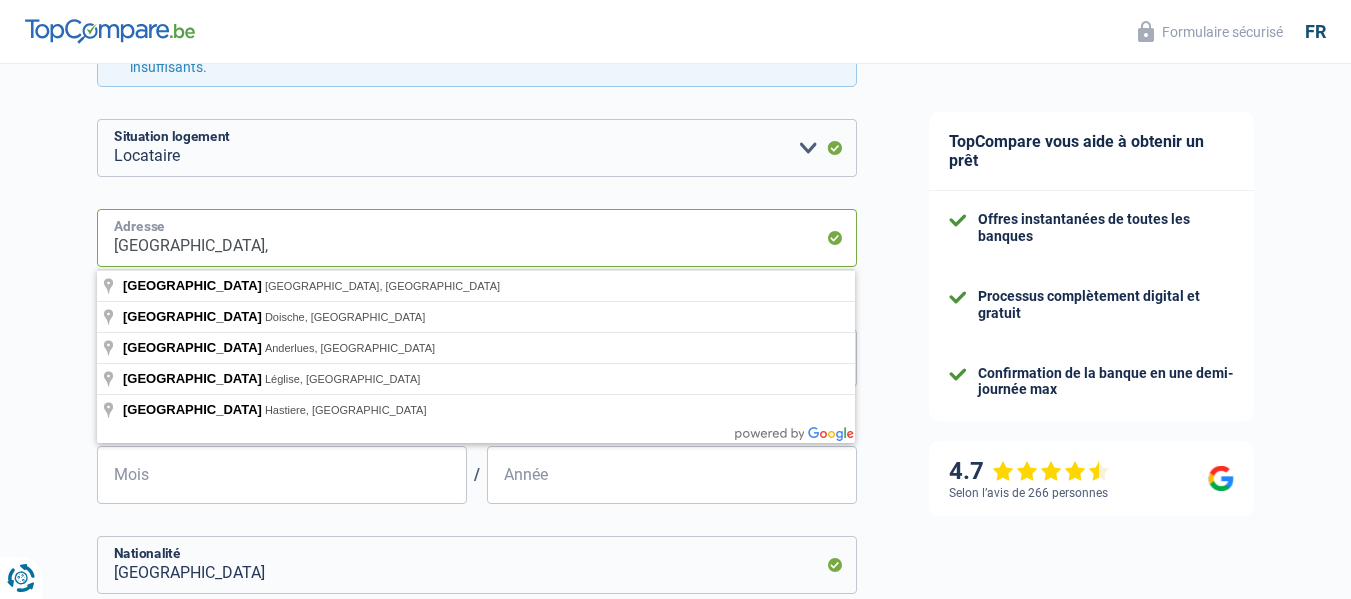 click on "Rue du Vieux Cimetière," at bounding box center [477, 238] 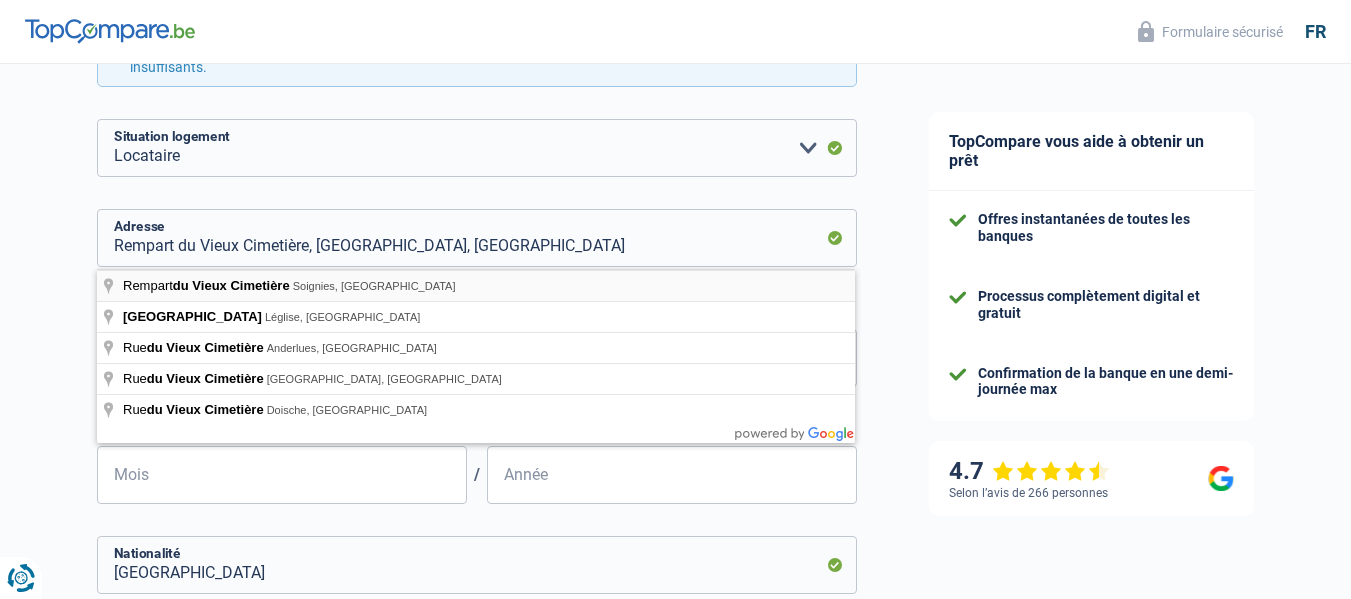 type on "Rempart du Vieux Cimetière, 7060, Soignies, BE" 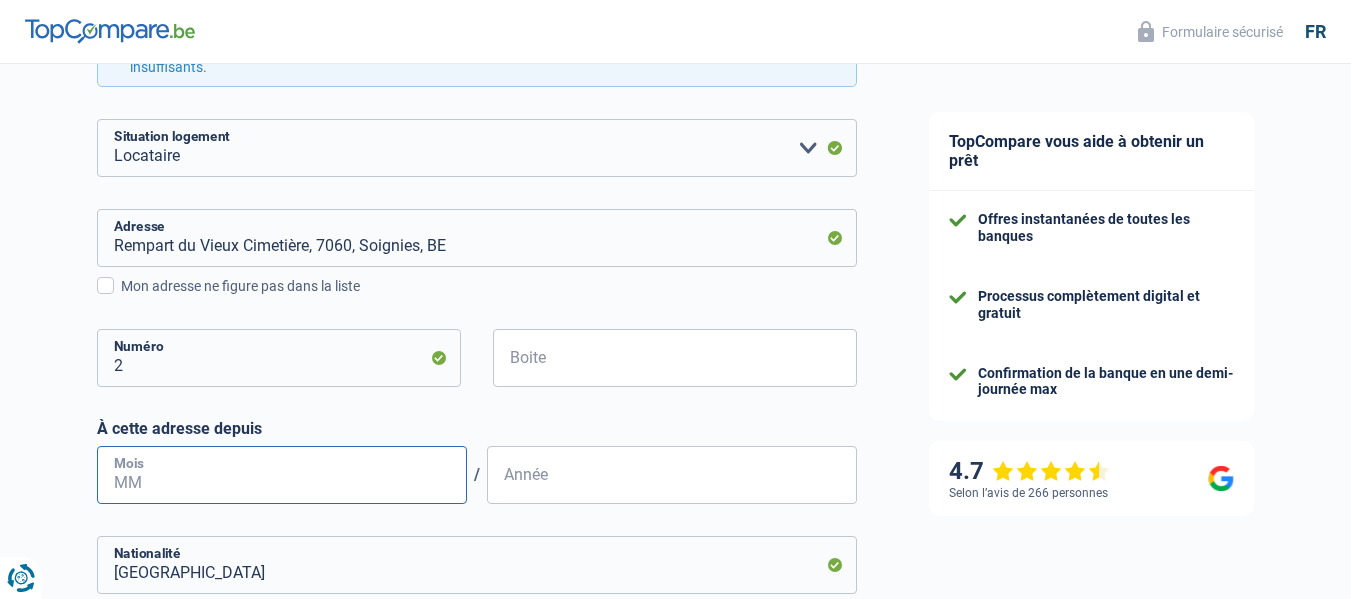 click on "Mois" at bounding box center [282, 475] 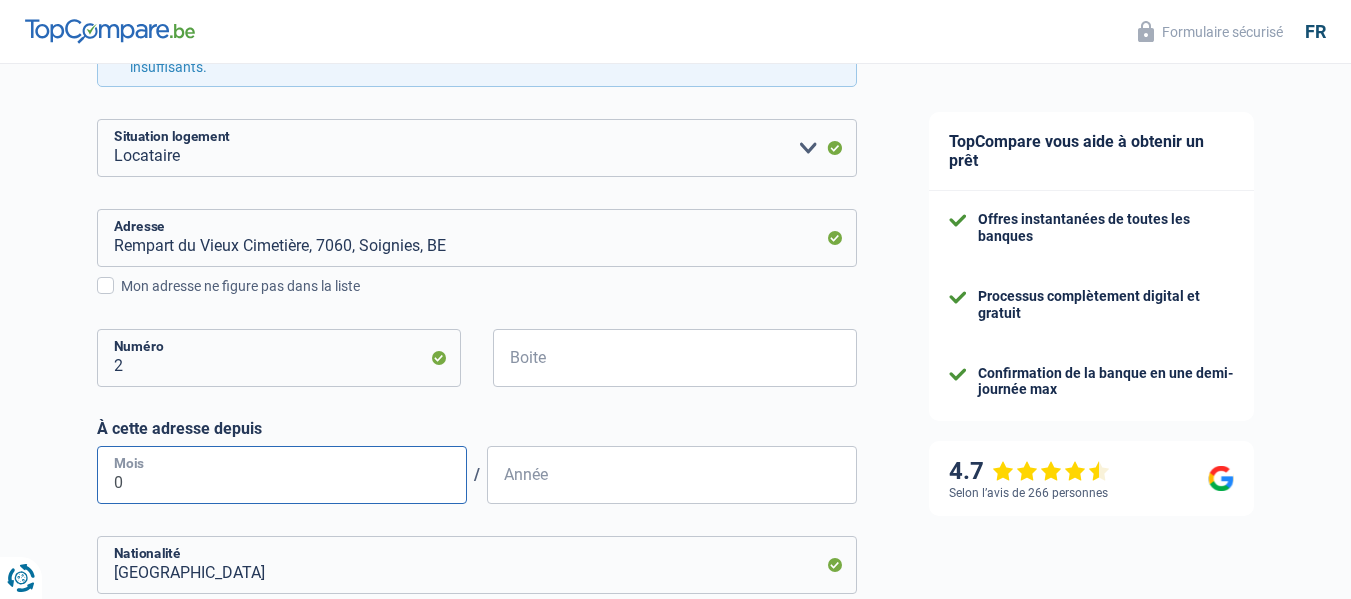 type on "07" 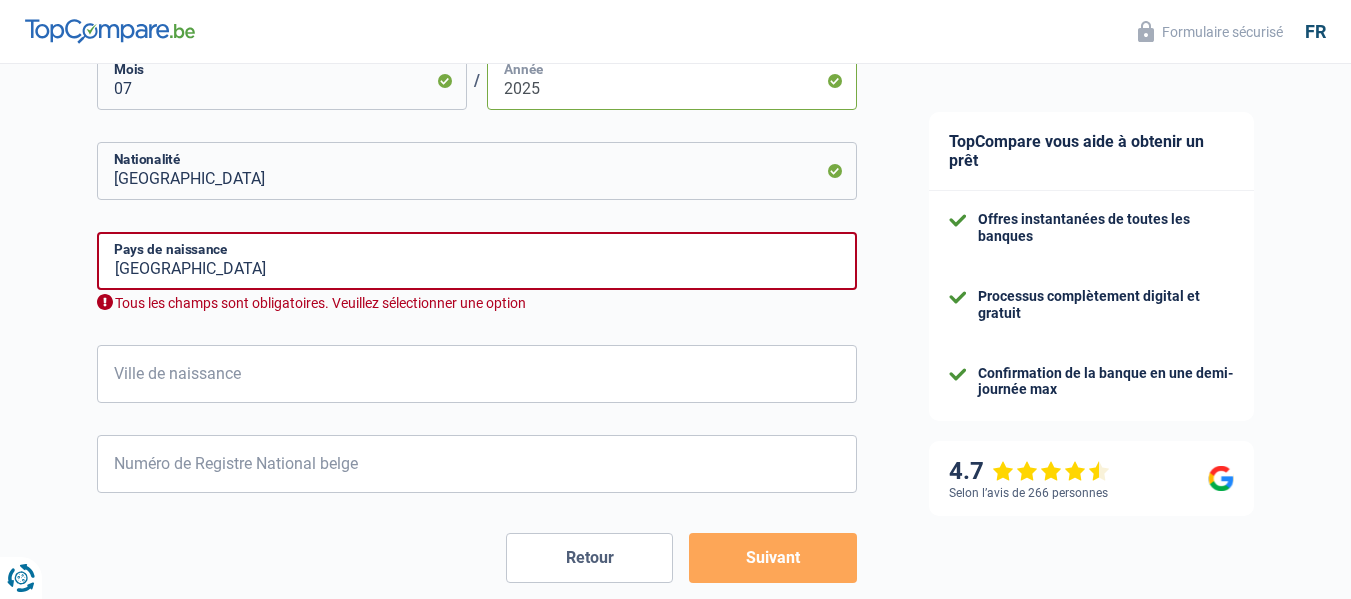 scroll, scrollTop: 893, scrollLeft: 0, axis: vertical 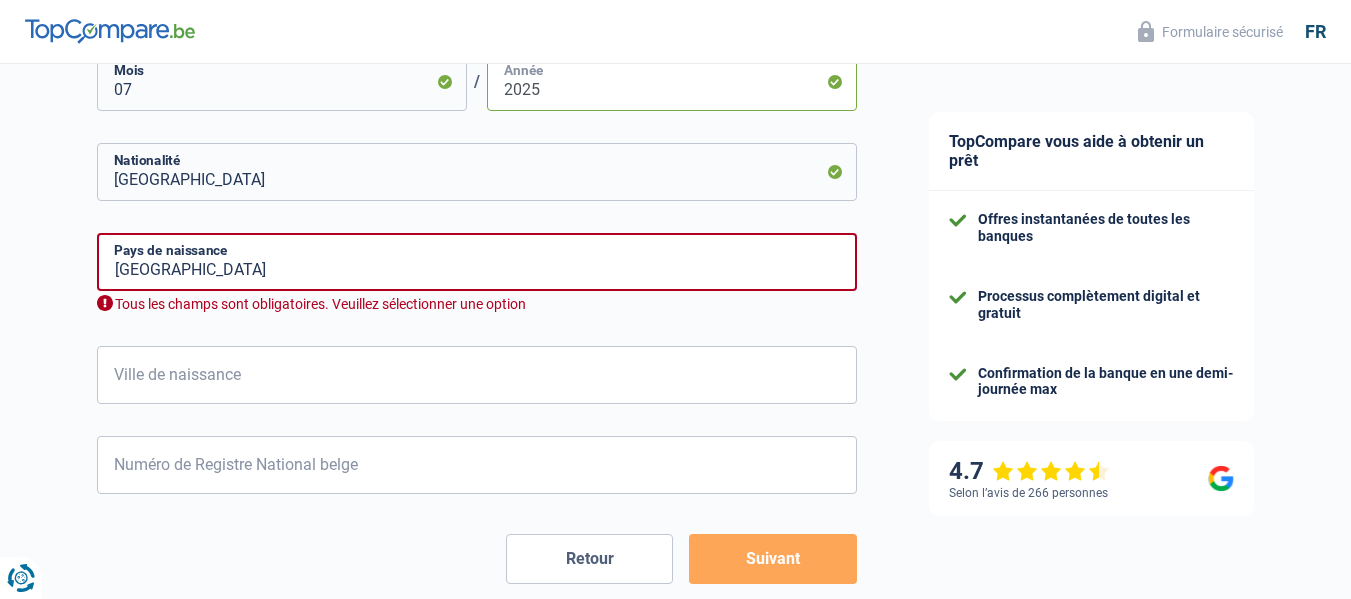type on "2025" 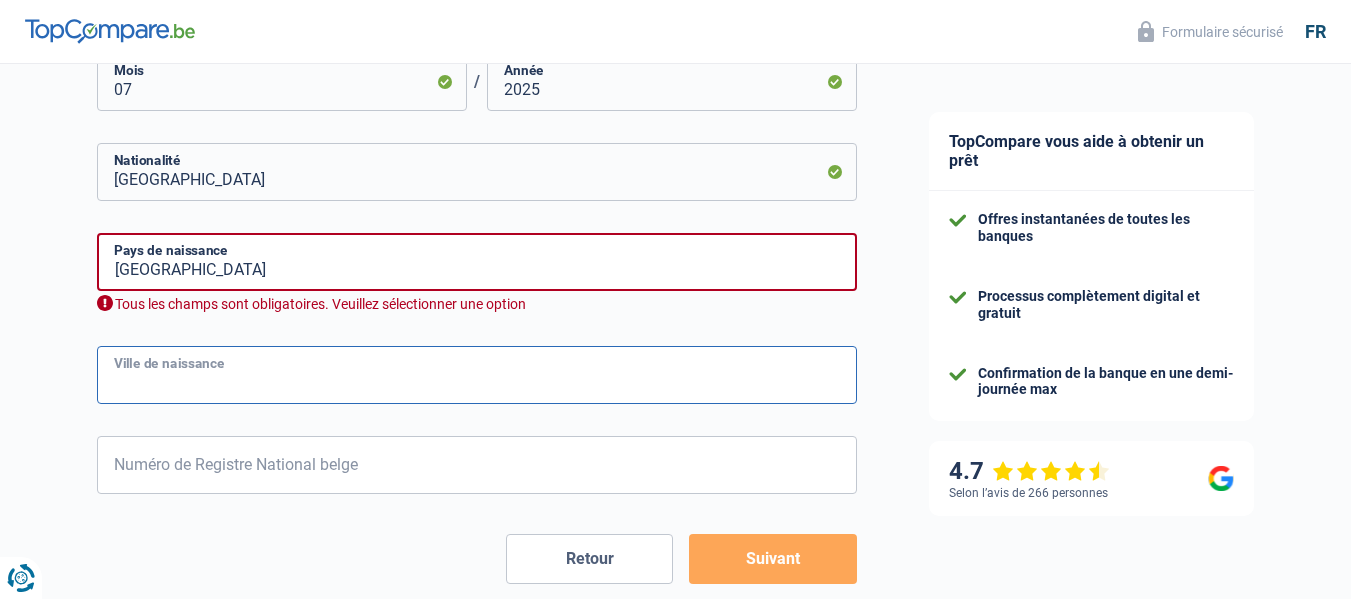 click on "Ville de naissance" at bounding box center (477, 375) 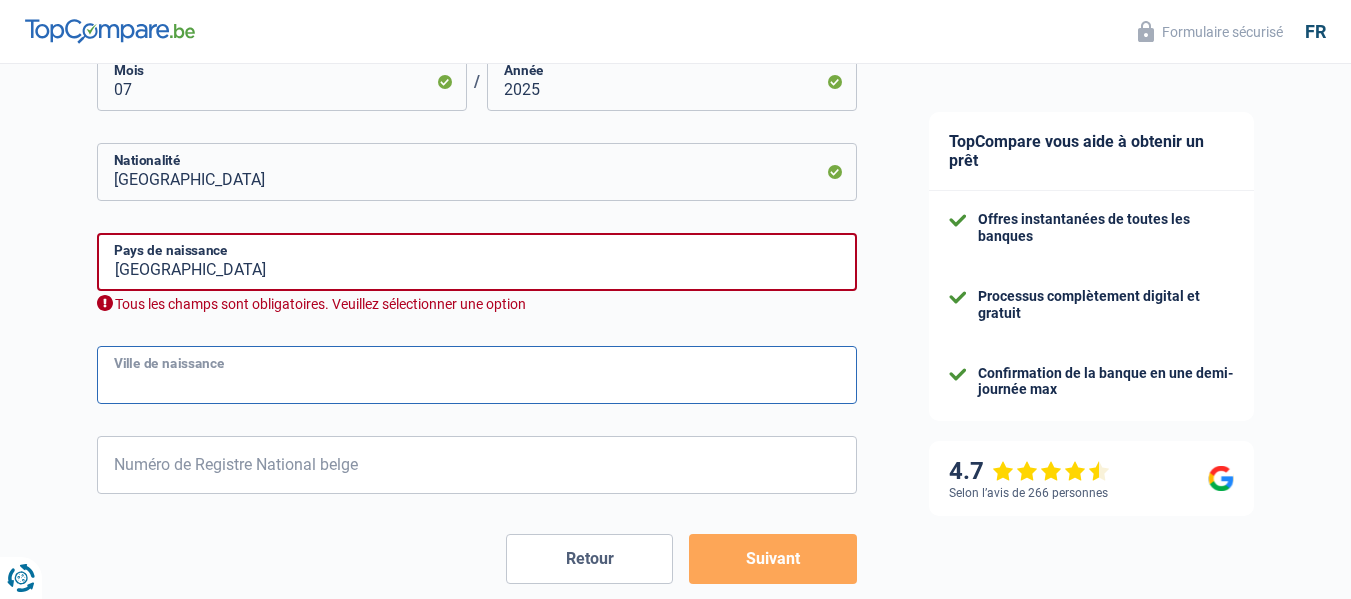 click on "Ville de naissance" at bounding box center (477, 375) 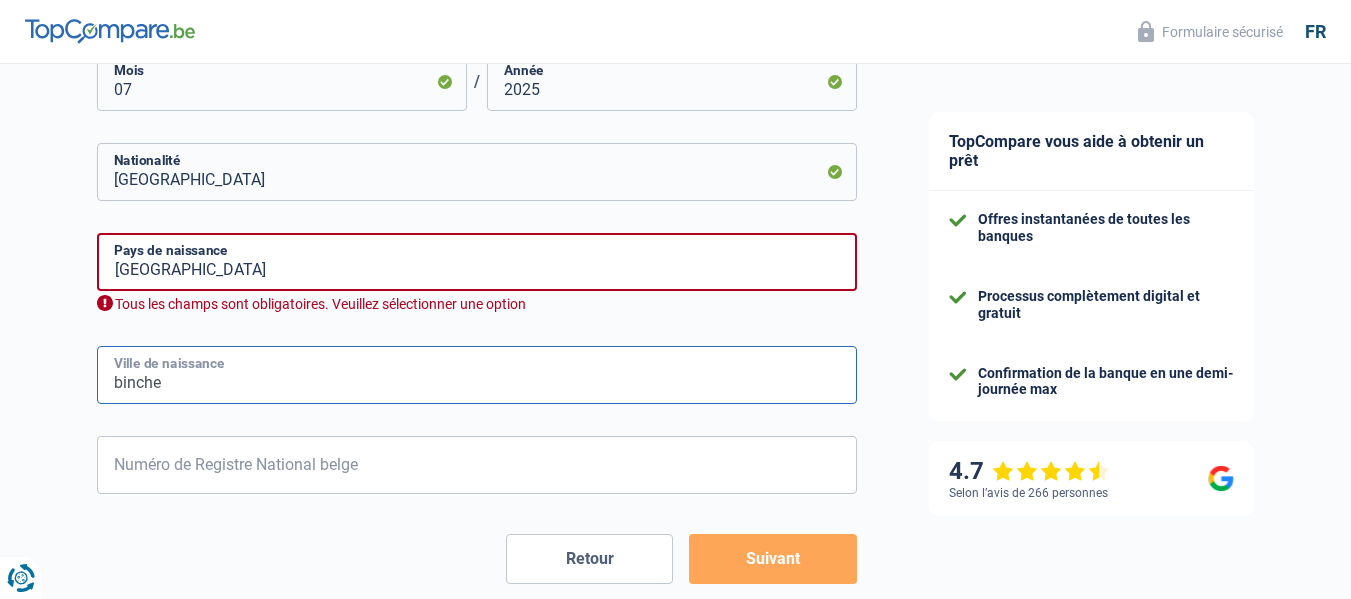 type on "binche" 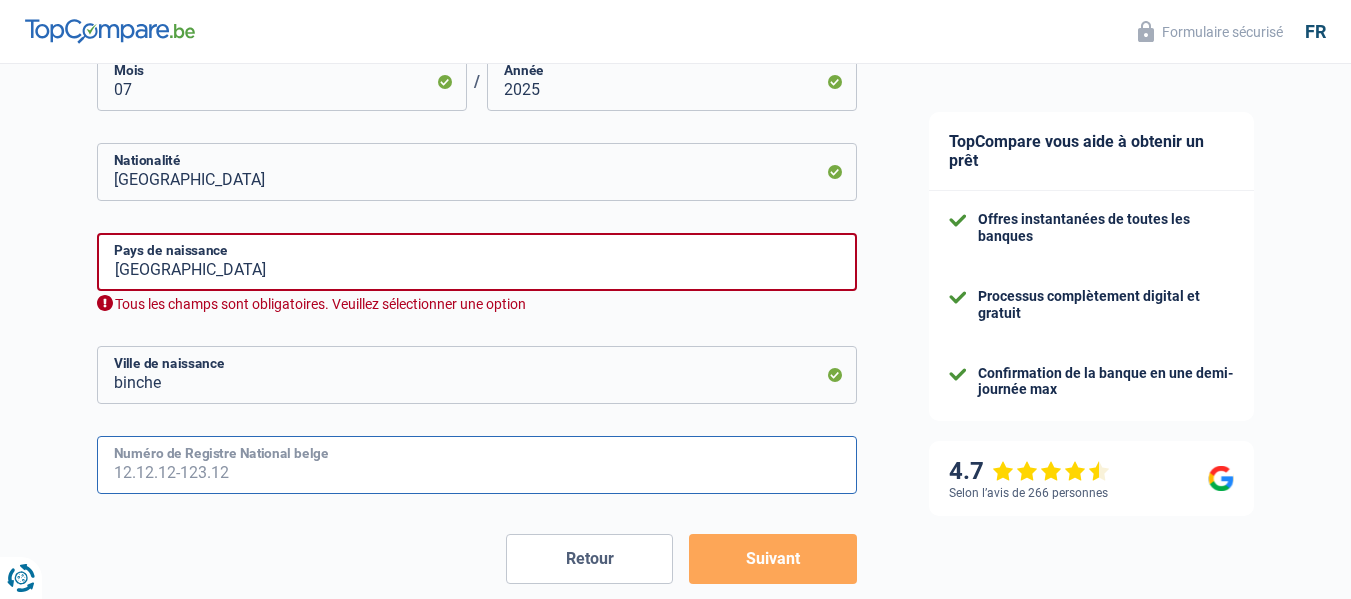 click on "Numéro de Registre National belge" at bounding box center (477, 465) 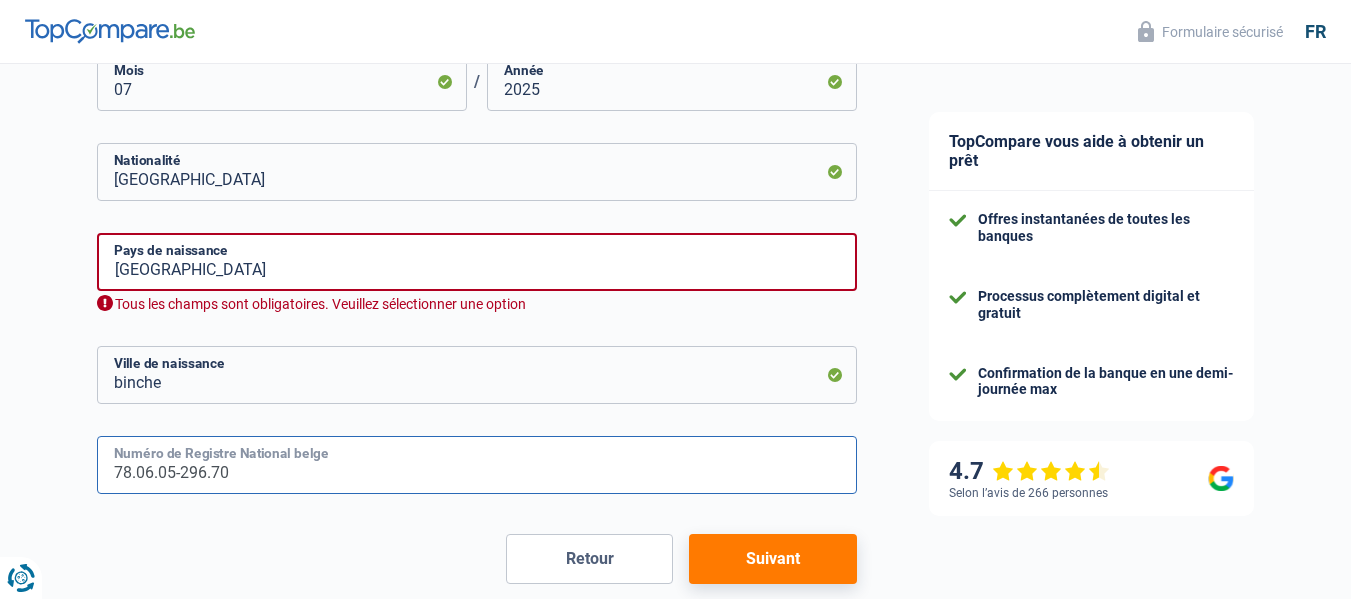 type on "78.06.05-296.70" 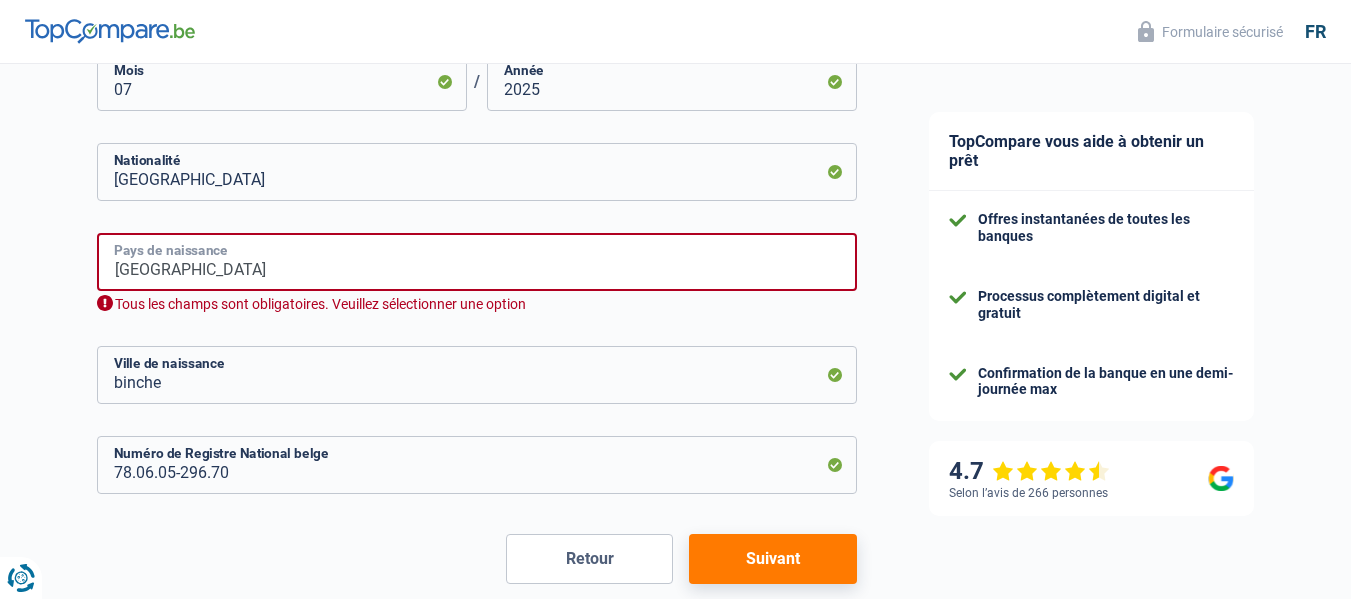 click on "Belgique" at bounding box center [477, 262] 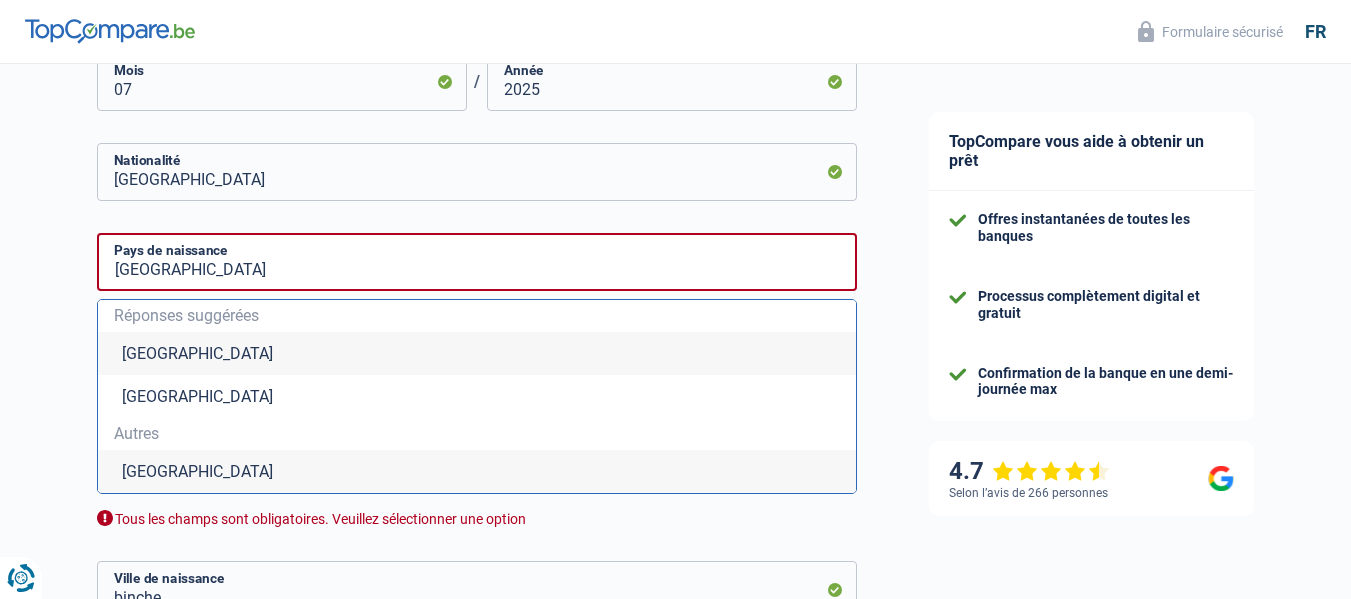 click on "Belgique" at bounding box center (477, 353) 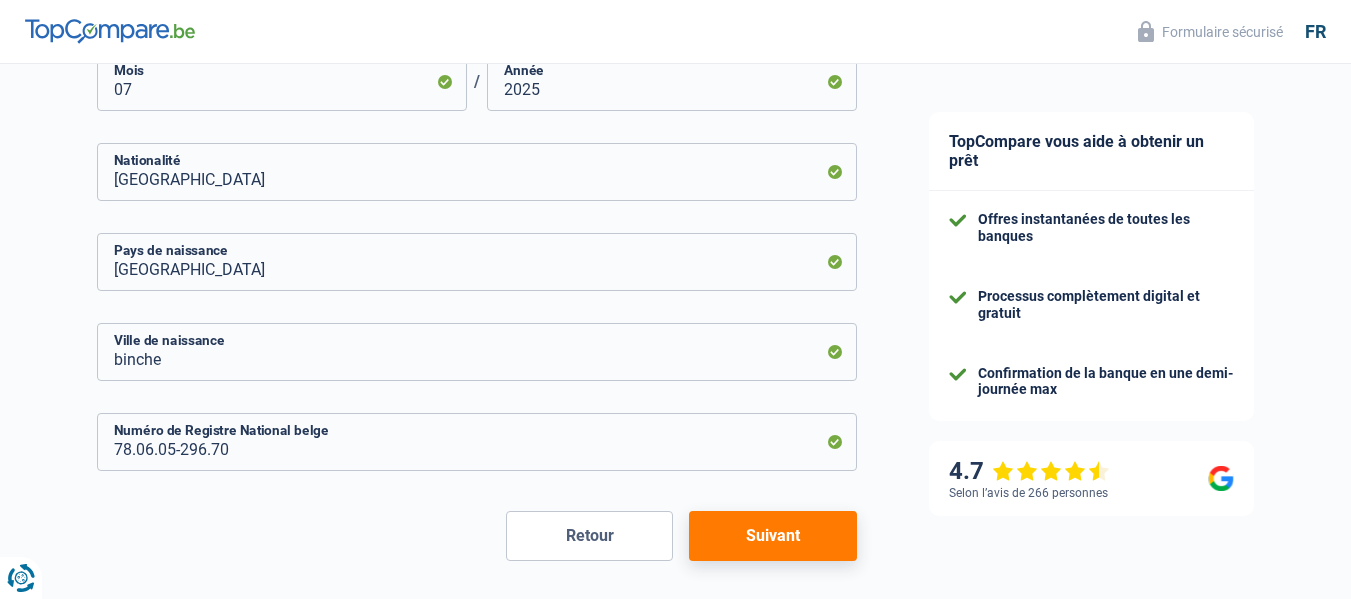 click on "Suivant" at bounding box center (772, 536) 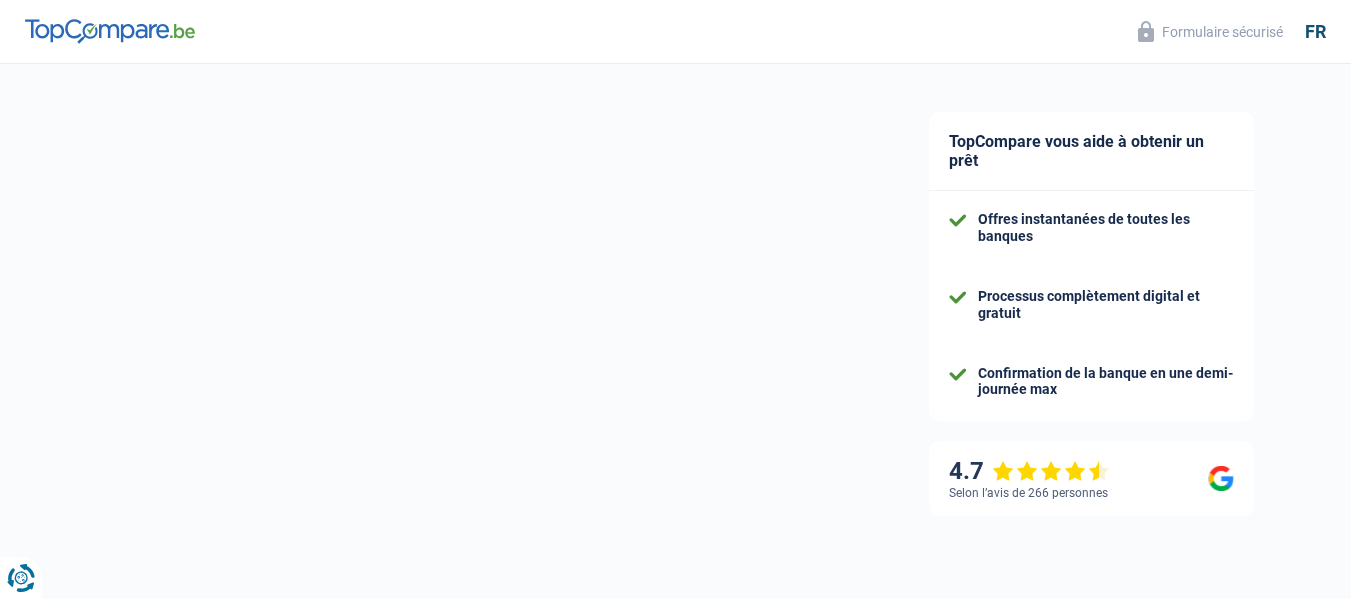 select on "familyAllowances" 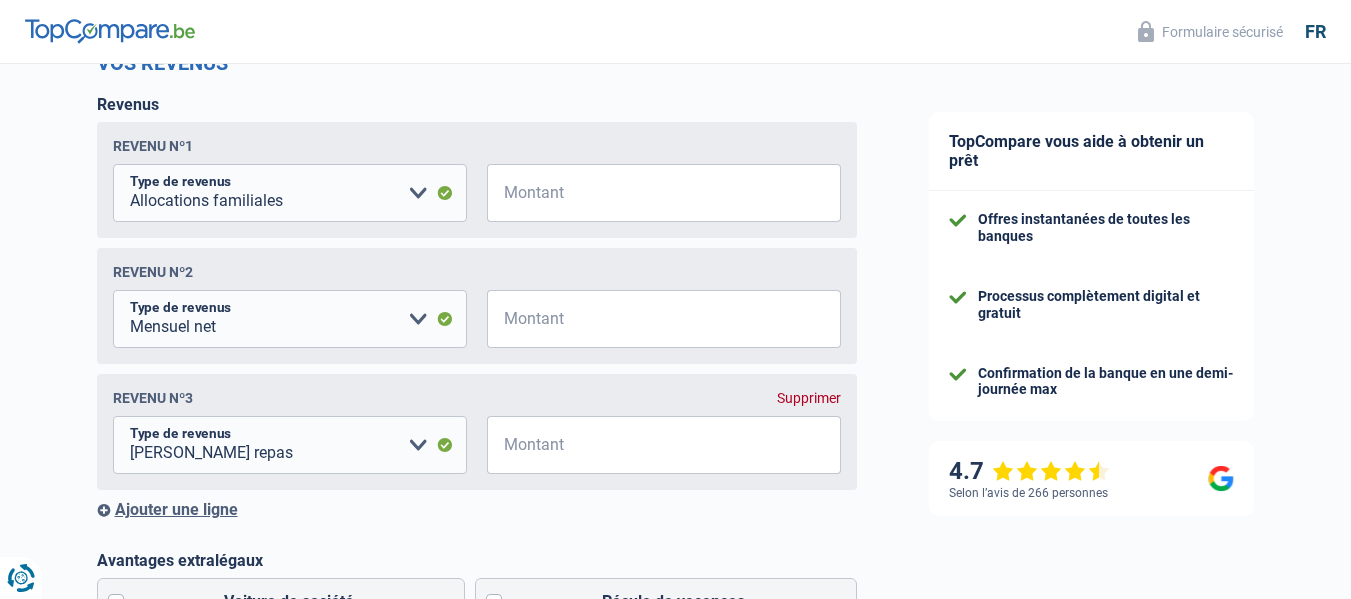 scroll, scrollTop: 313, scrollLeft: 0, axis: vertical 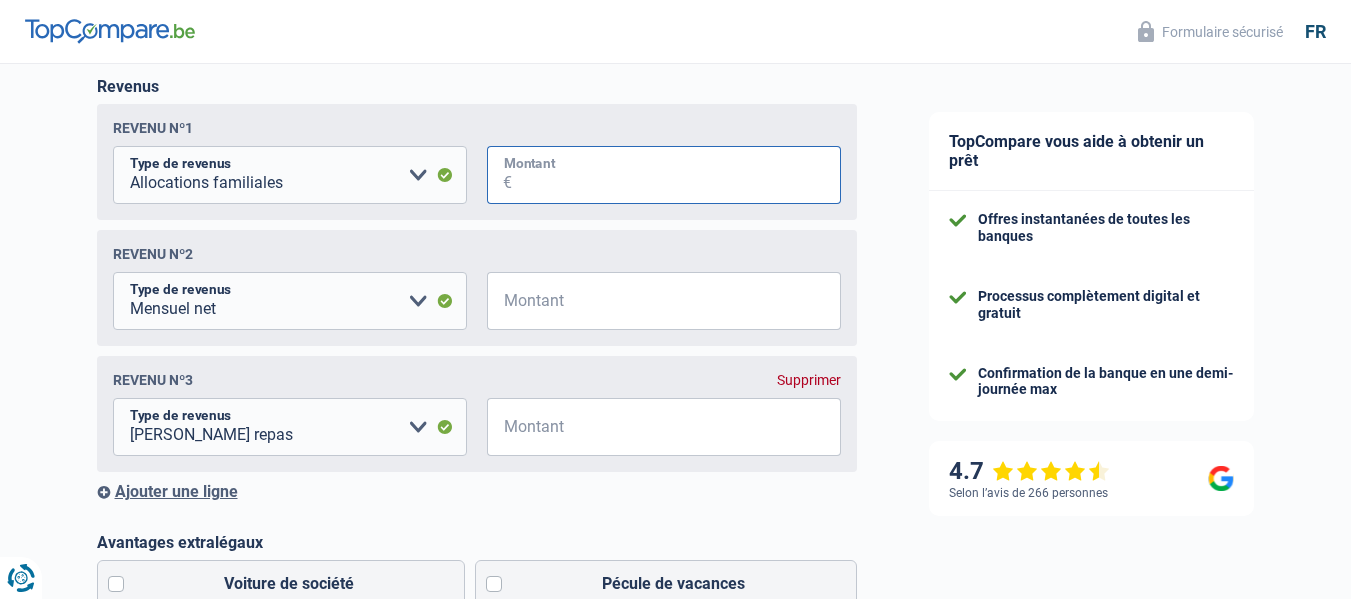 click on "Montant" at bounding box center [676, 175] 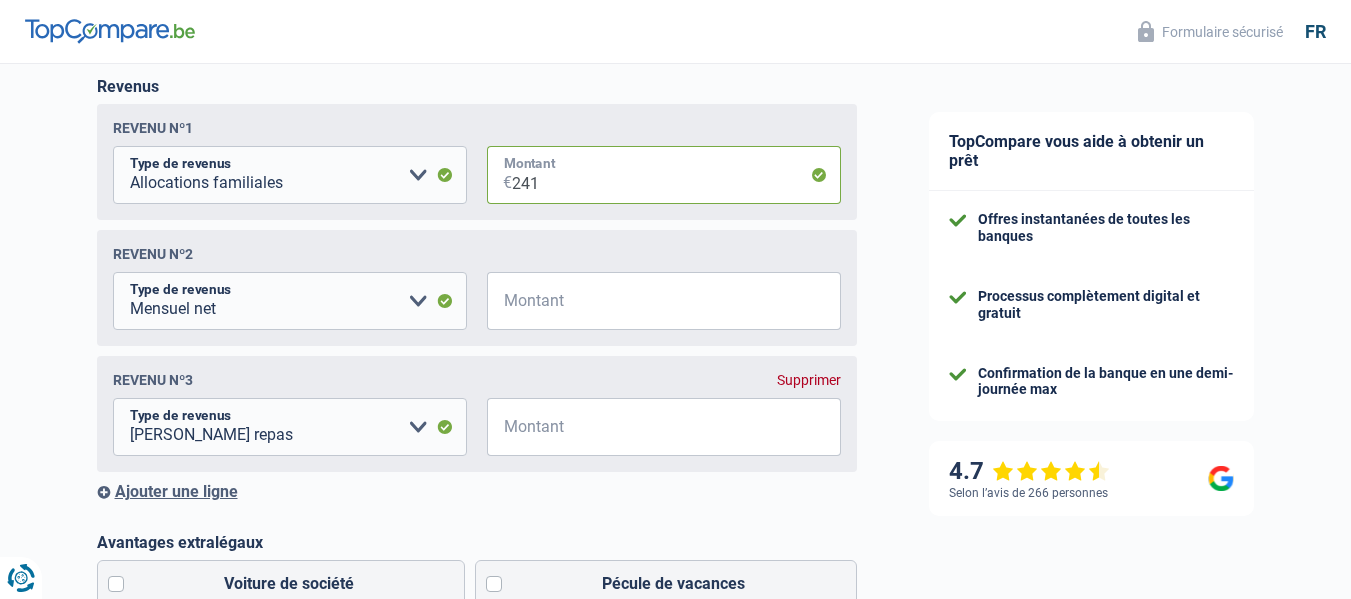 type on "241" 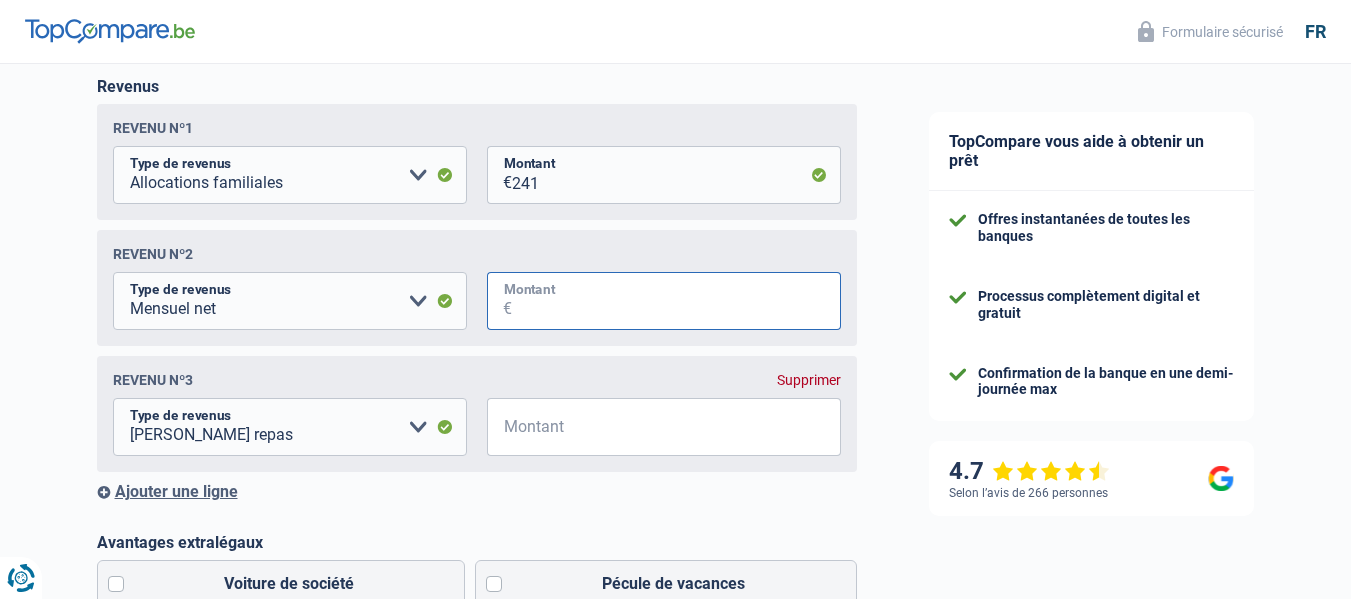 drag, startPoint x: 586, startPoint y: 321, endPoint x: 520, endPoint y: 296, distance: 70.5762 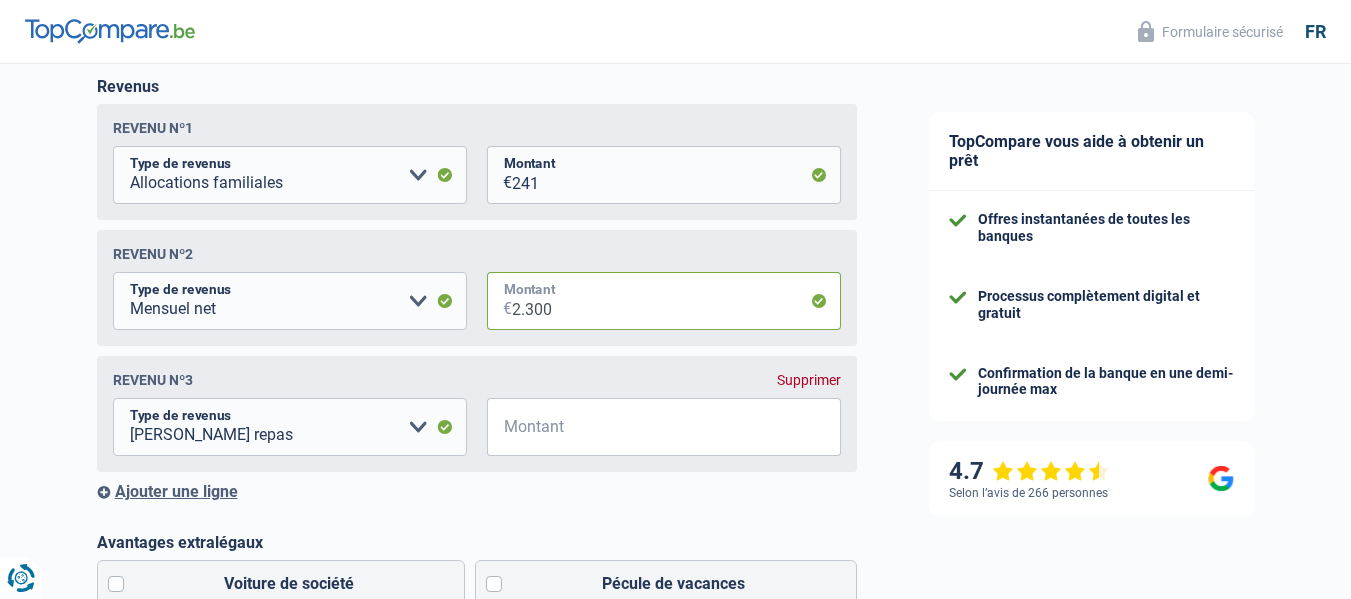 type on "2.300" 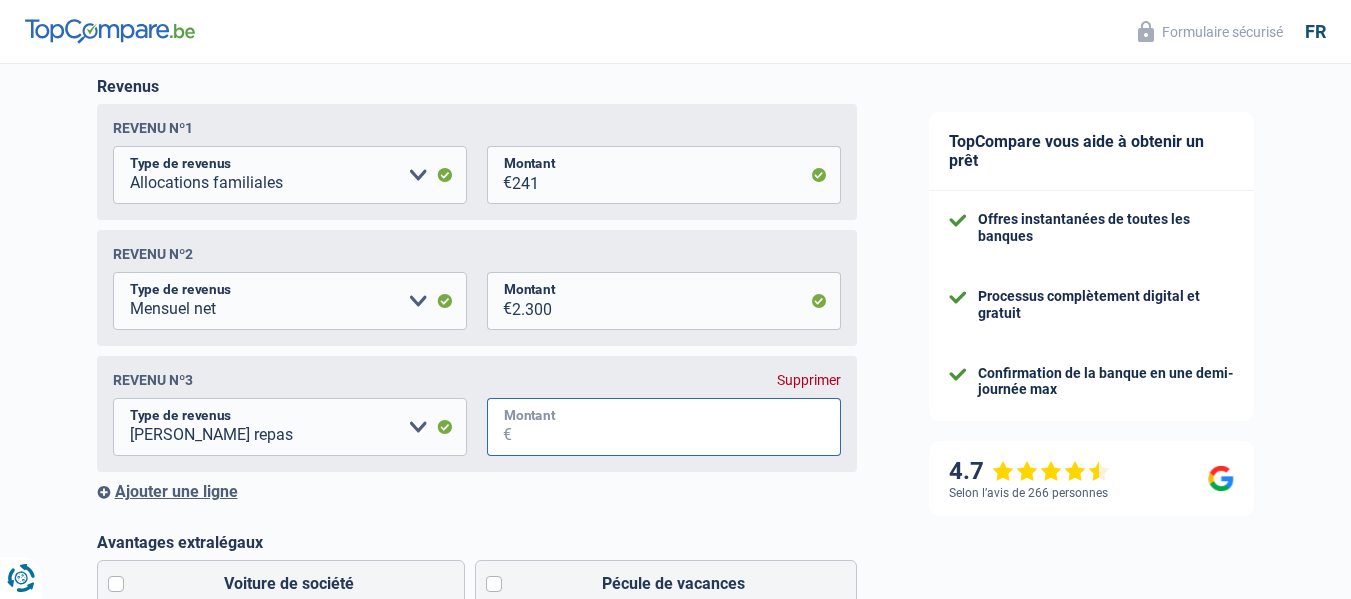 click on "Montant" at bounding box center (676, 427) 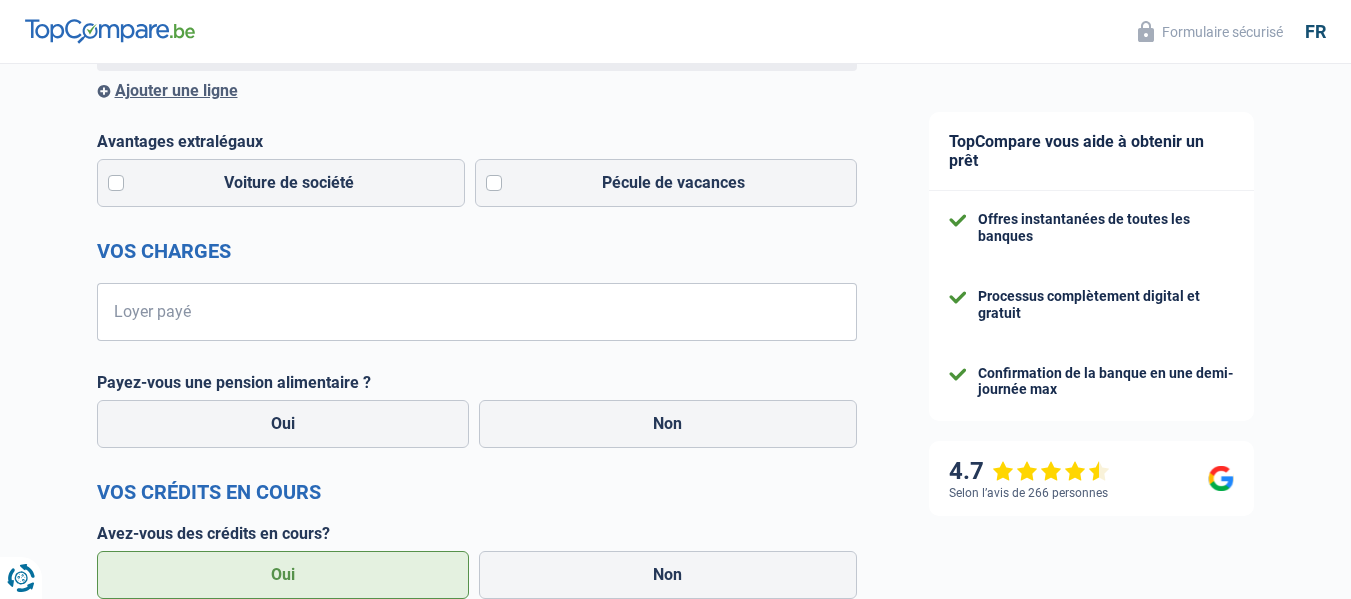 scroll, scrollTop: 720, scrollLeft: 0, axis: vertical 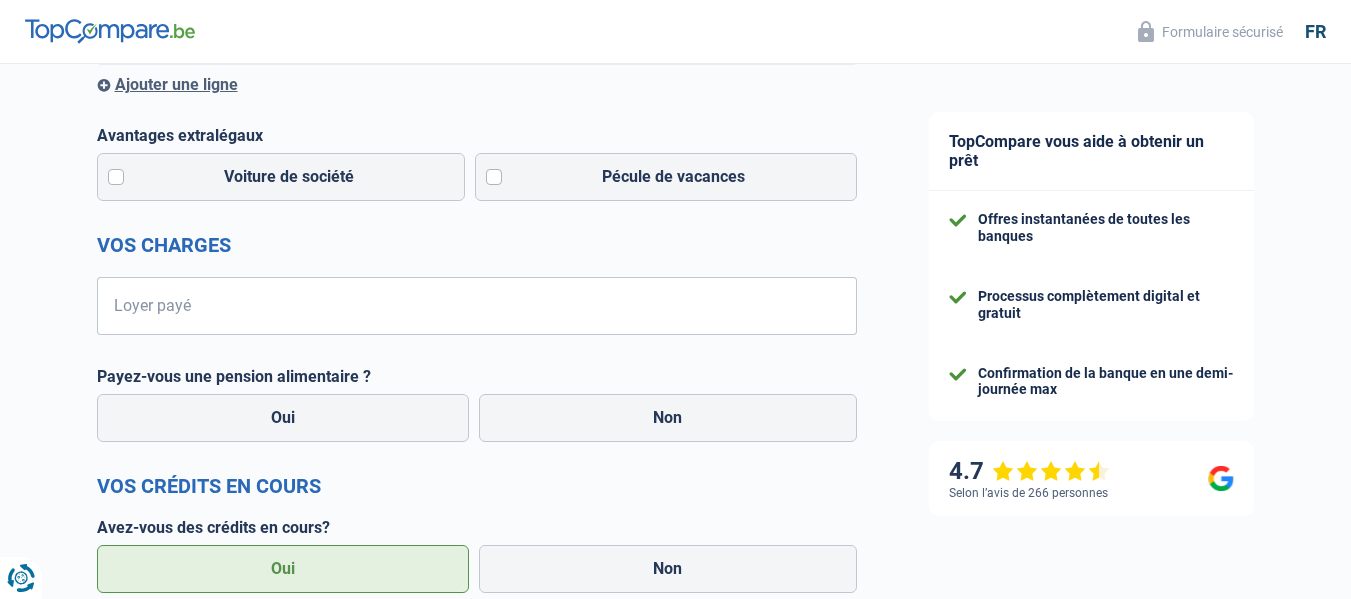 type on "160" 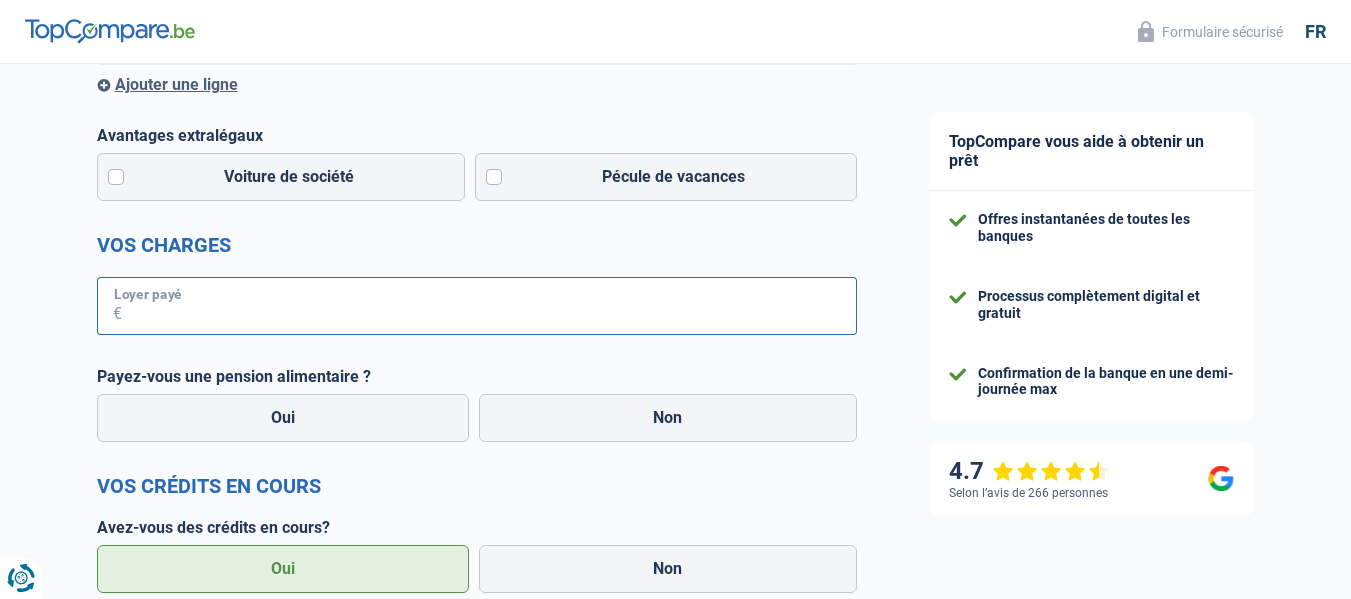 click on "Loyer payé" at bounding box center [489, 306] 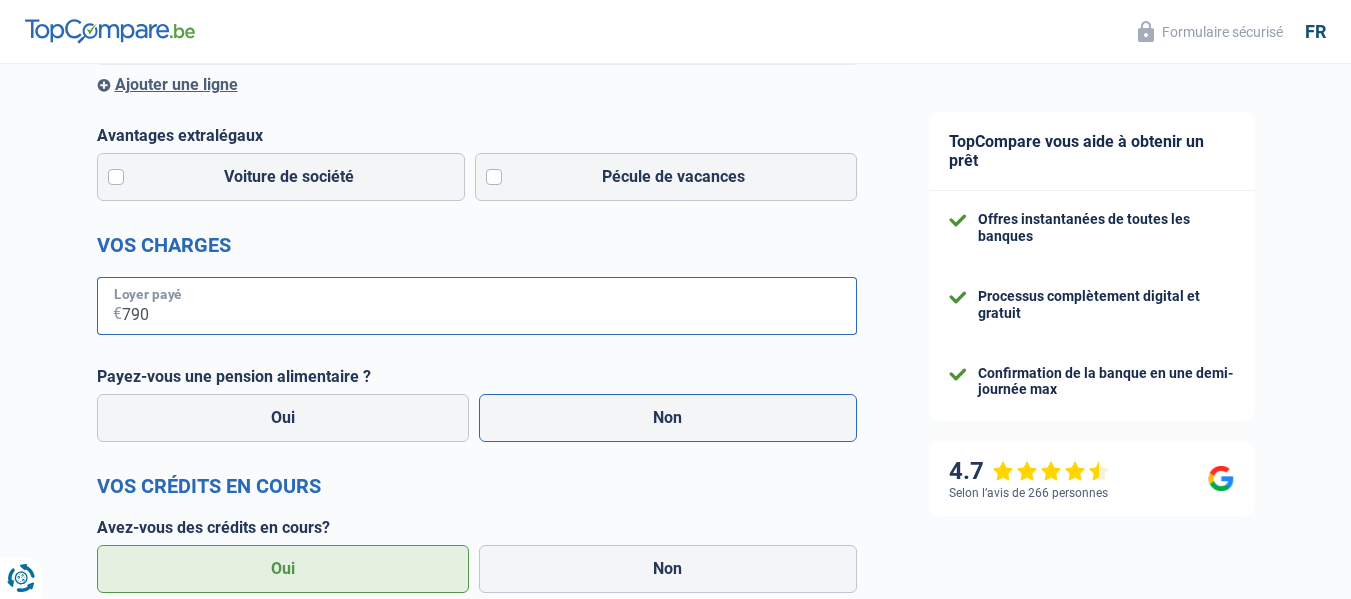 type on "790" 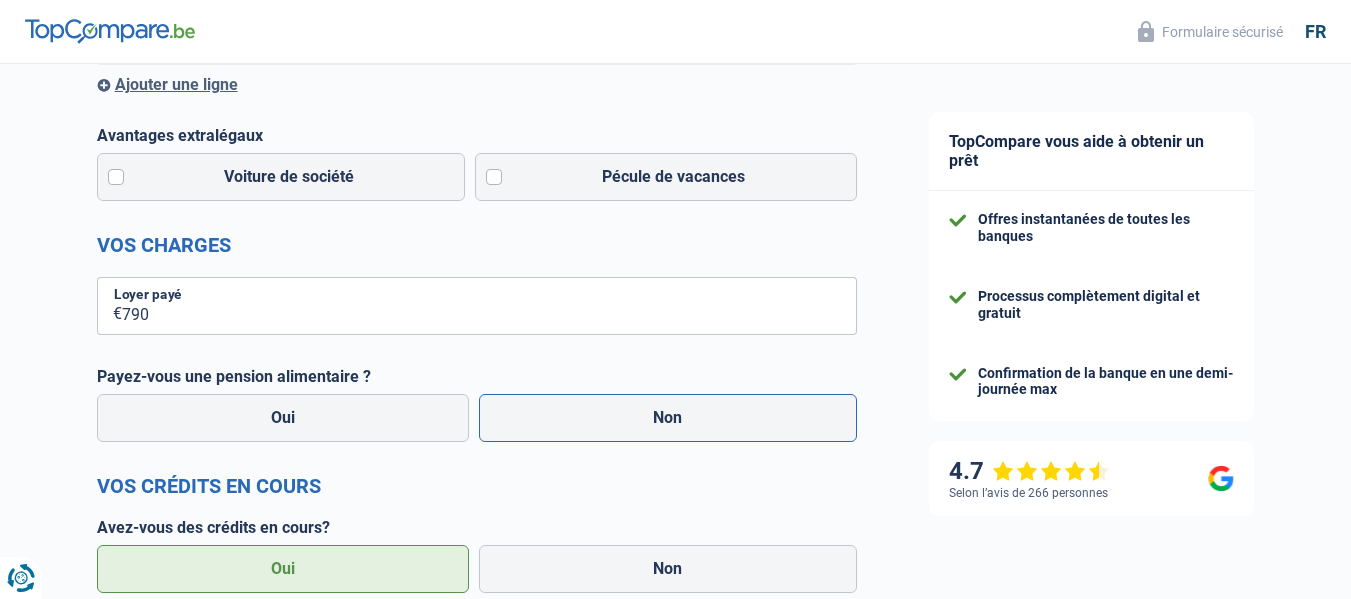 click on "Non" at bounding box center (668, 418) 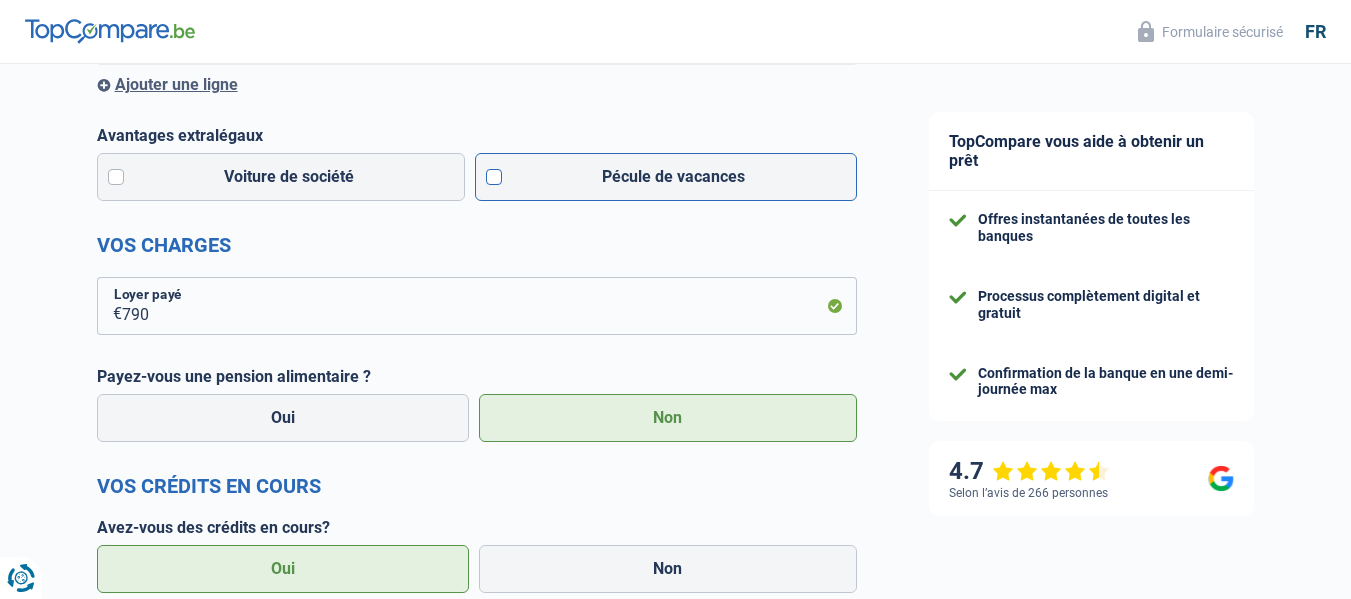 click on "Pécule de vacances" at bounding box center (666, 177) 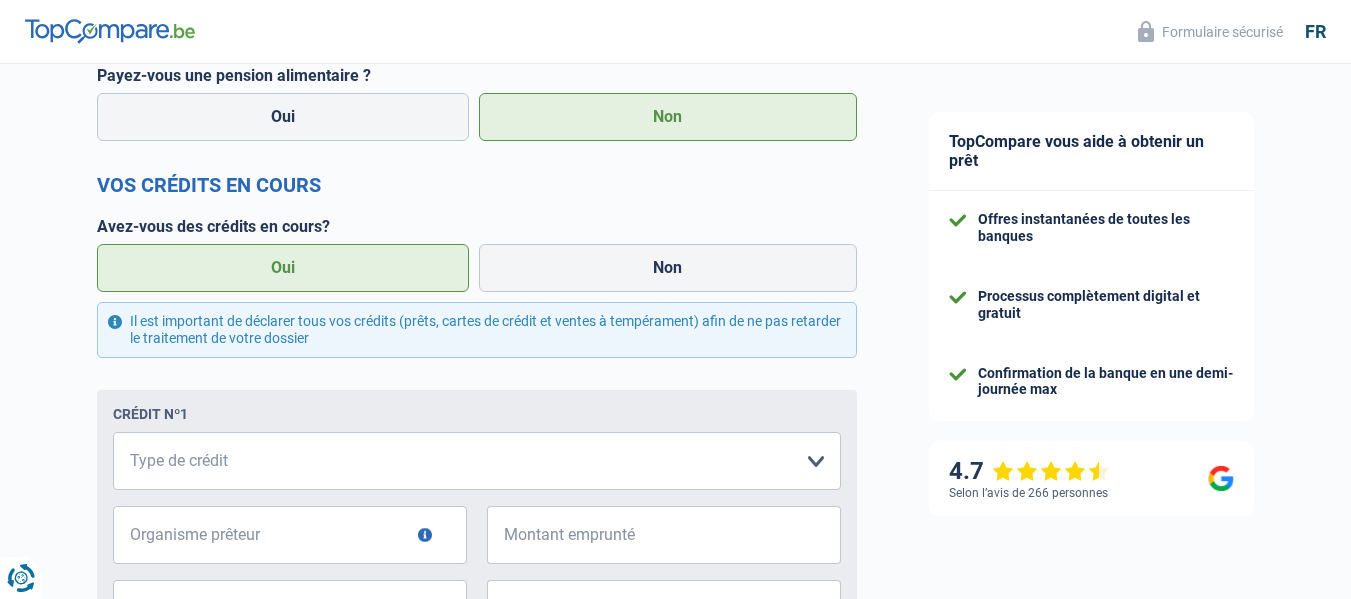 scroll, scrollTop: 1067, scrollLeft: 0, axis: vertical 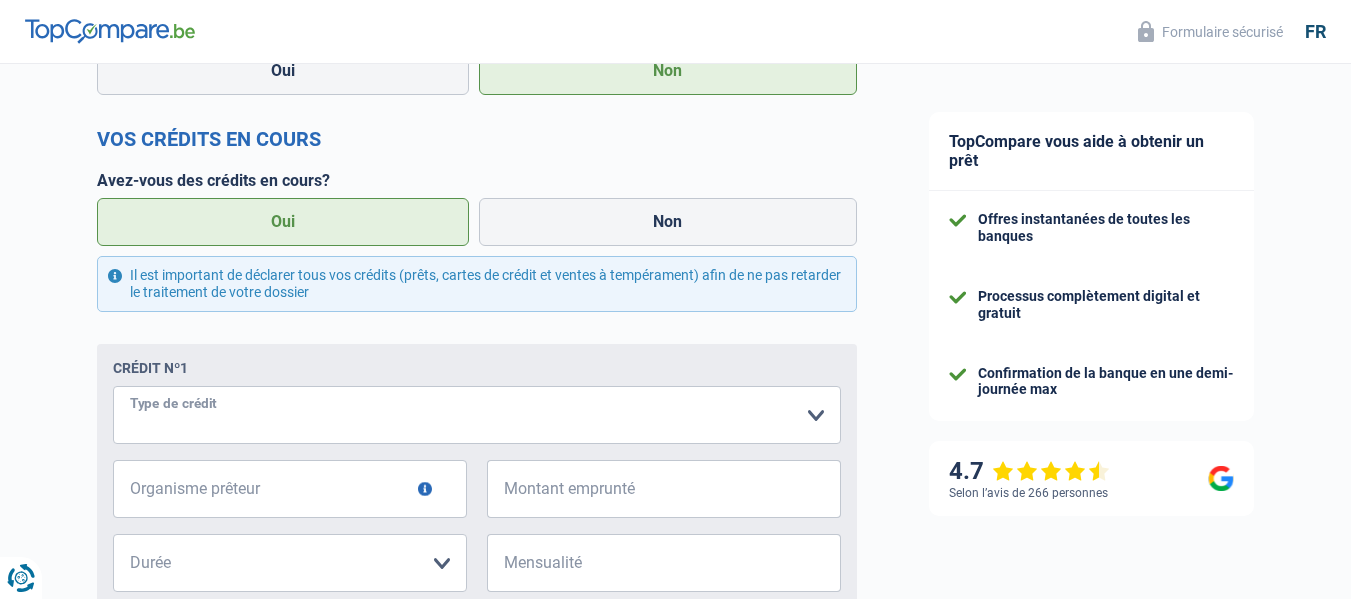 click on "Carte ou ouverture de crédit Prêt hypothécaire Vente à tempérament Prêt à tempérament Prêt rénovation Prêt voiture Regroupement d'un ou plusieurs crédits
Veuillez sélectionner une option" at bounding box center [477, 415] 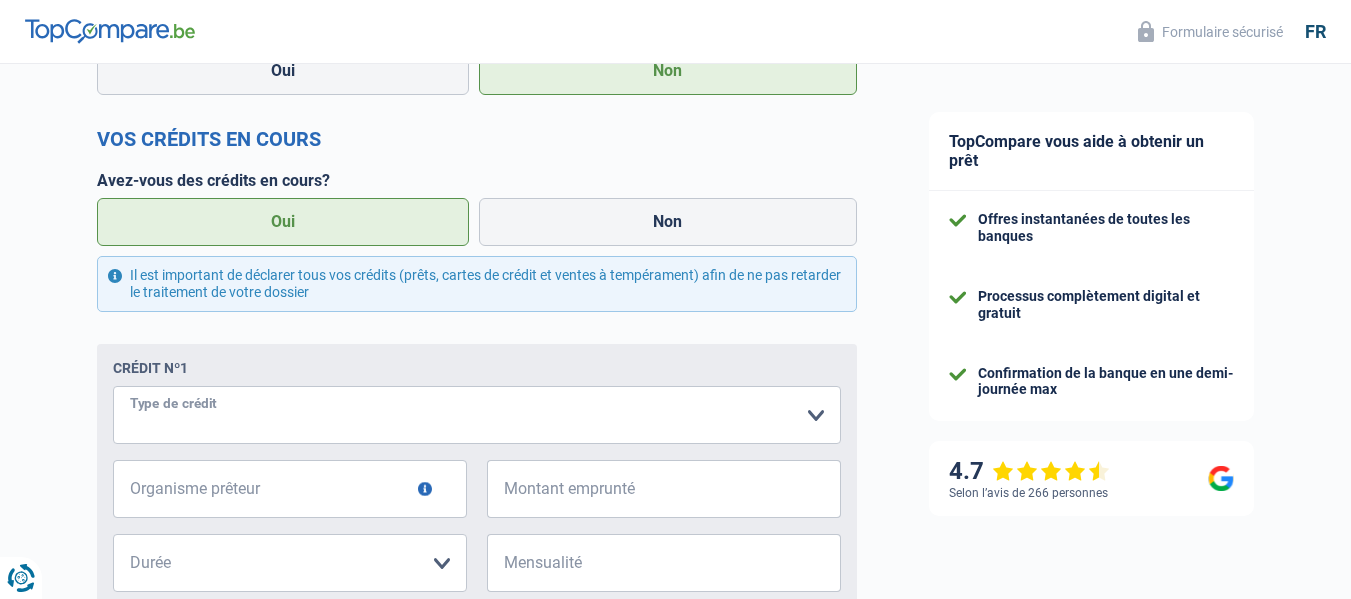 select on "carLoan" 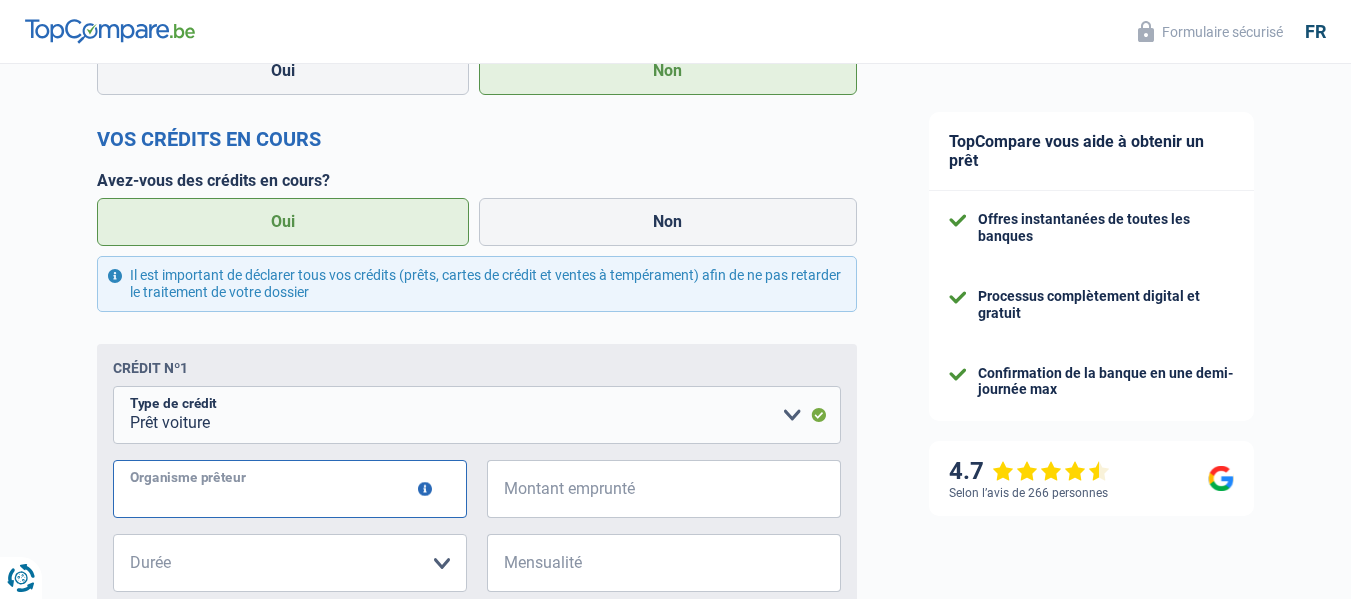 click on "Organisme prêteur" at bounding box center (290, 489) 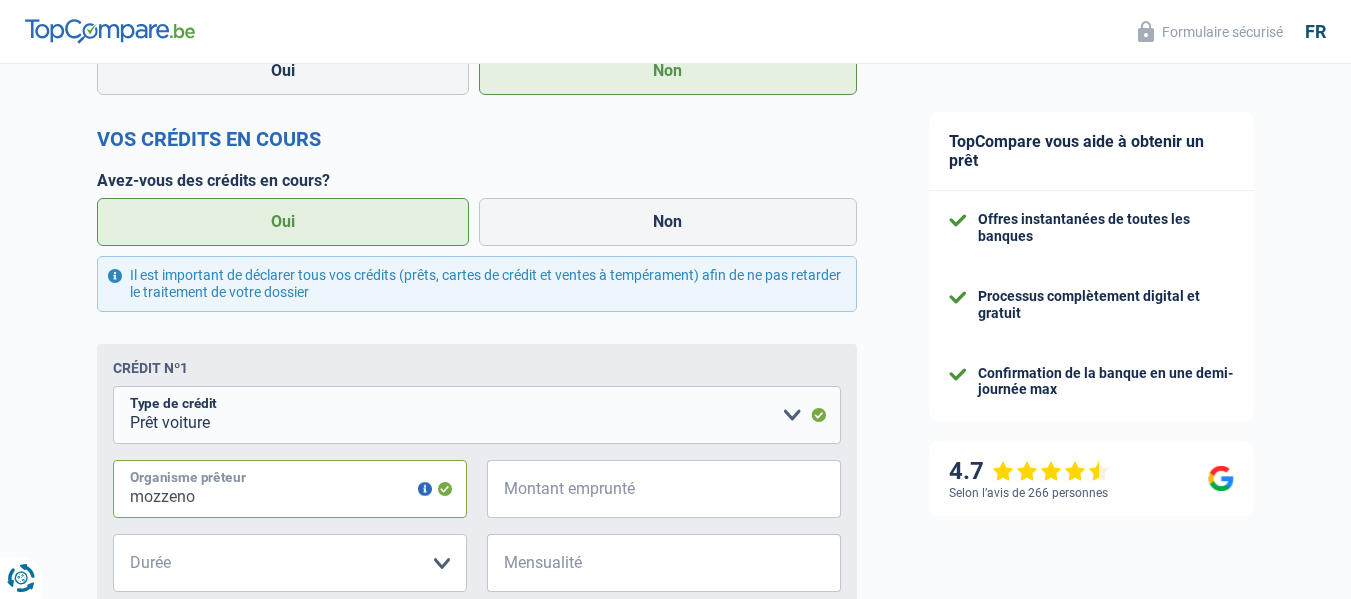 type on "mozzeno" 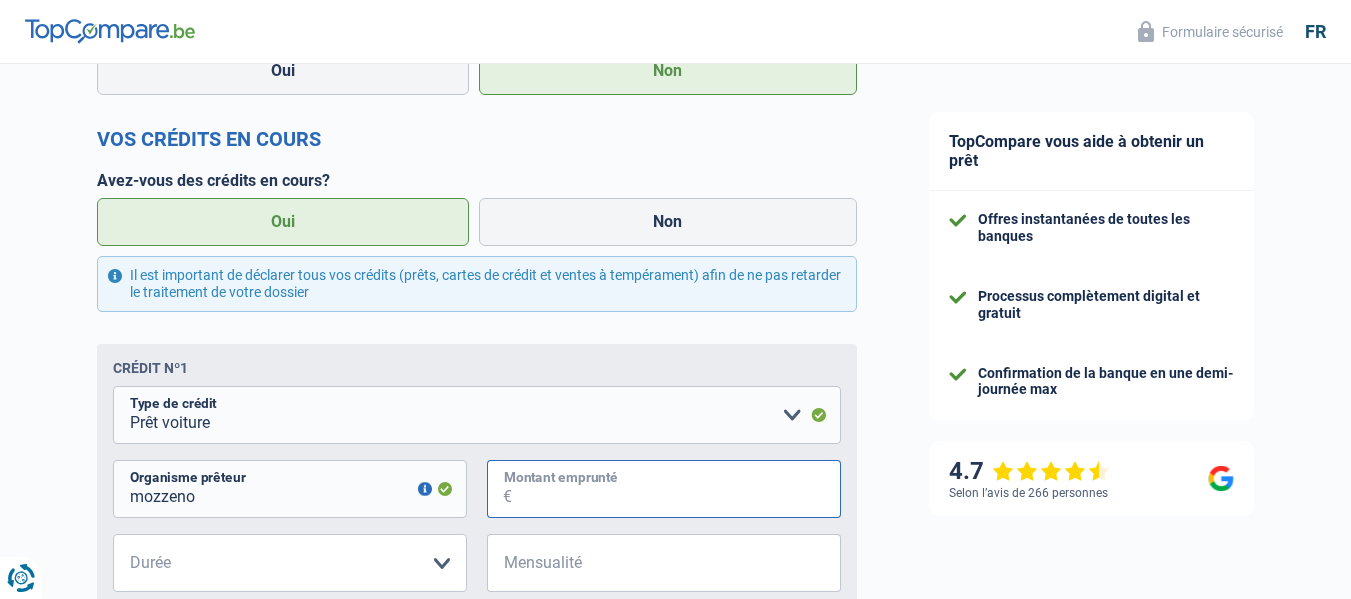 click on "Montant emprunté" at bounding box center (676, 489) 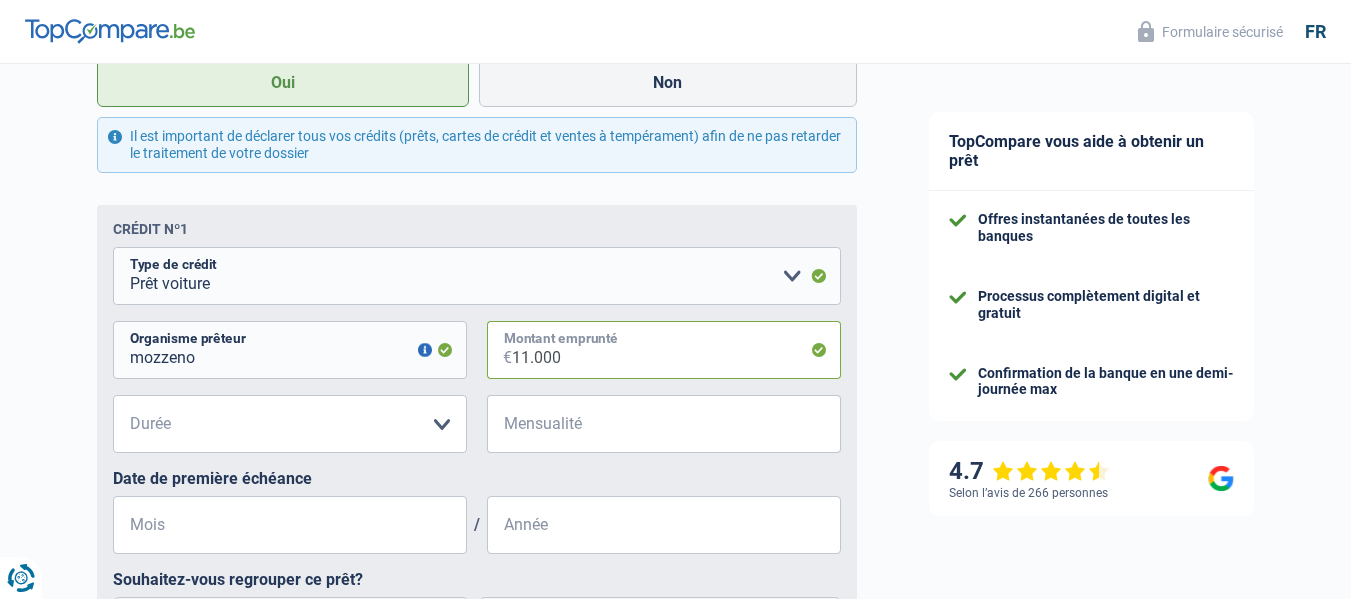 scroll, scrollTop: 1247, scrollLeft: 0, axis: vertical 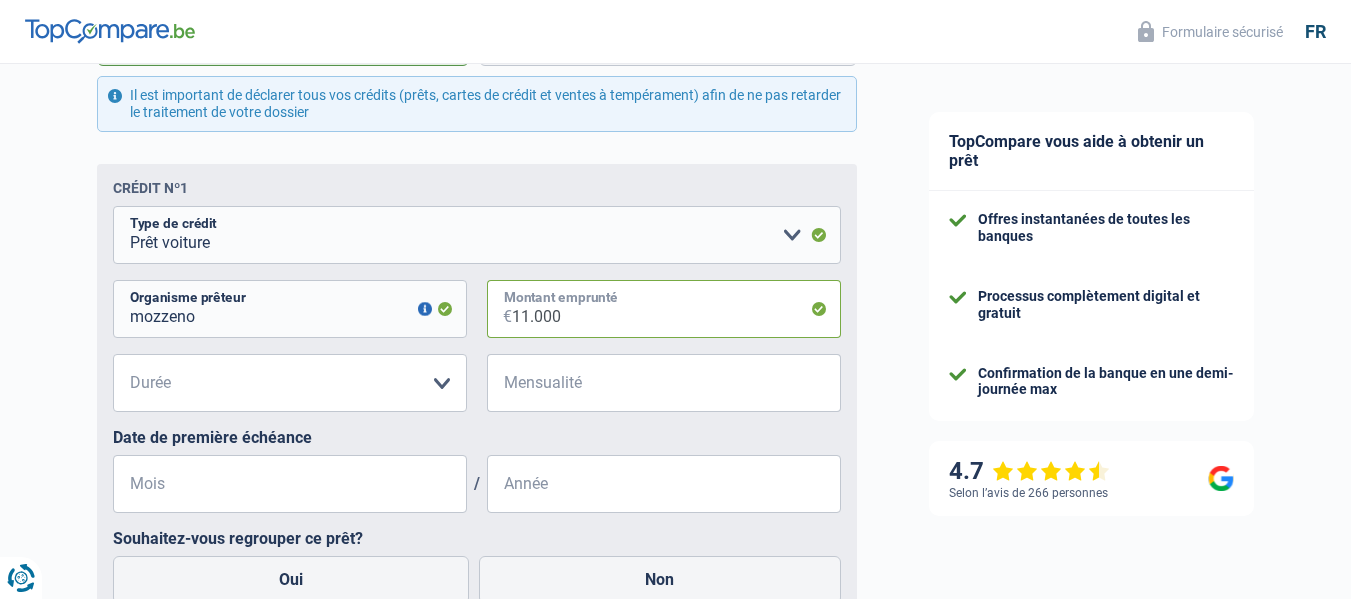 type on "11.000" 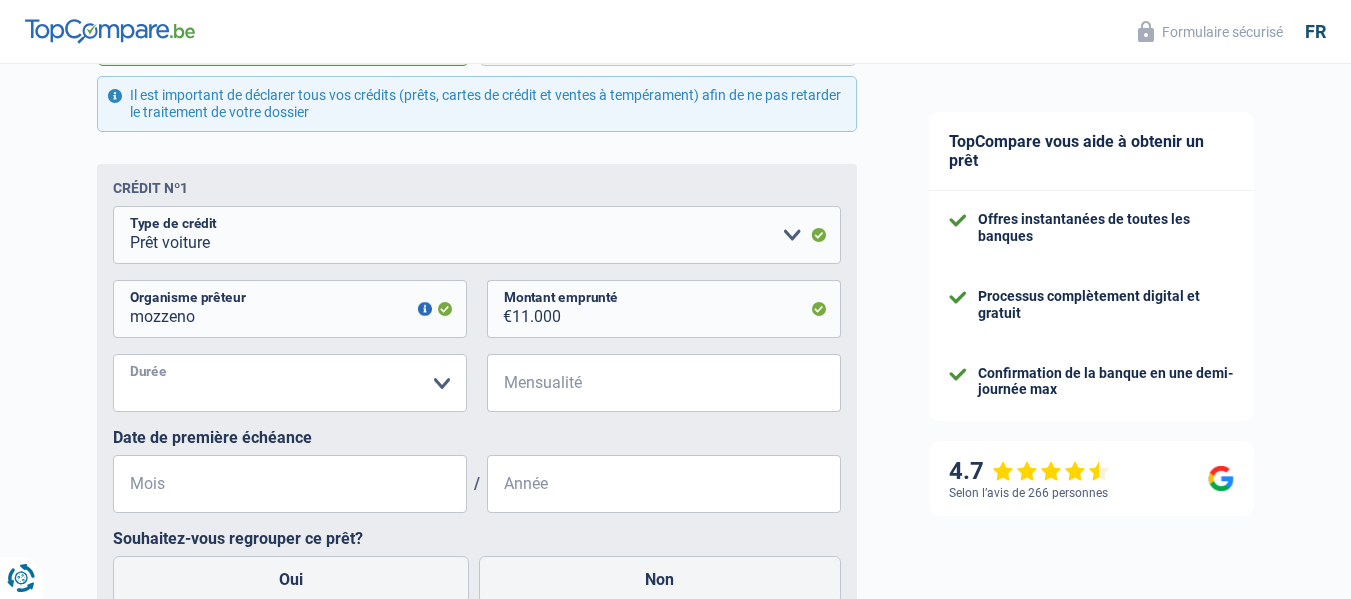 click on "12 mois 18 mois 24 mois 30 mois 36 mois 42 mois 48 mois 60 mois
Veuillez sélectionner une option" at bounding box center [290, 383] 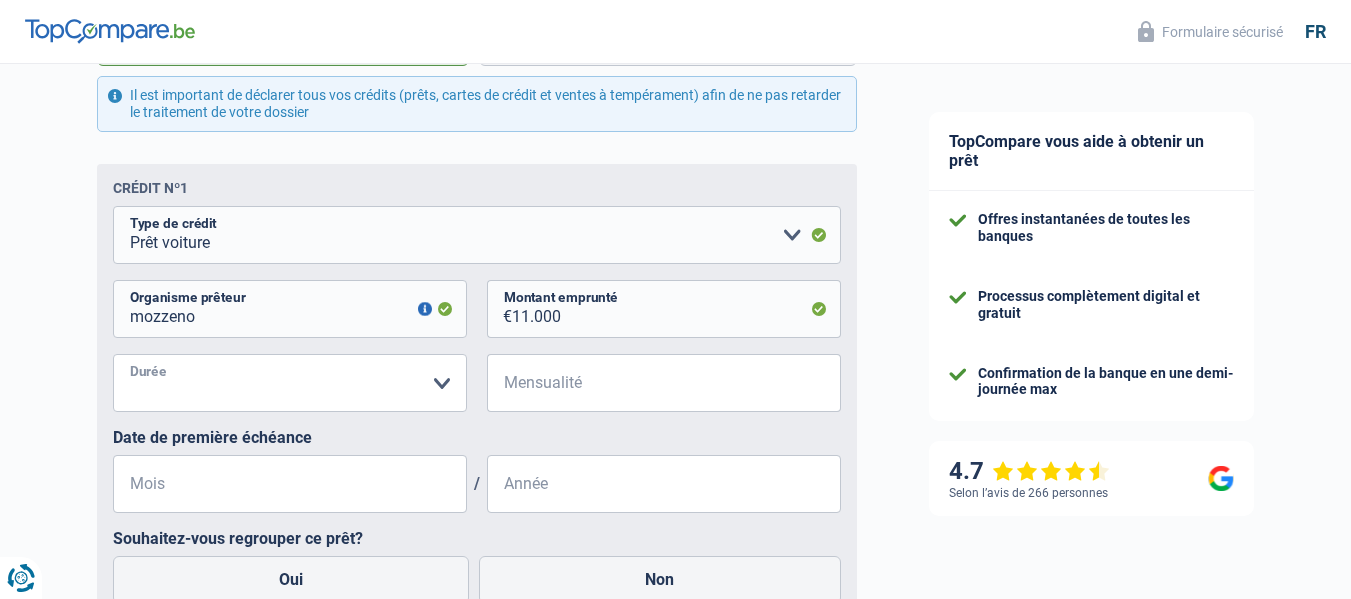 select on "42" 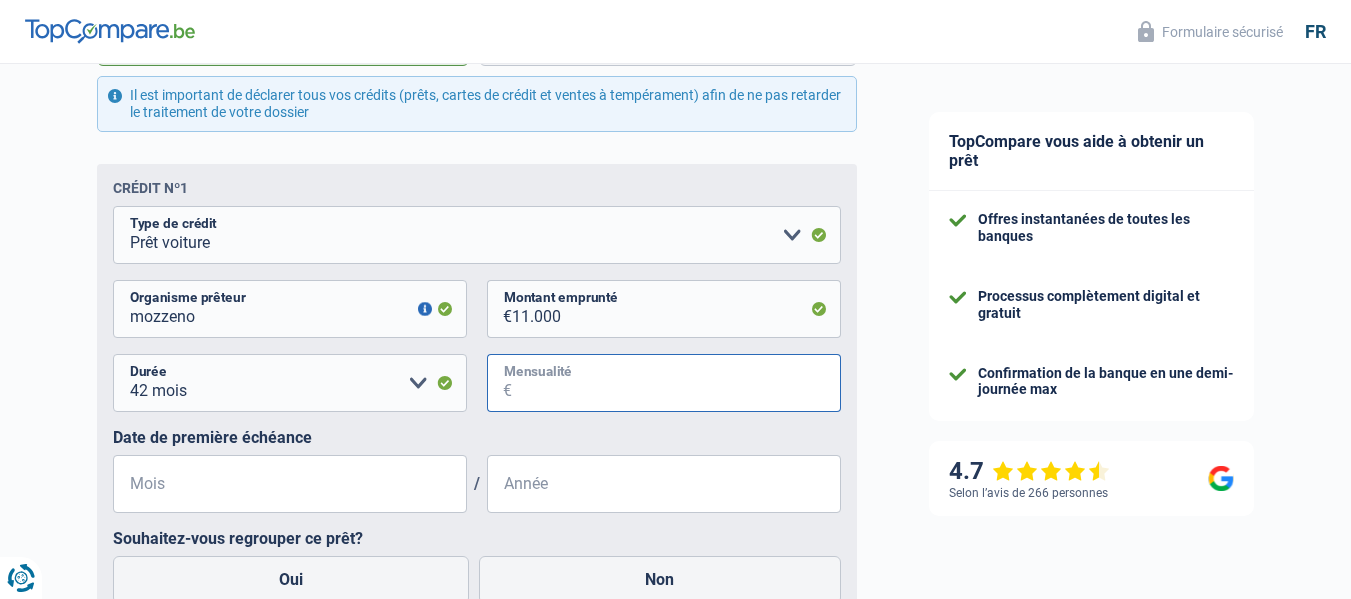 click on "Mensualité" at bounding box center (676, 383) 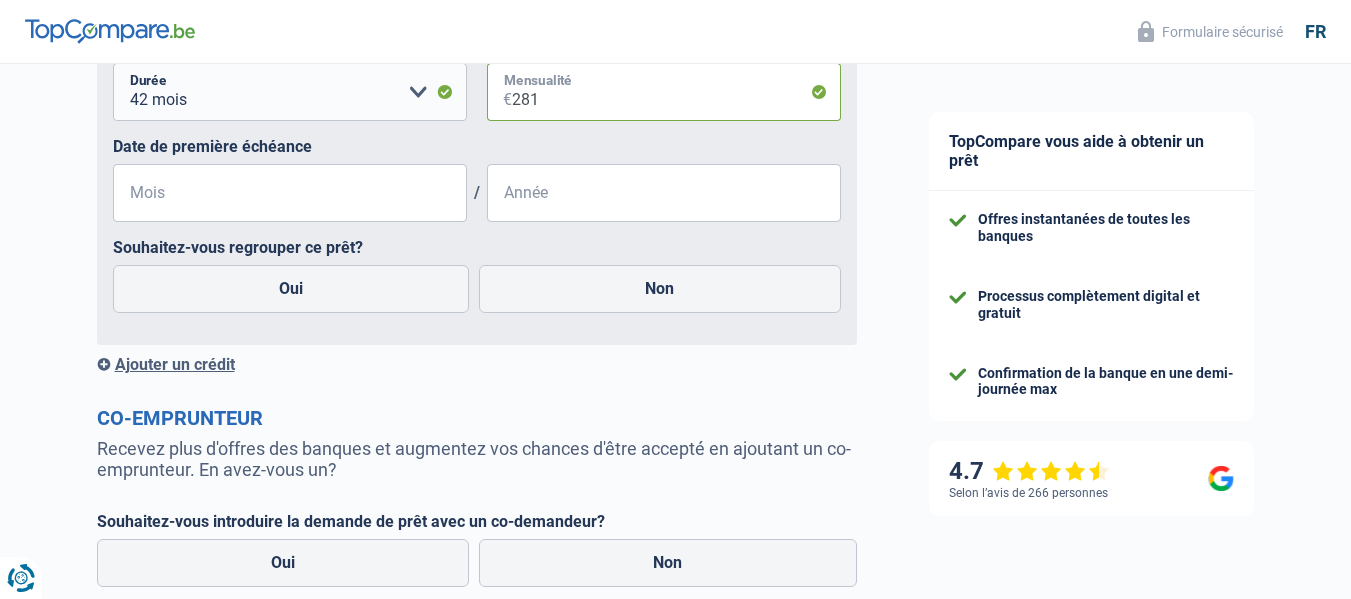 scroll, scrollTop: 1547, scrollLeft: 0, axis: vertical 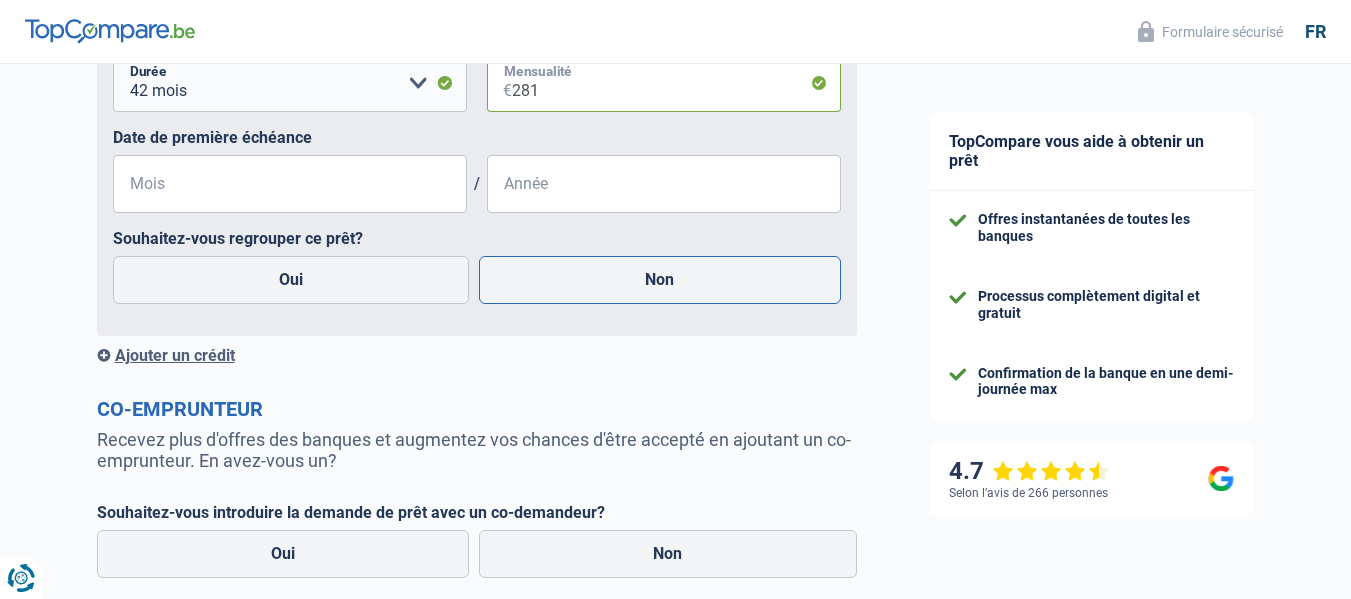 type on "281" 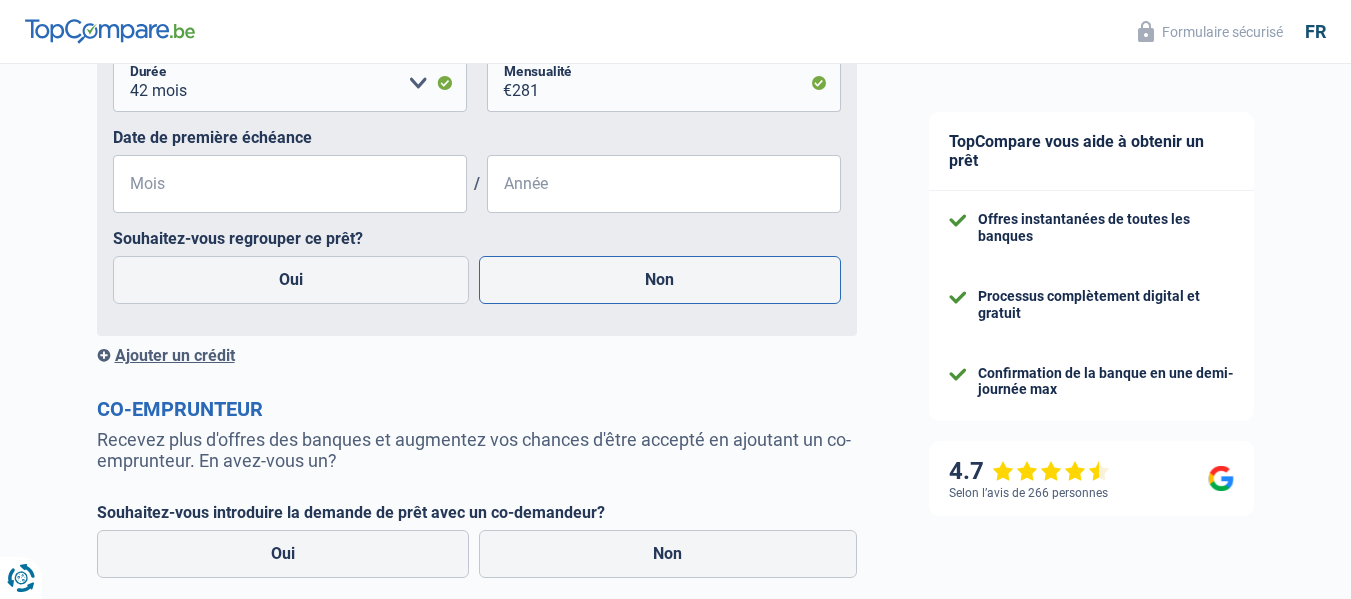 click on "Non" at bounding box center (660, 280) 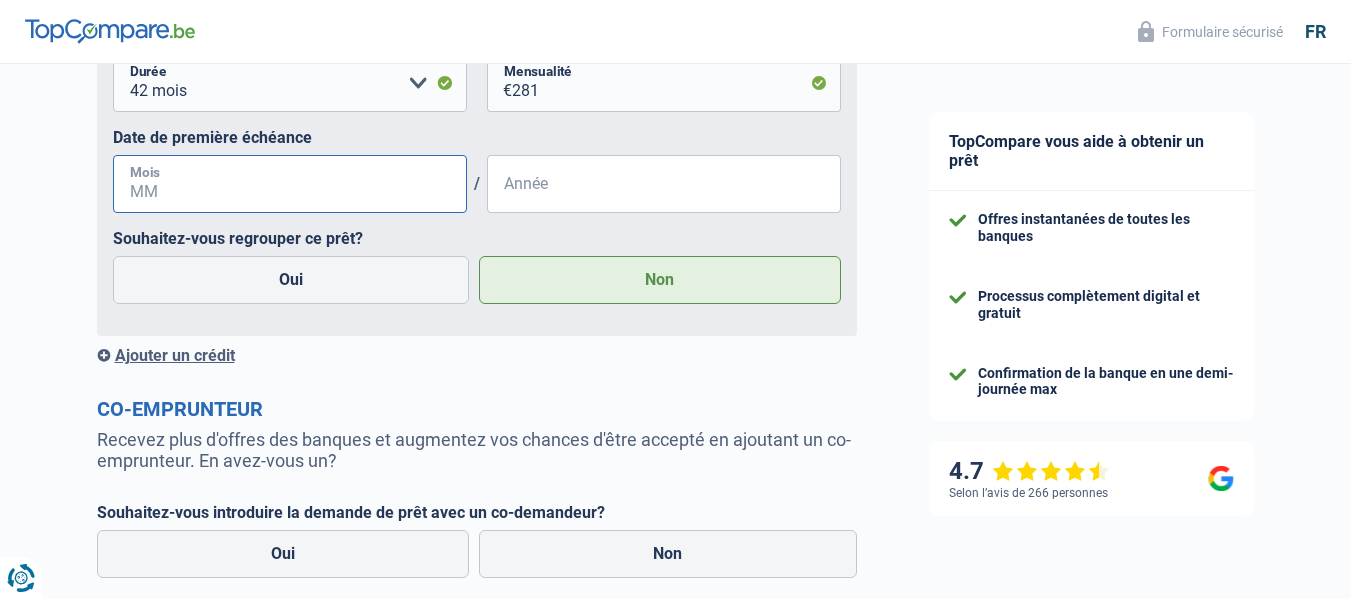 click on "Mois" at bounding box center (290, 184) 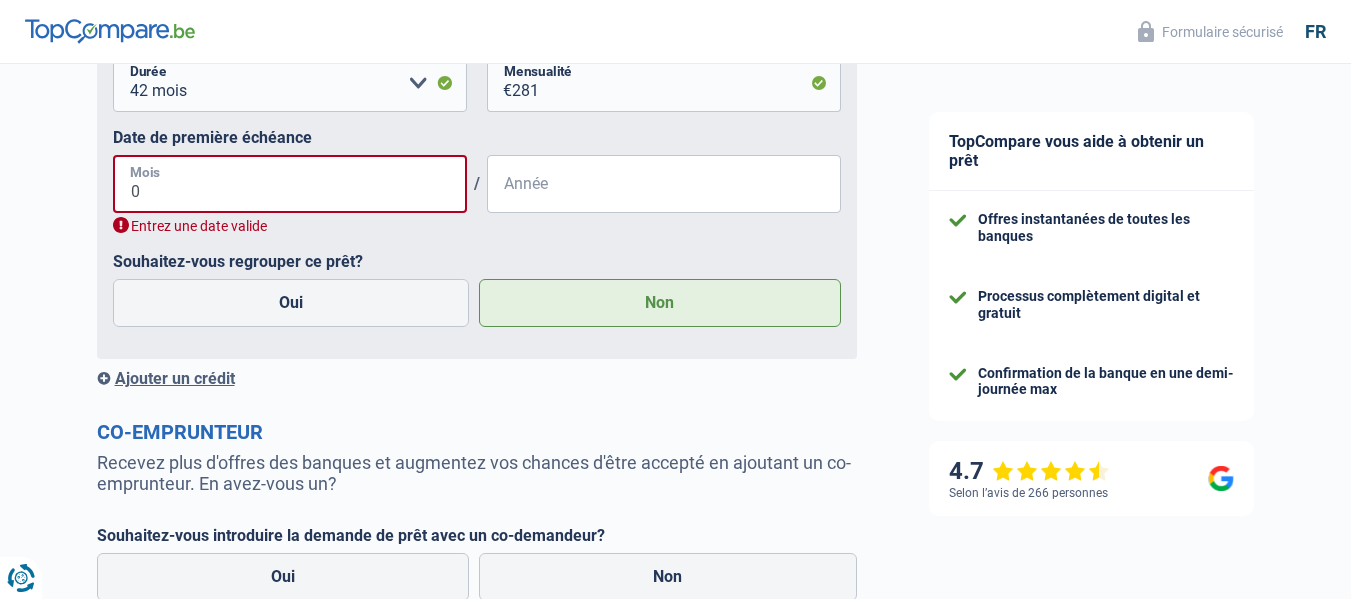 type on "07" 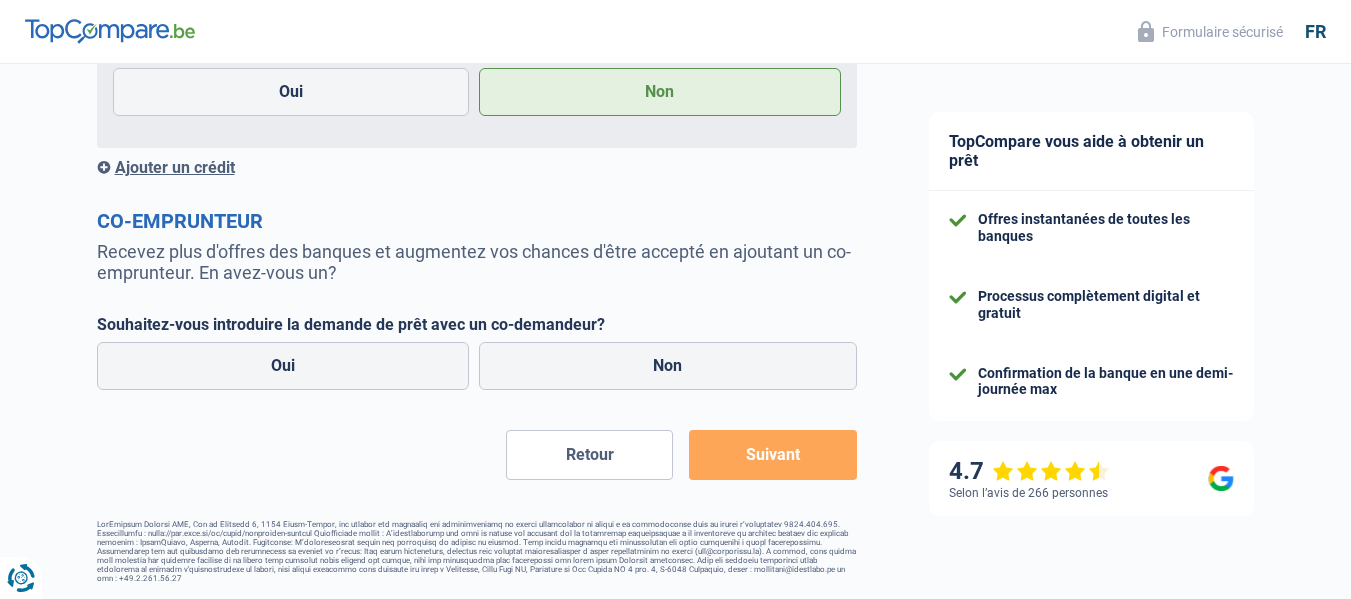 scroll, scrollTop: 1740, scrollLeft: 0, axis: vertical 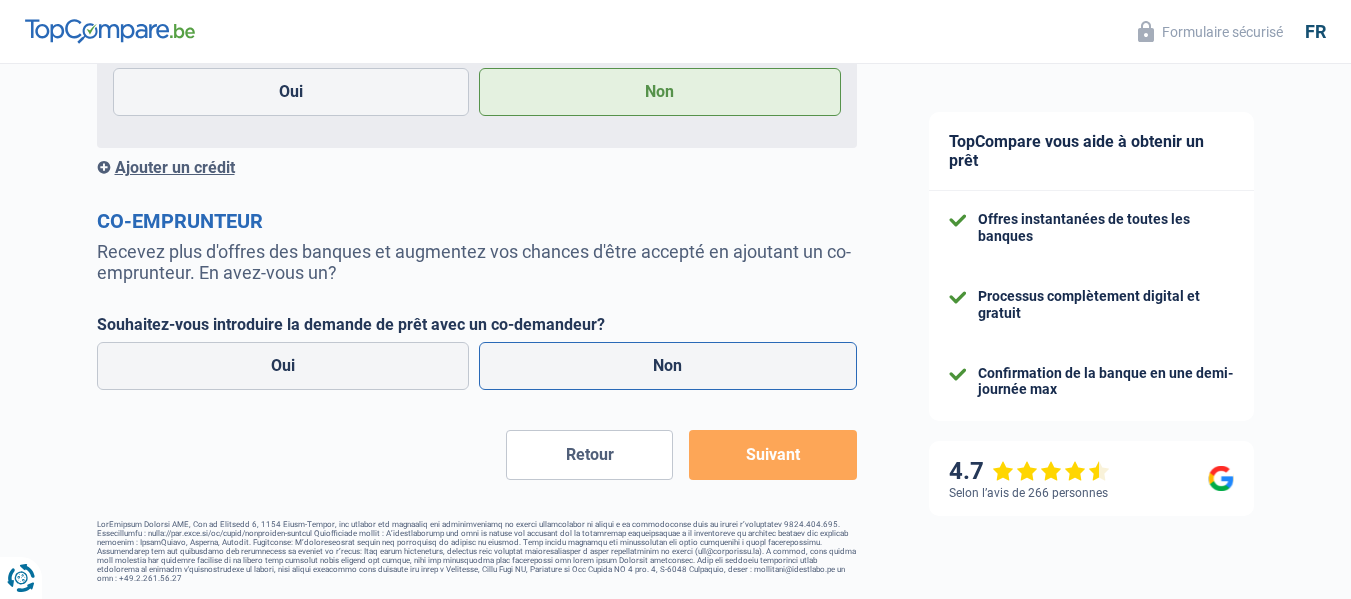 type on "2022" 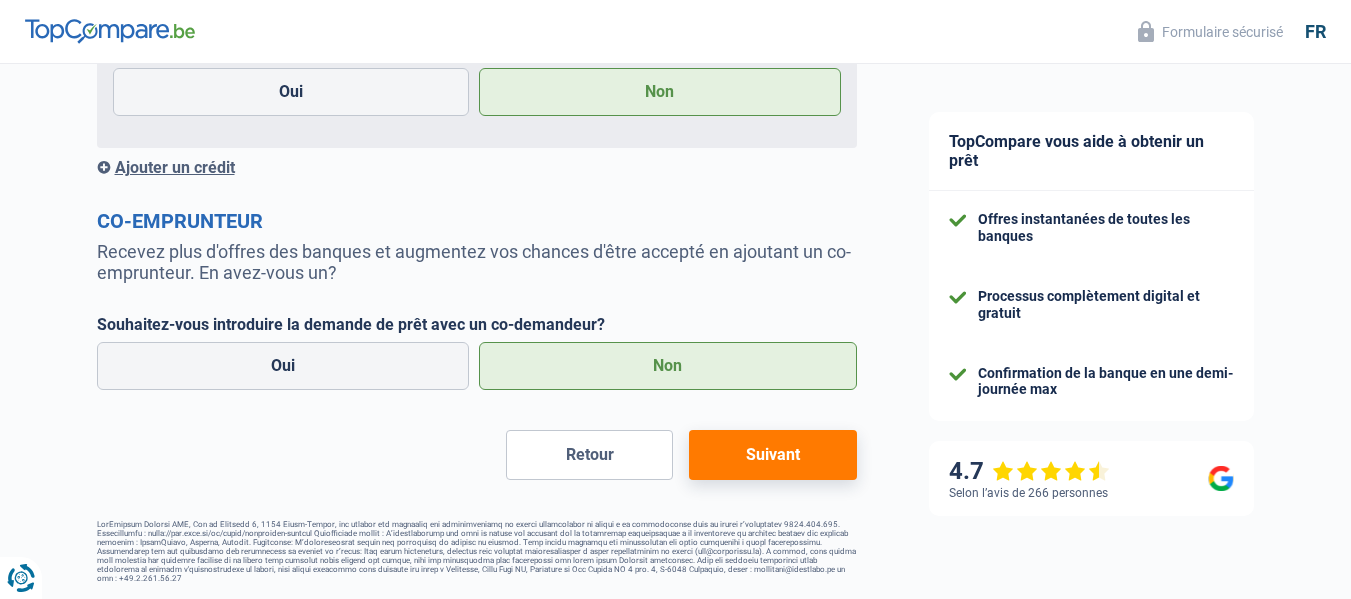 click on "Suivant" at bounding box center (772, 455) 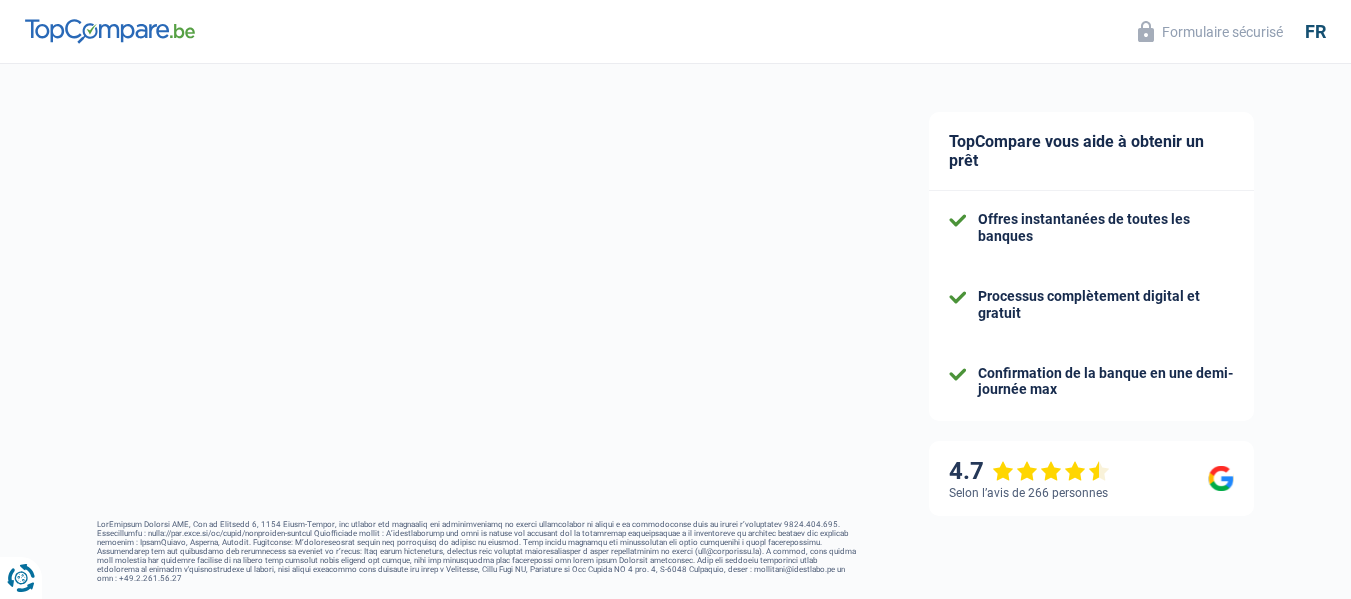 select on "42" 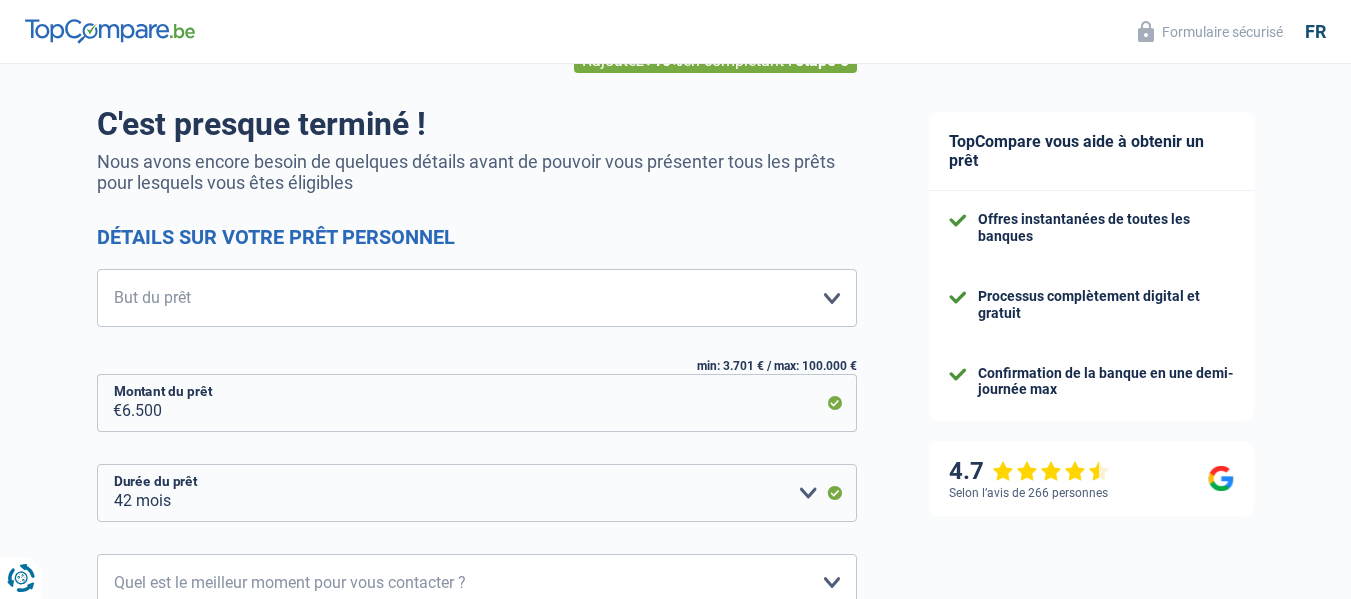 scroll, scrollTop: 0, scrollLeft: 0, axis: both 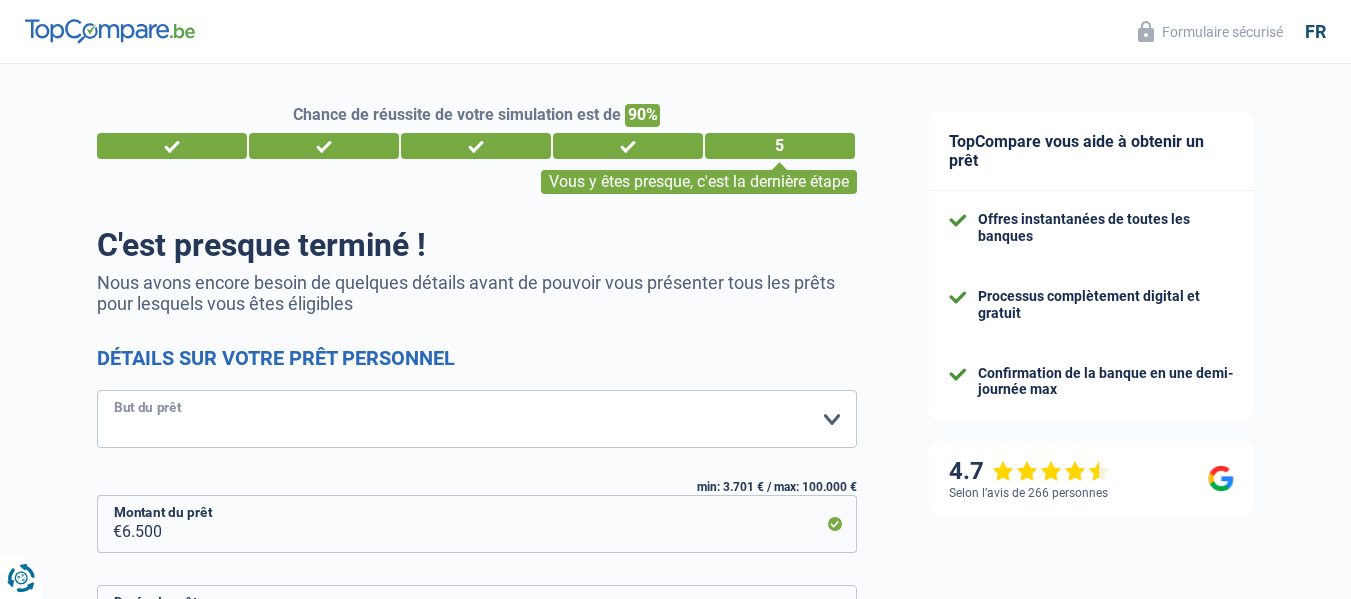 click on "Confort maison: meubles, textile, peinture, électroménager, outillage non-professionnel Hifi, multimédia, gsm, ordinateur Aménagement: frais d'installation, déménagement Evénement familial: naissance, mariage, divorce, communion, décès Frais médicaux Frais d'études Frais permis de conduire Loisirs: voyage, sport, musique Rafraîchissement: petits travaux maison et jardin Frais judiciaires Réparation voiture Prêt voiture Rénovation bien à l'étranger Autre
Veuillez sélectionner une option" at bounding box center [477, 419] 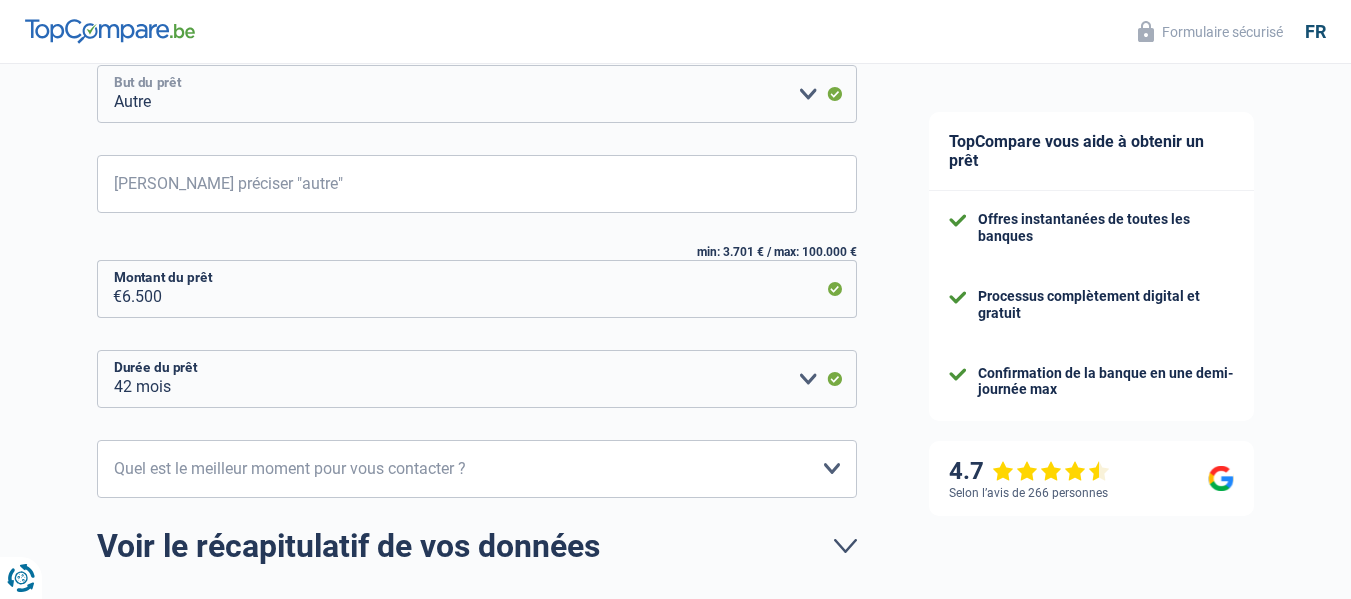 scroll, scrollTop: 187, scrollLeft: 0, axis: vertical 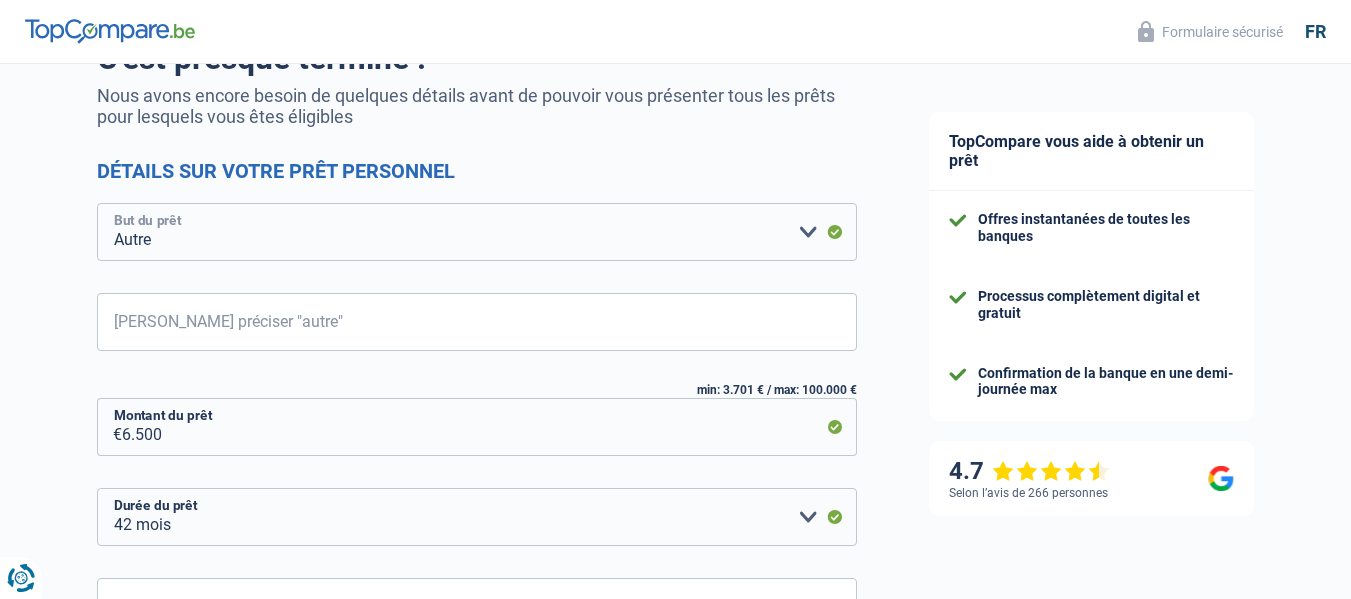 click on "Confort maison: meubles, textile, peinture, électroménager, outillage non-professionnel Hifi, multimédia, gsm, ordinateur Aménagement: frais d'installation, déménagement Evénement familial: naissance, mariage, divorce, communion, décès Frais médicaux Frais d'études Frais permis de conduire Loisirs: voyage, sport, musique Rafraîchissement: petits travaux maison et jardin Frais judiciaires Réparation voiture Prêt voiture Rénovation bien à l'étranger Autre
Veuillez sélectionner une option" at bounding box center (477, 232) 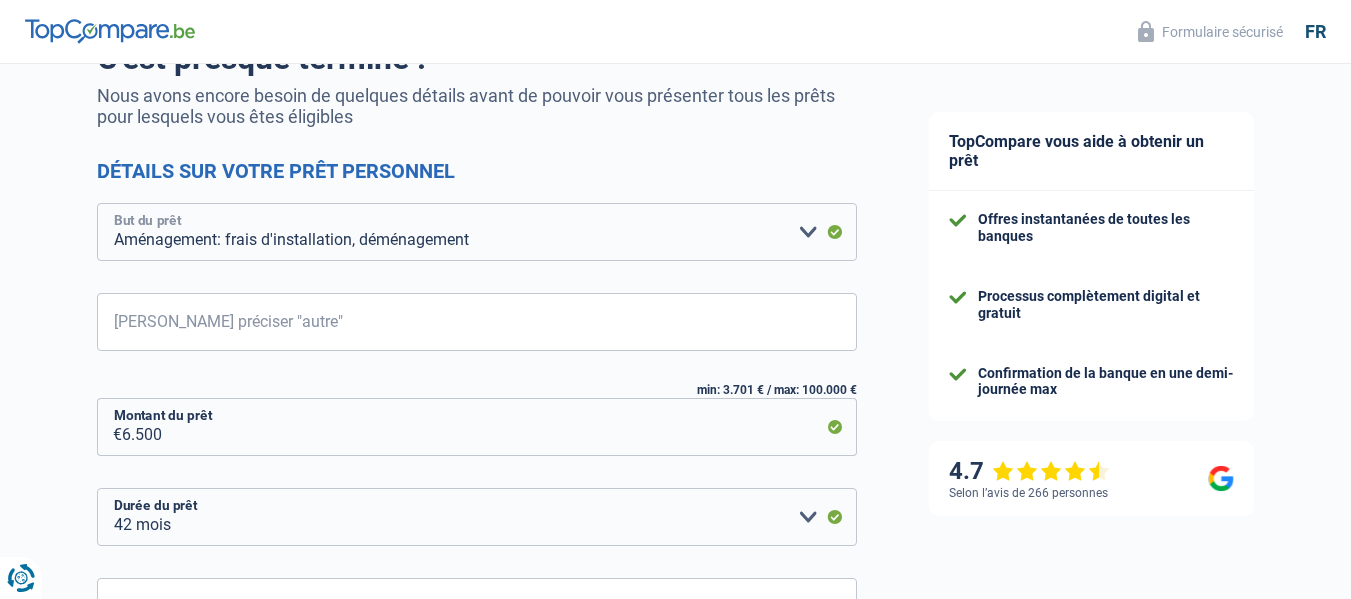 click on "Confort maison: meubles, textile, peinture, électroménager, outillage non-professionnel Hifi, multimédia, gsm, ordinateur Aménagement: frais d'installation, déménagement Evénement familial: naissance, mariage, divorce, communion, décès Frais médicaux Frais d'études Frais permis de conduire Loisirs: voyage, sport, musique Rafraîchissement: petits travaux maison et jardin Frais judiciaires Réparation voiture Prêt voiture Rénovation bien à l'étranger Autre
Veuillez sélectionner une option" at bounding box center [477, 232] 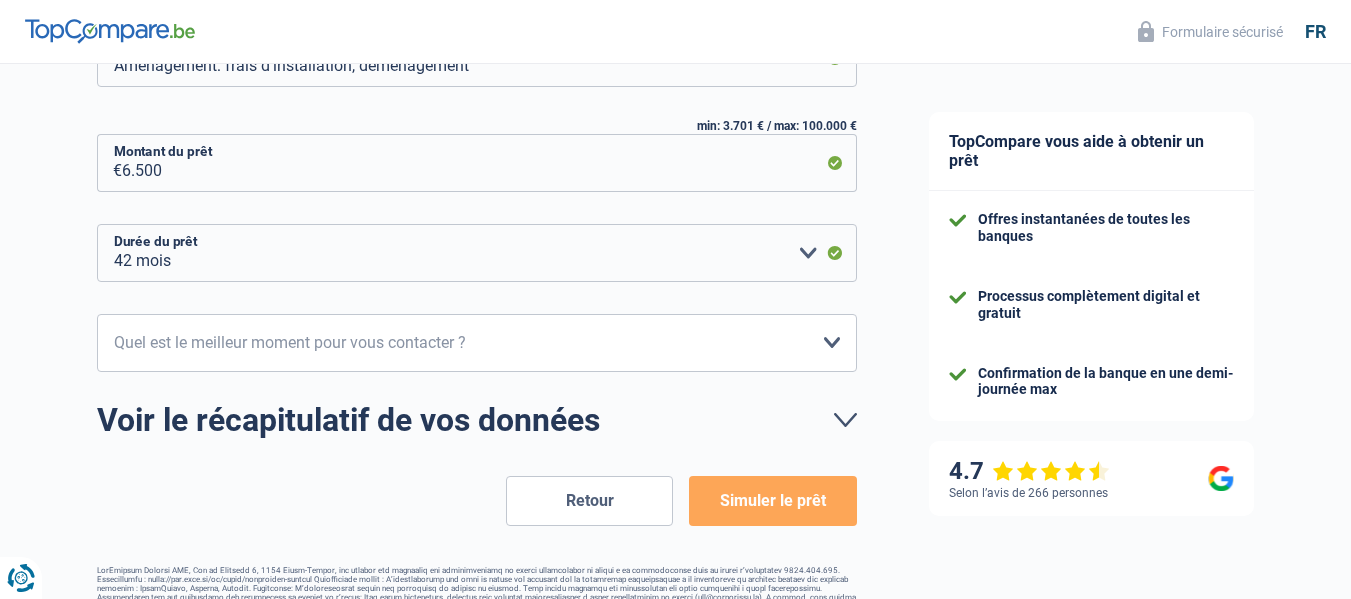 scroll, scrollTop: 400, scrollLeft: 0, axis: vertical 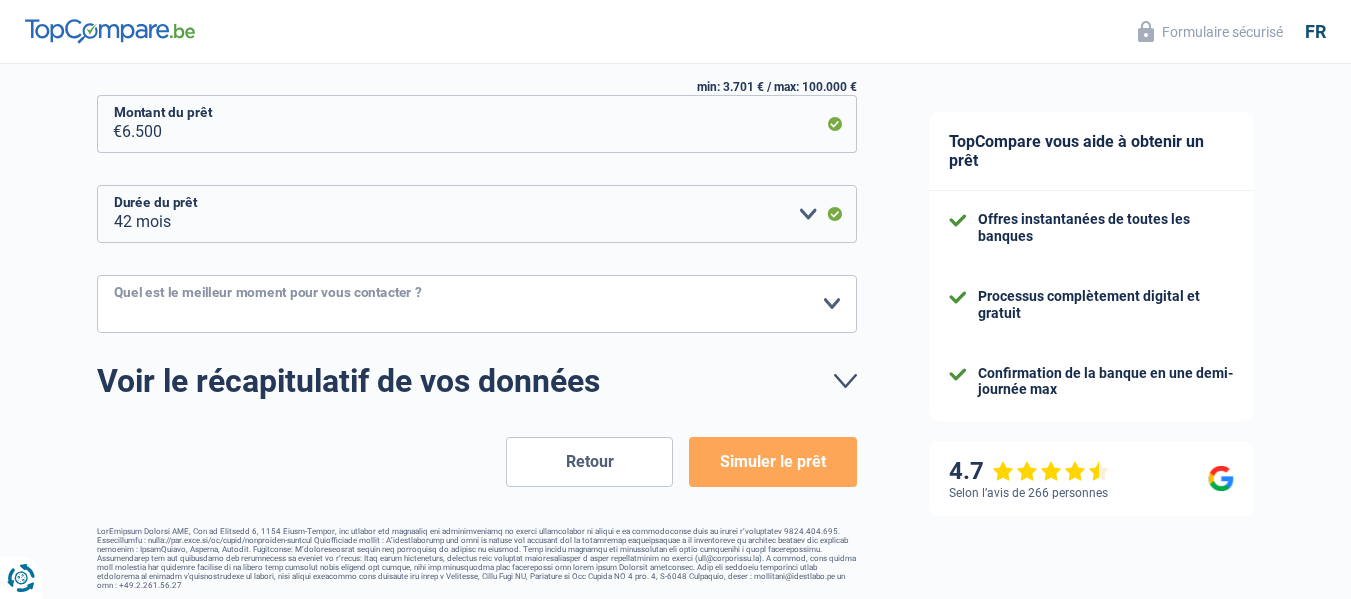 click on "10h-12h 12h-14h 14h-16h 16h-18h
Veuillez sélectionner une option" at bounding box center [477, 304] 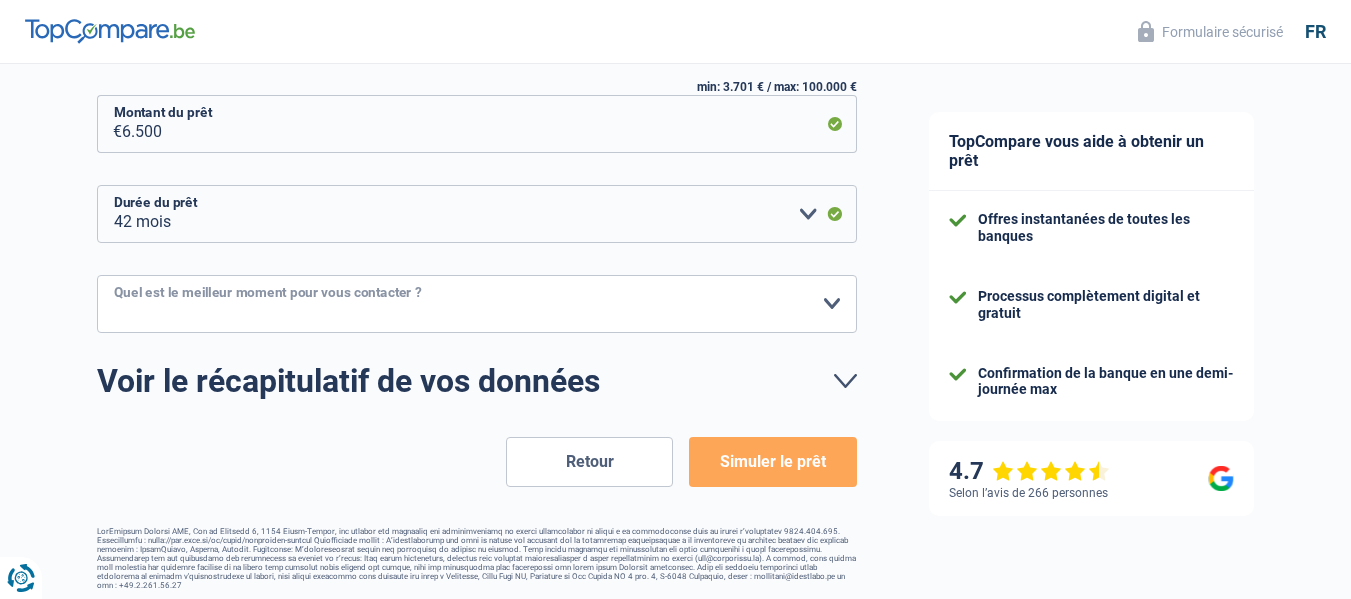 select on "16-18" 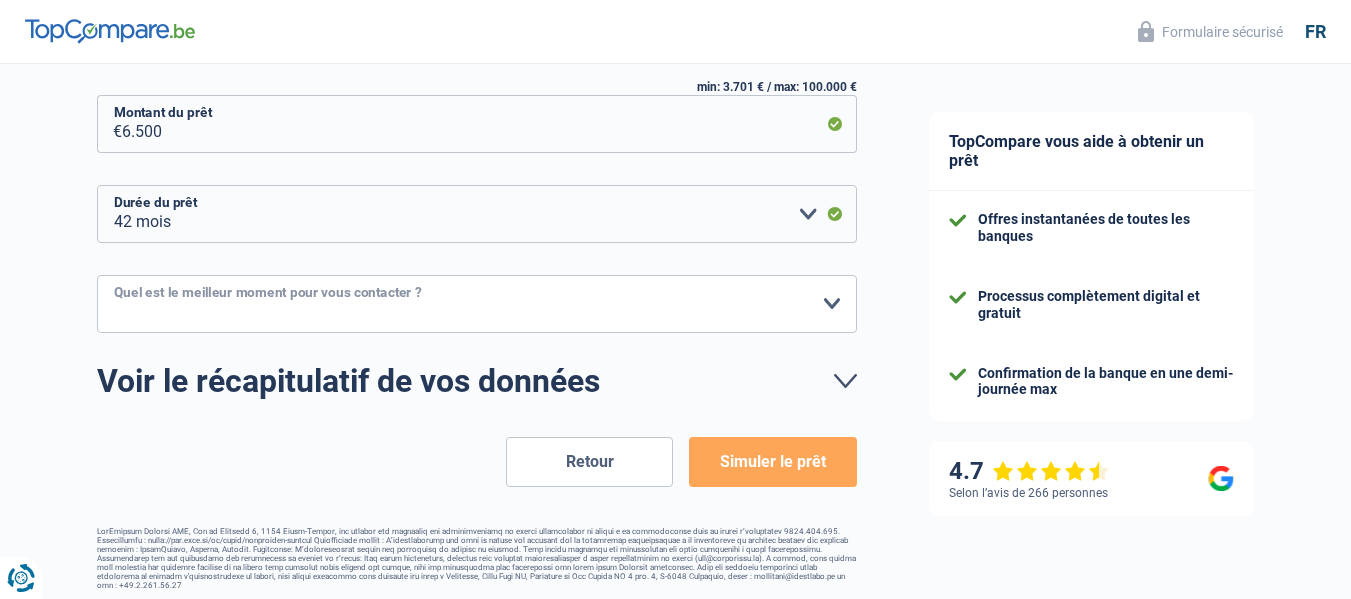 click on "10h-12h 12h-14h 14h-16h 16h-18h
Veuillez sélectionner une option" at bounding box center [477, 304] 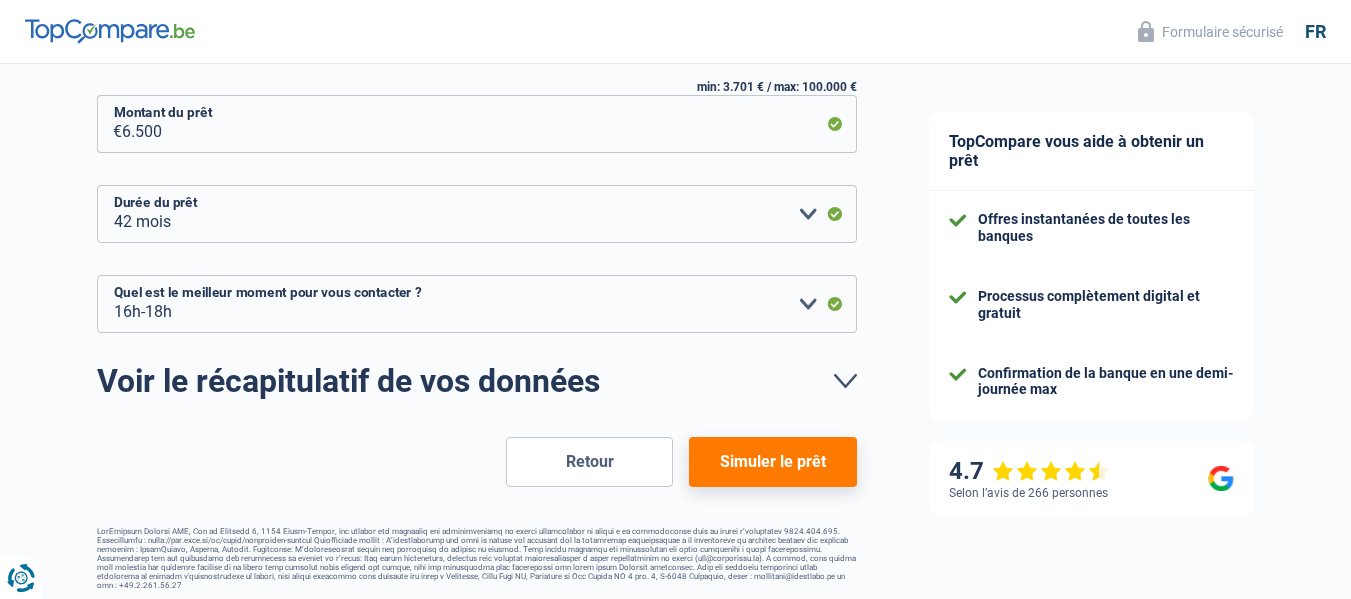 click on "Simuler le prêt" at bounding box center (772, 462) 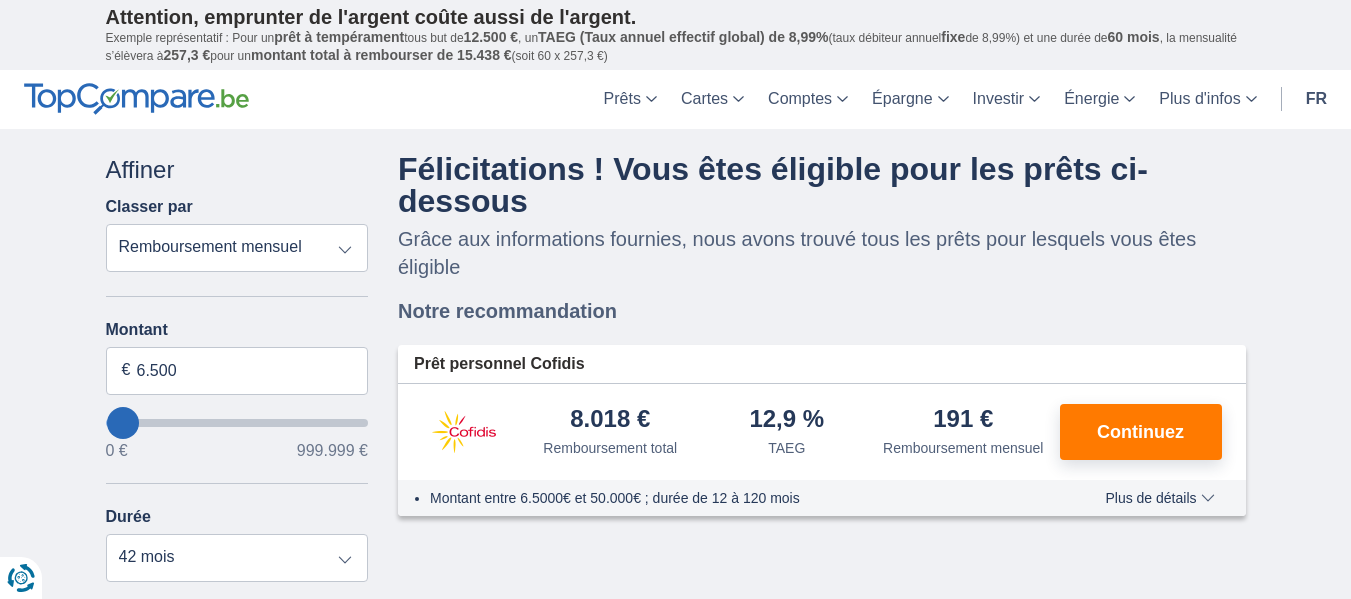 scroll, scrollTop: 0, scrollLeft: 0, axis: both 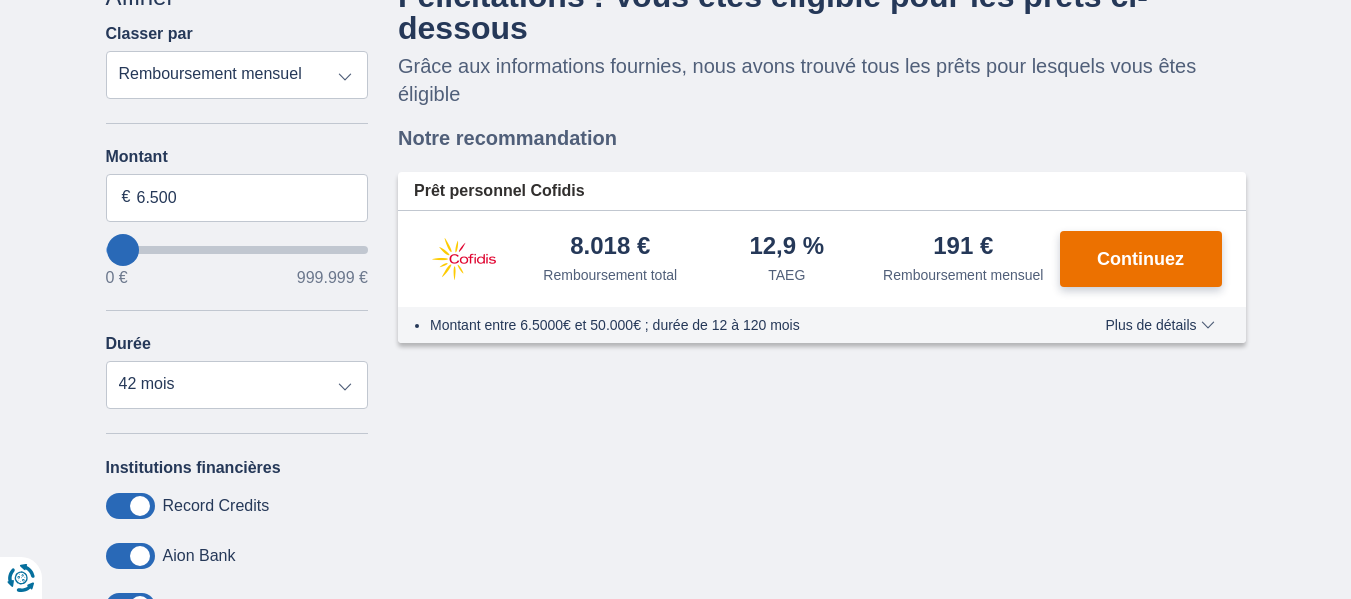 click on "Continuez" at bounding box center (1140, 259) 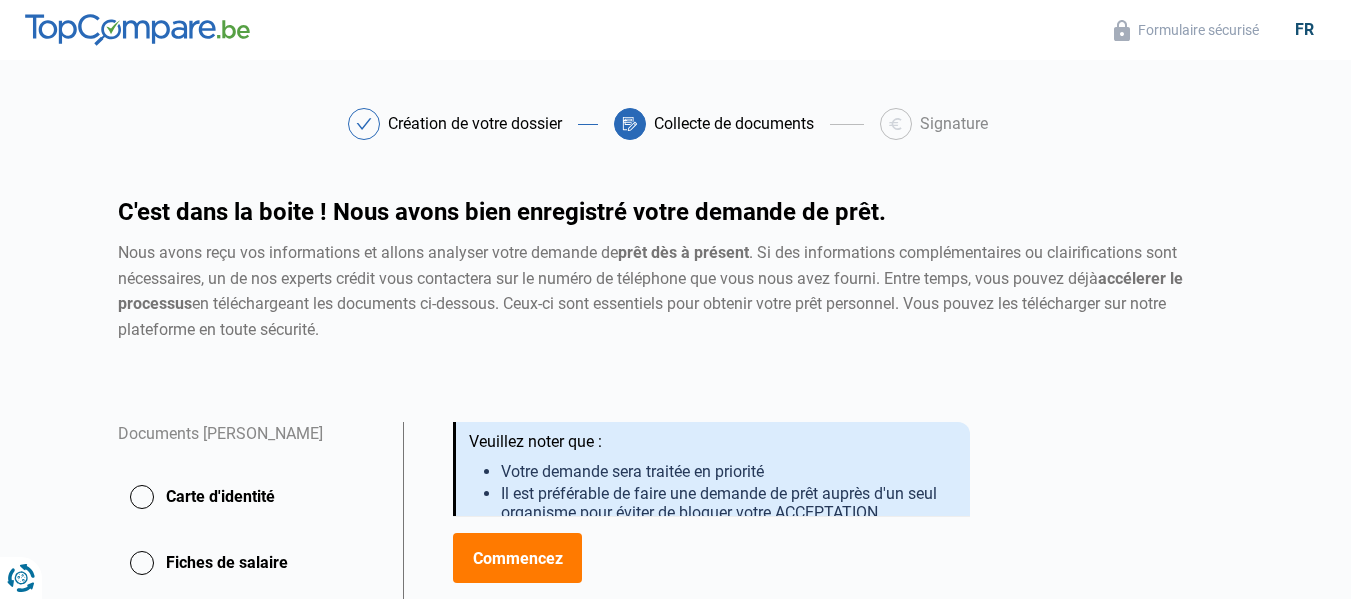 scroll, scrollTop: 0, scrollLeft: 0, axis: both 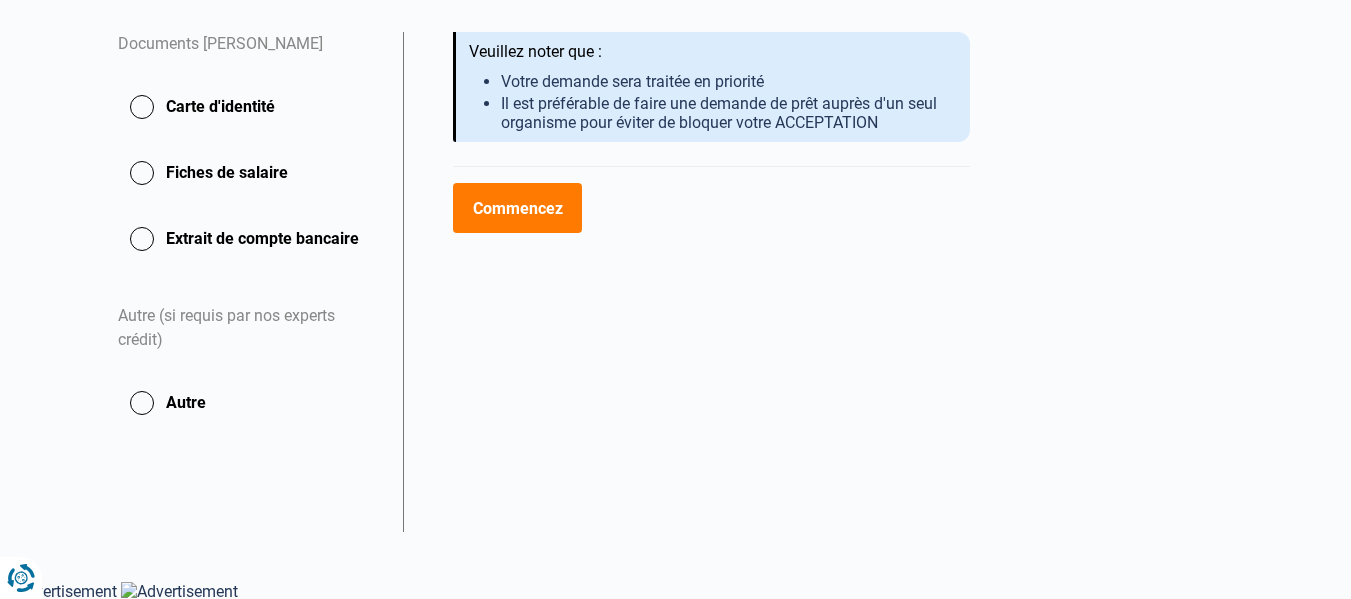 click on "Commencez" at bounding box center (517, 208) 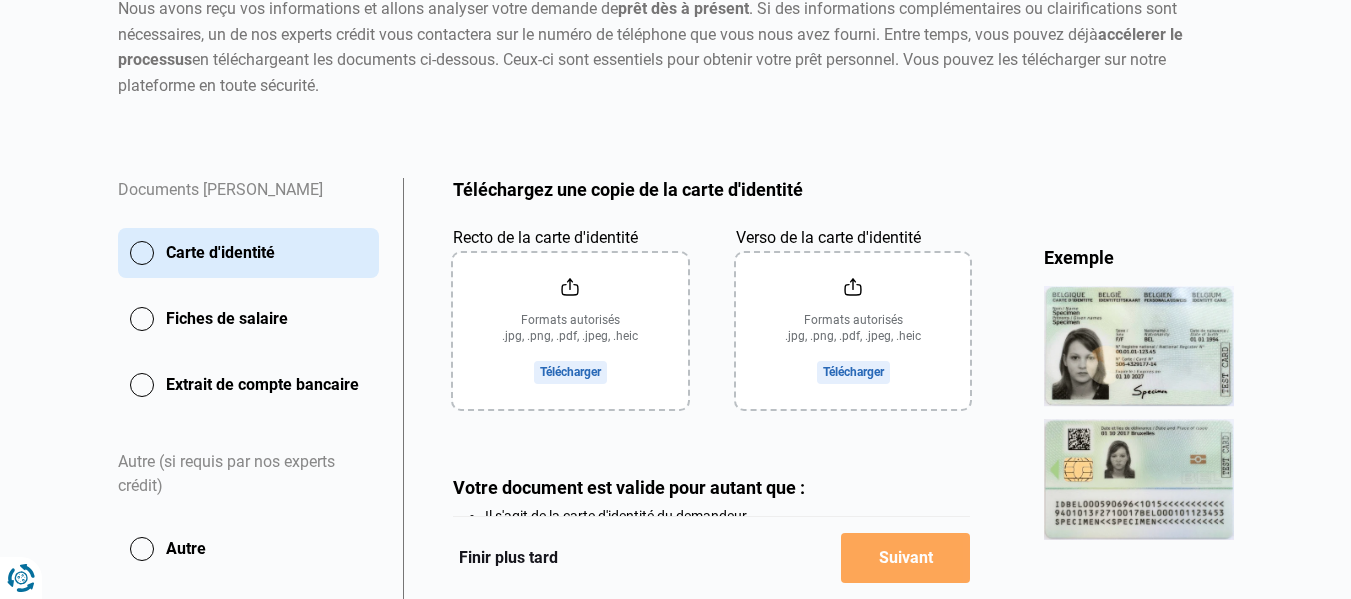 scroll, scrollTop: 267, scrollLeft: 0, axis: vertical 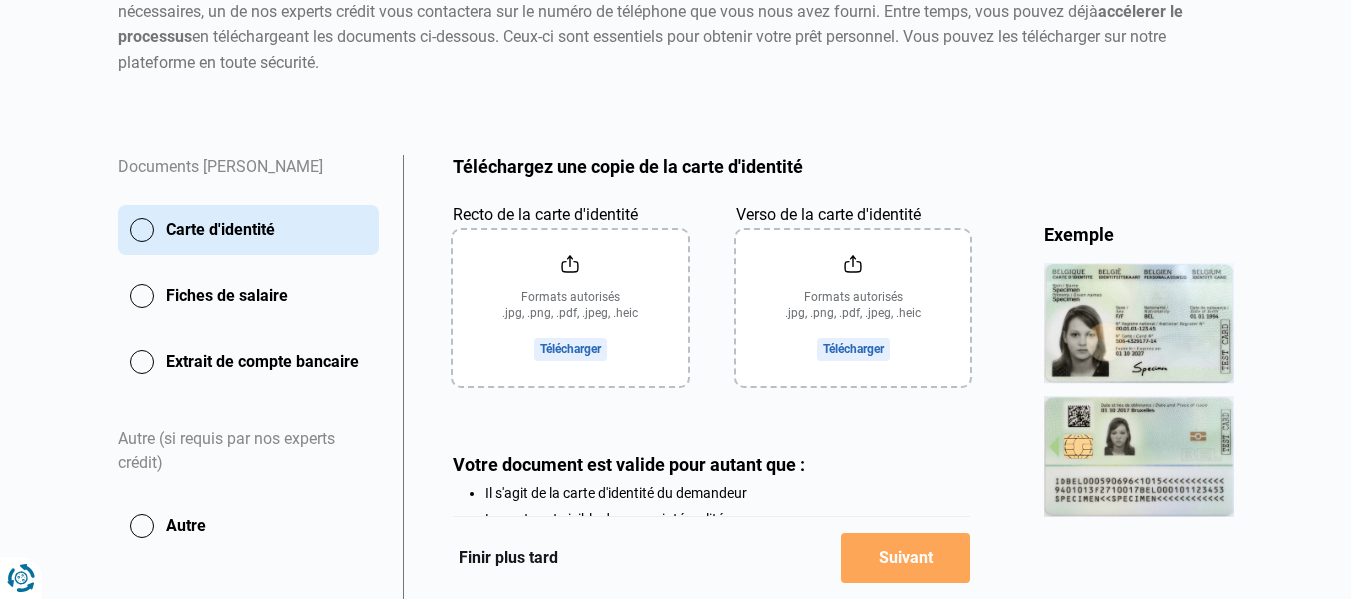 click on "Recto de la carte d'identité" 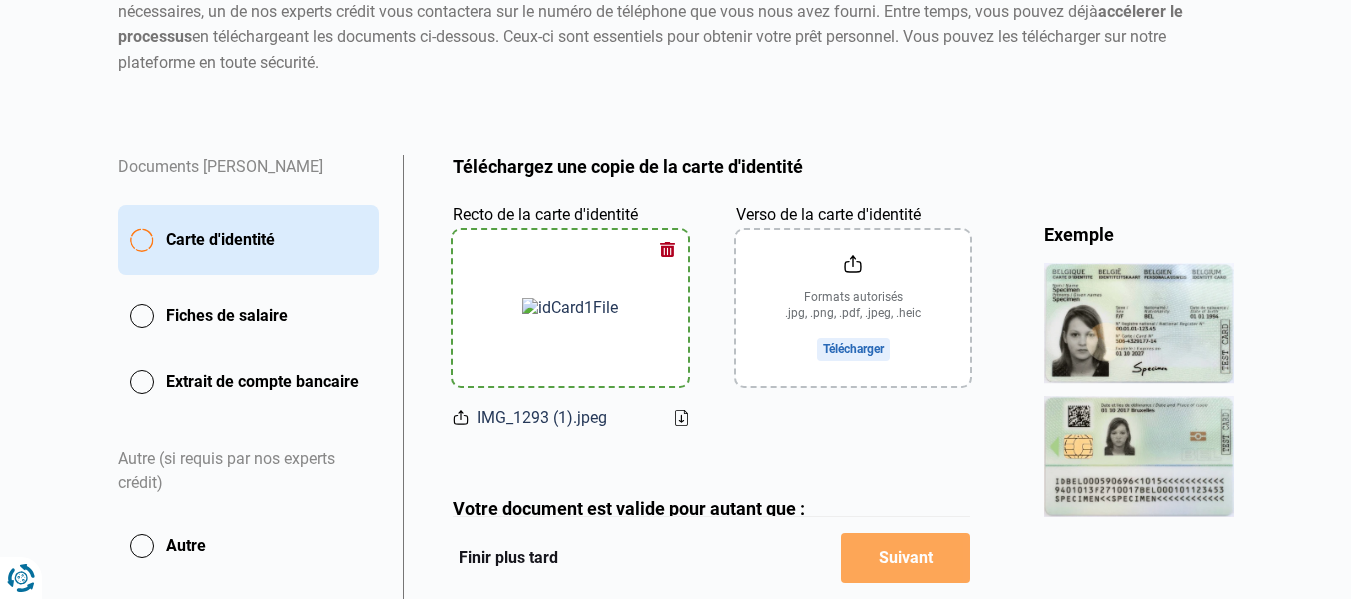 click on "Verso de la carte d'identité" 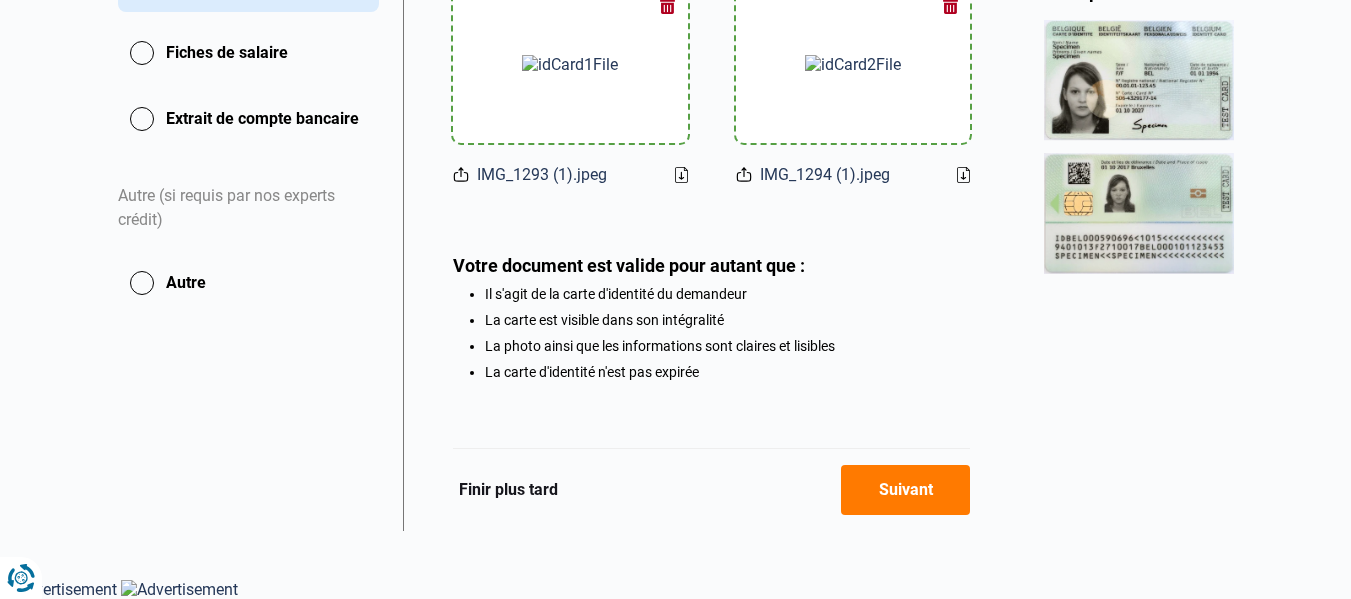 scroll, scrollTop: 514, scrollLeft: 0, axis: vertical 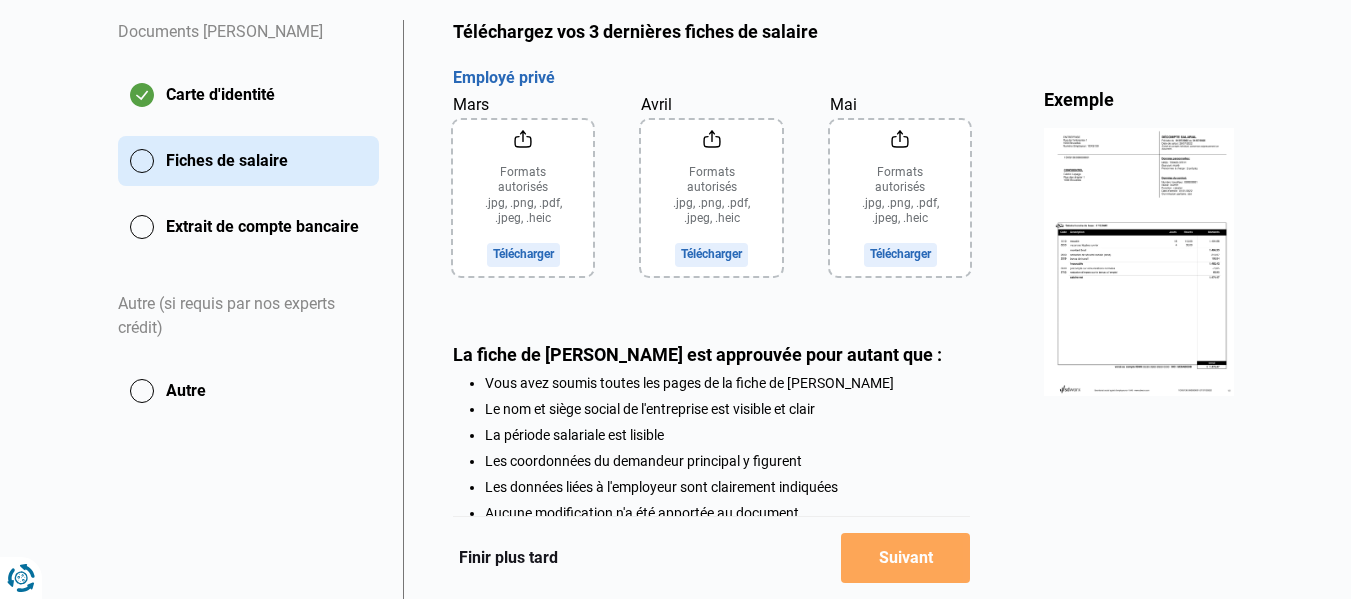 click on "Mars" 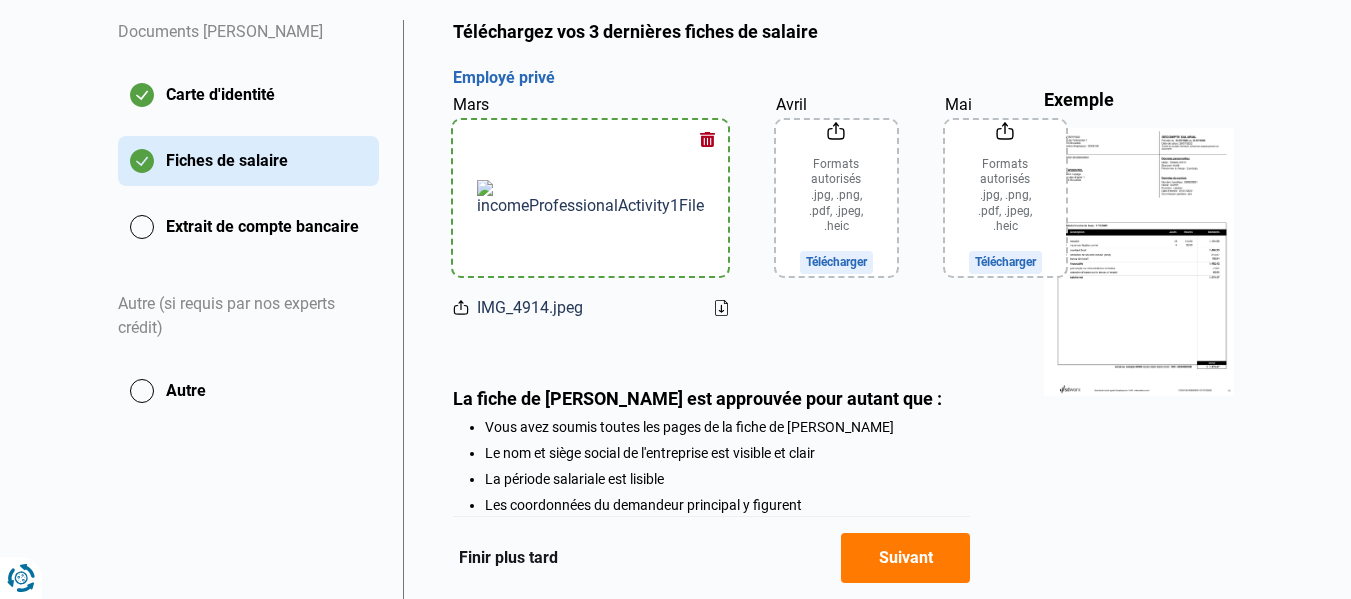 click on "Avril" 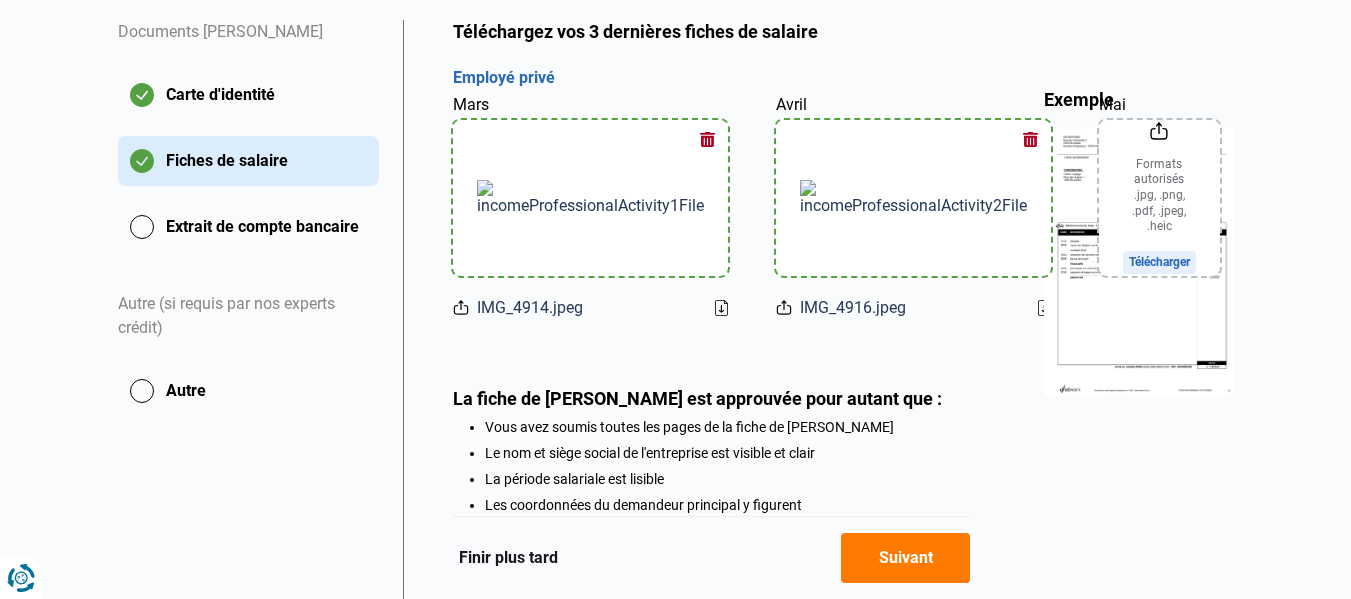 click on "Mai" 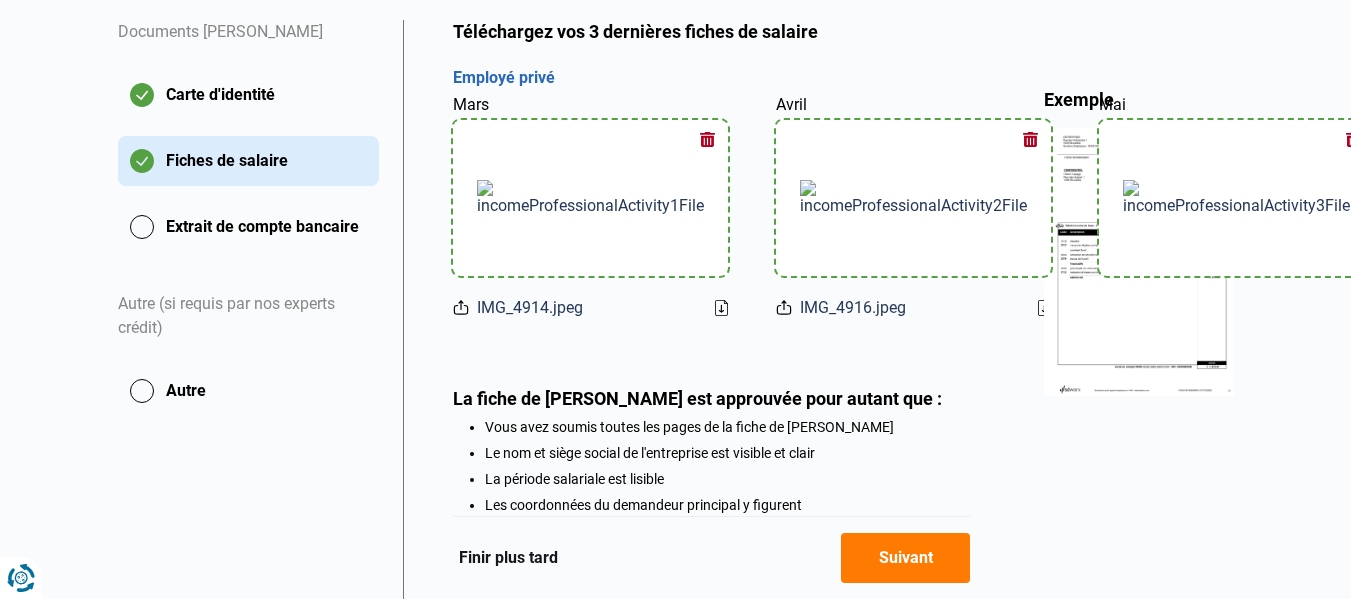click on "Suivant" 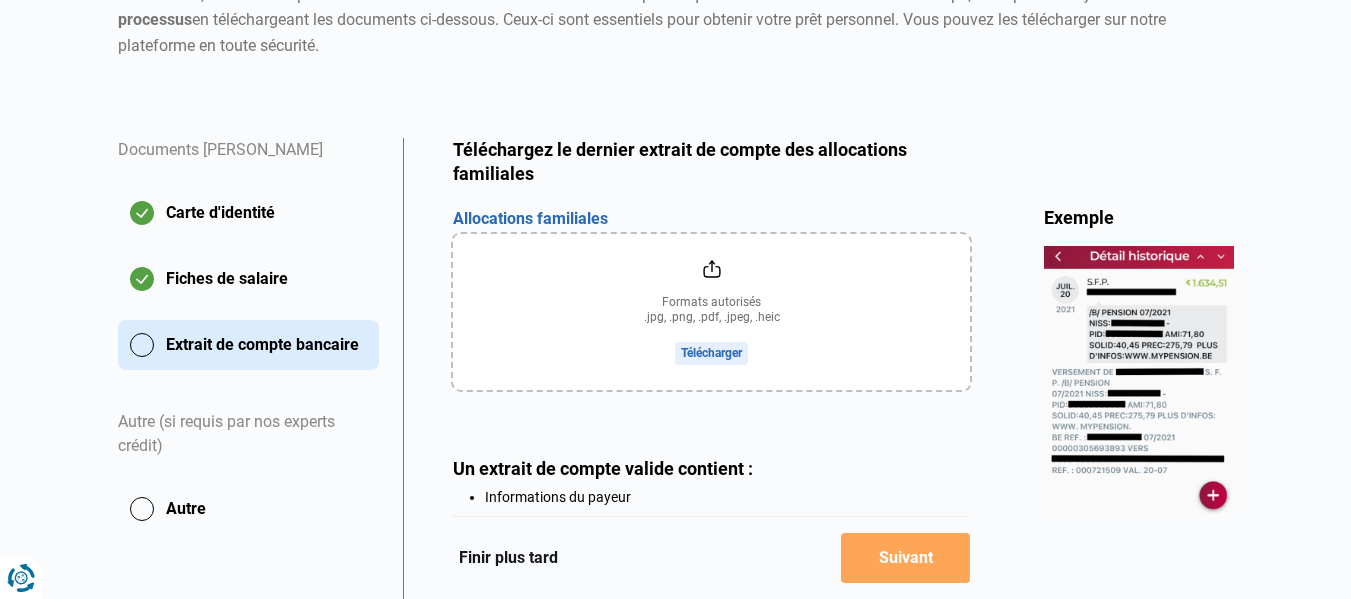 scroll, scrollTop: 293, scrollLeft: 0, axis: vertical 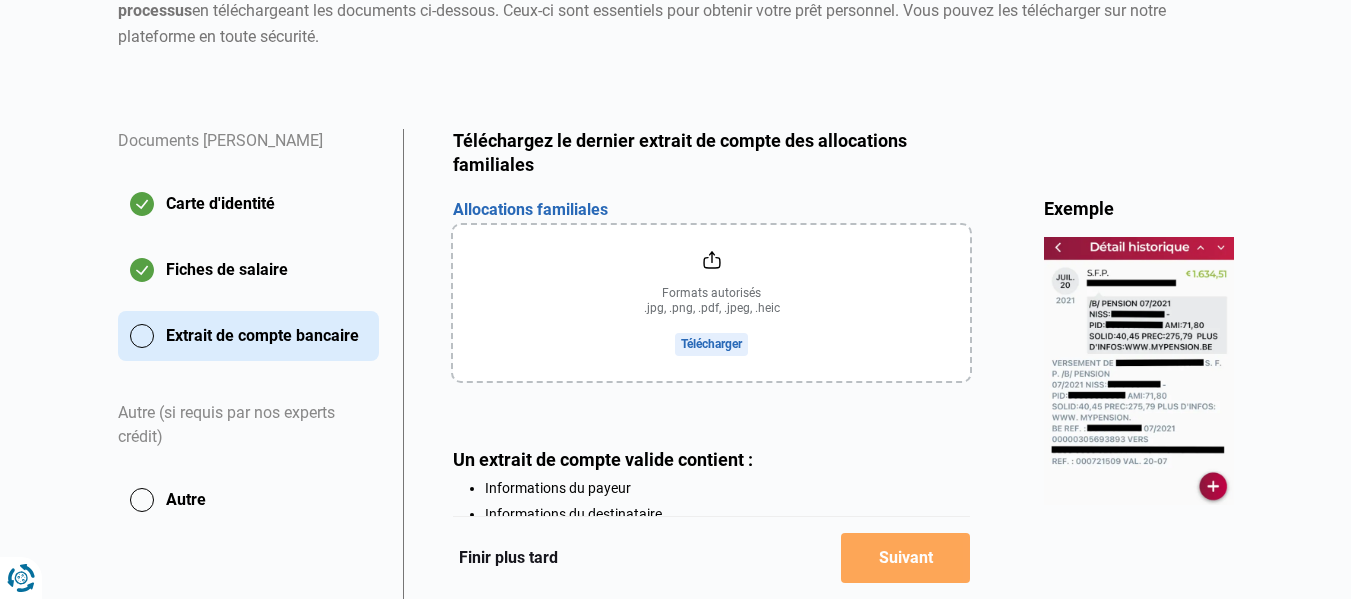 click 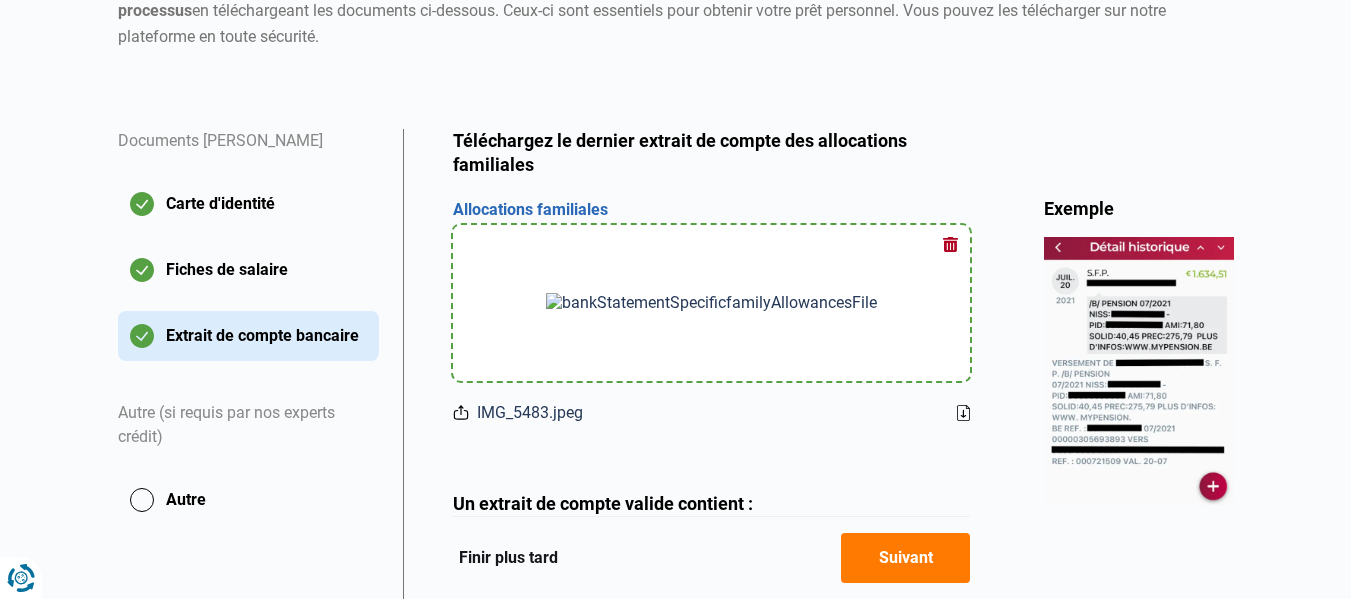 click 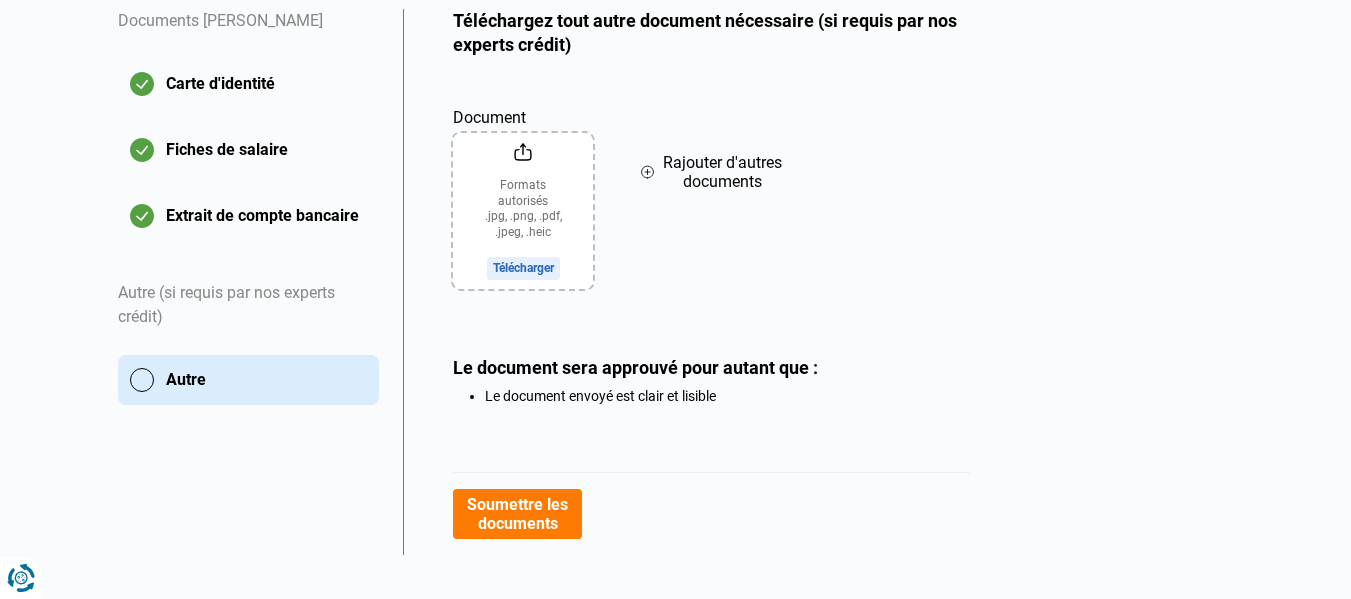 scroll, scrollTop: 433, scrollLeft: 0, axis: vertical 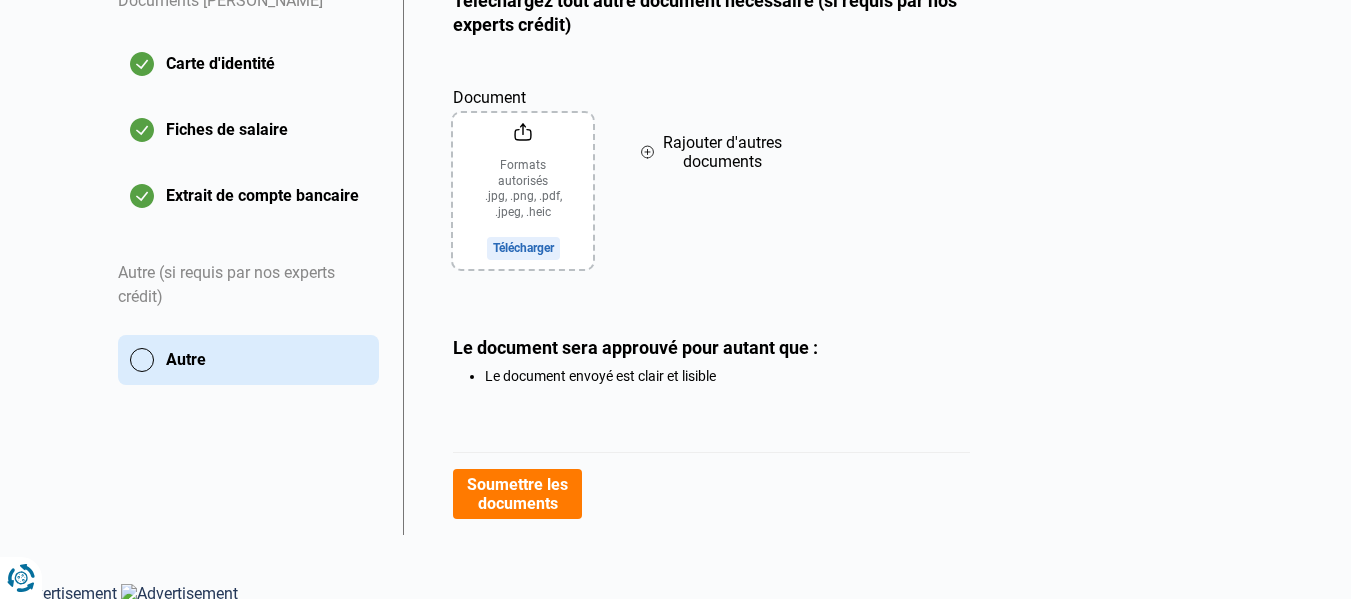 click on "Soumettre les documents" at bounding box center [517, 494] 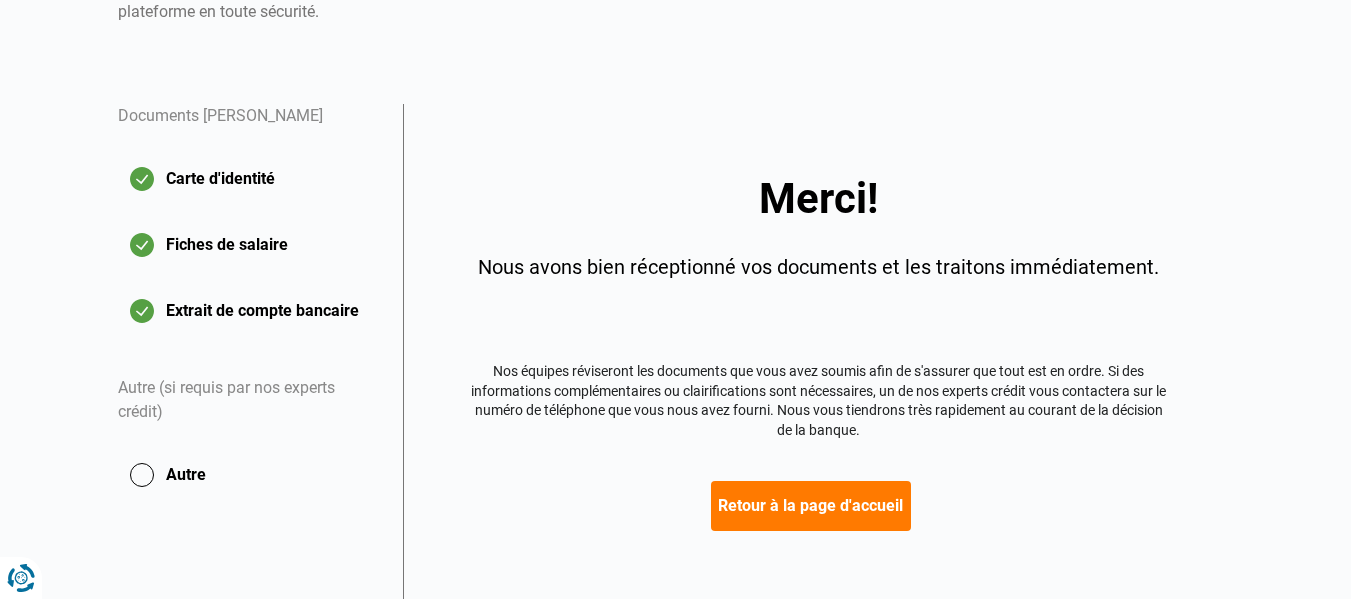 scroll, scrollTop: 320, scrollLeft: 0, axis: vertical 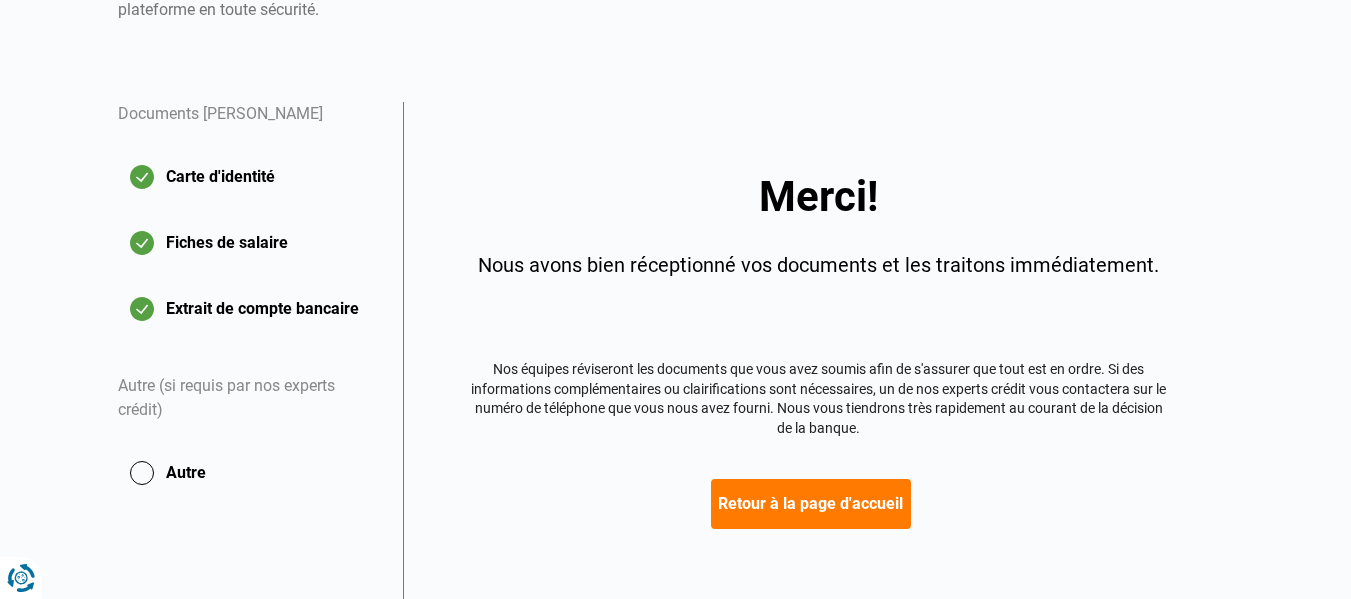 click on "Retour à la page d'accueil" at bounding box center [811, 504] 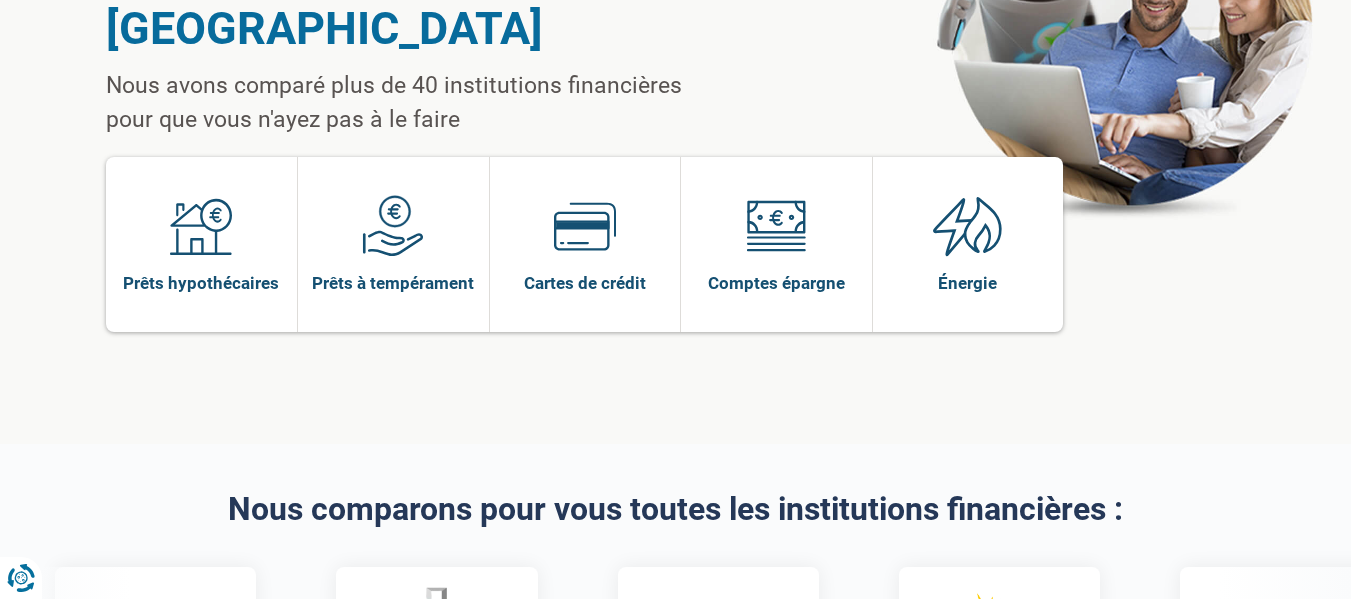 scroll, scrollTop: 0, scrollLeft: 0, axis: both 